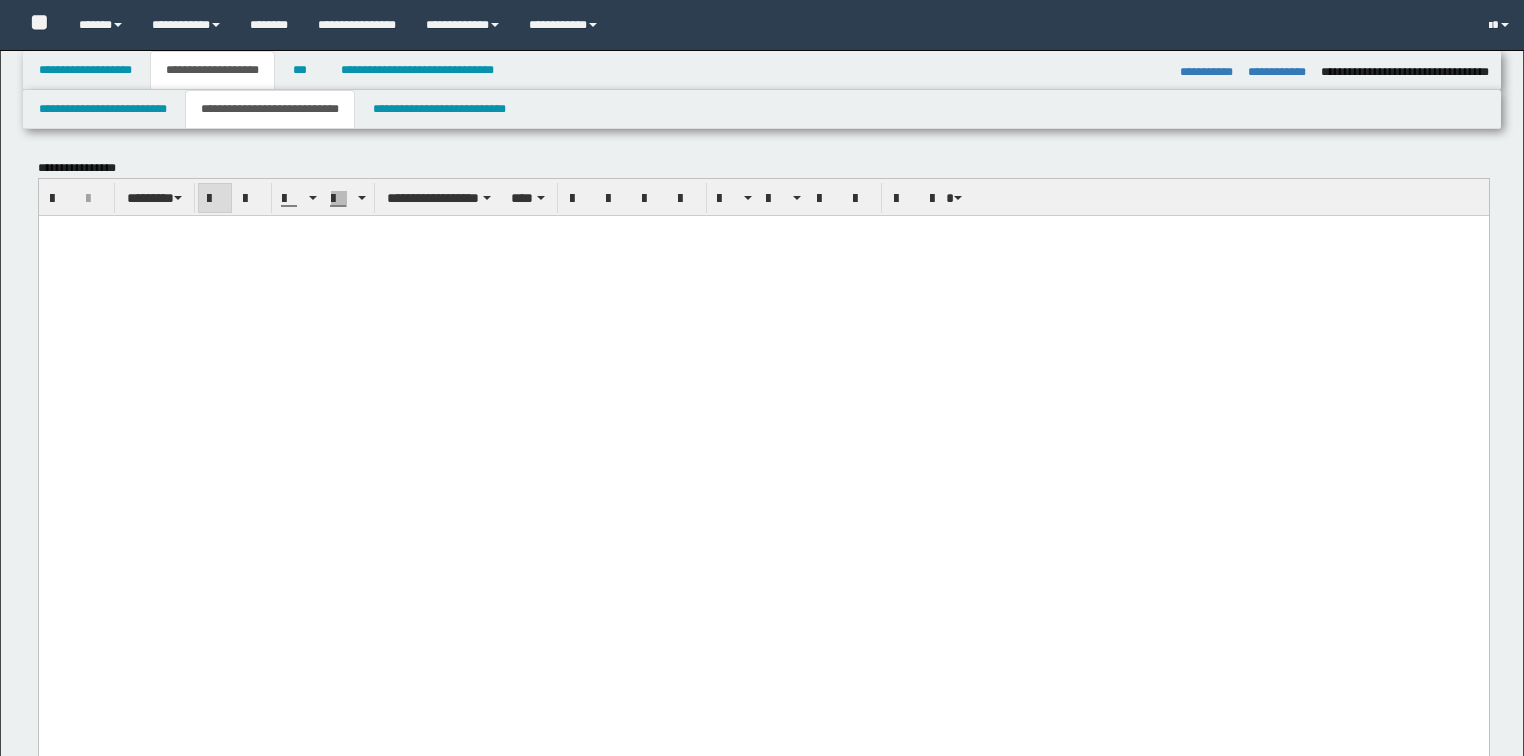 select on "*" 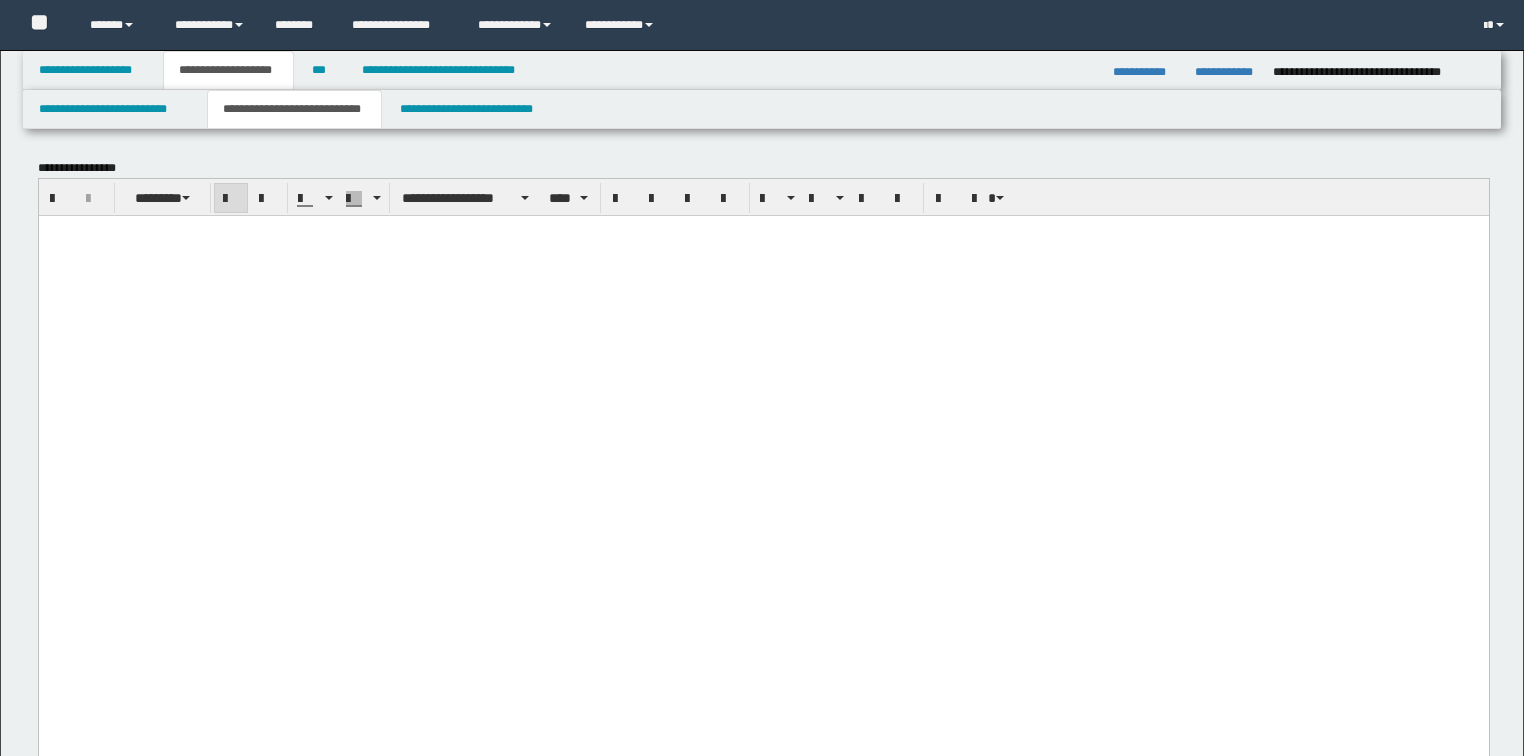 scroll, scrollTop: 2818, scrollLeft: 0, axis: vertical 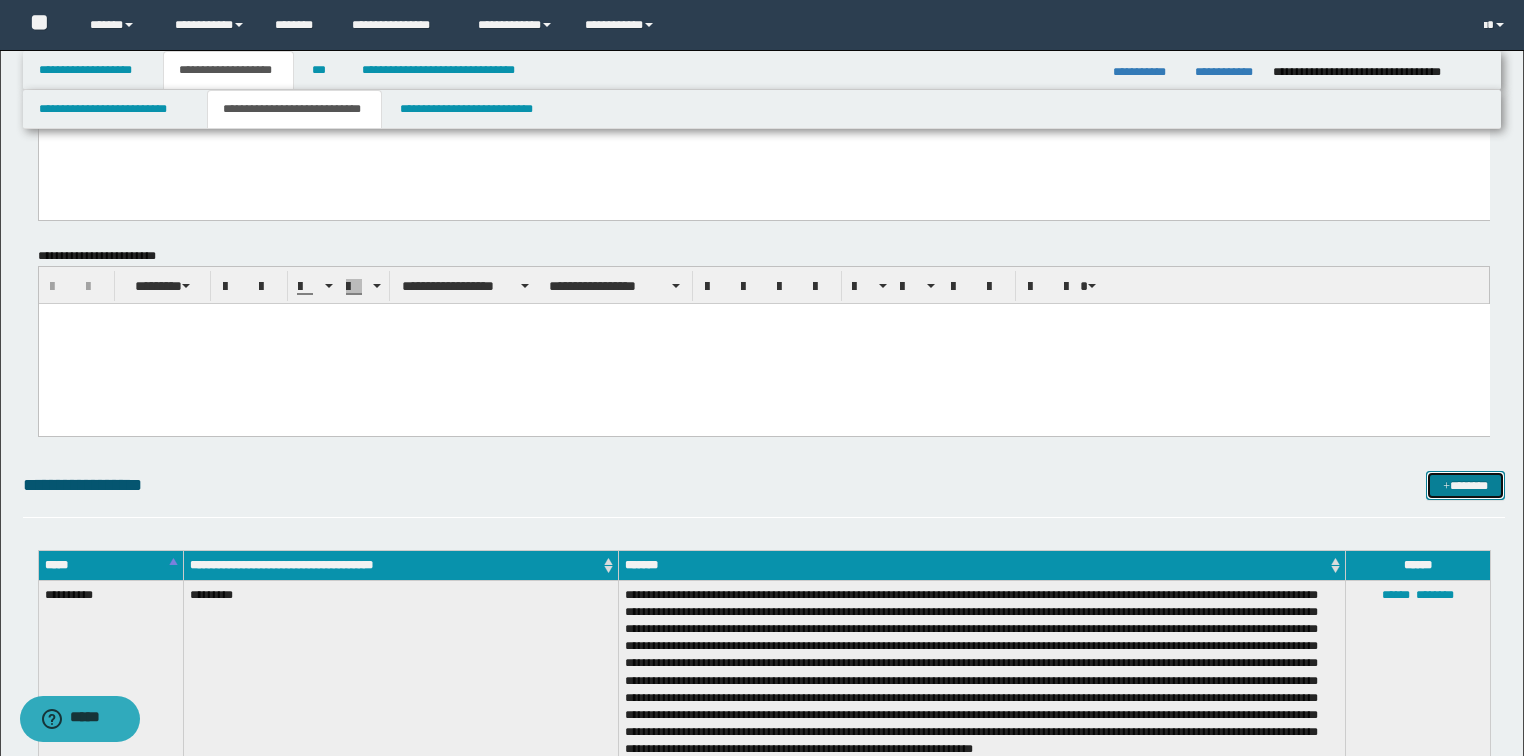 click on "*******" at bounding box center [1465, 486] 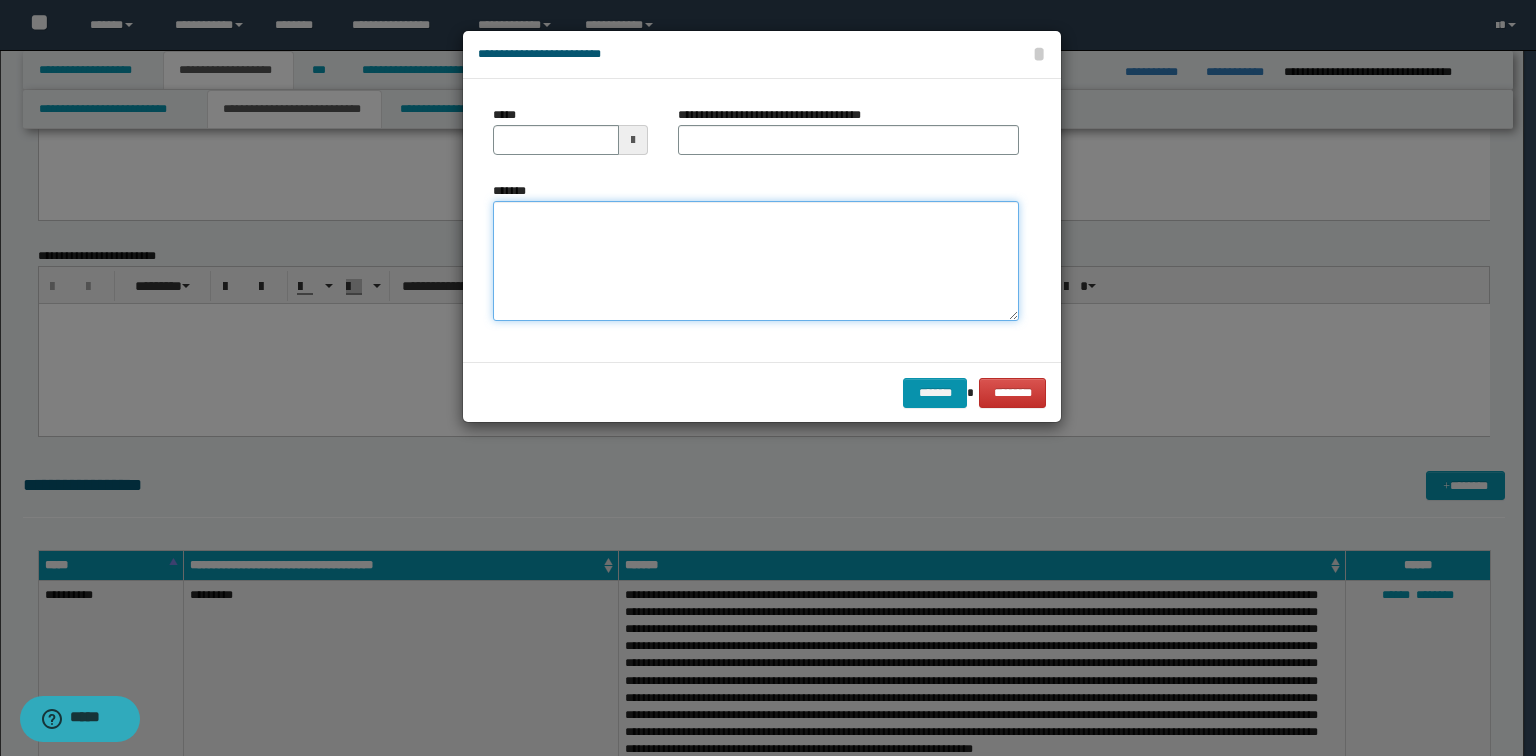 click on "*******" at bounding box center [756, 261] 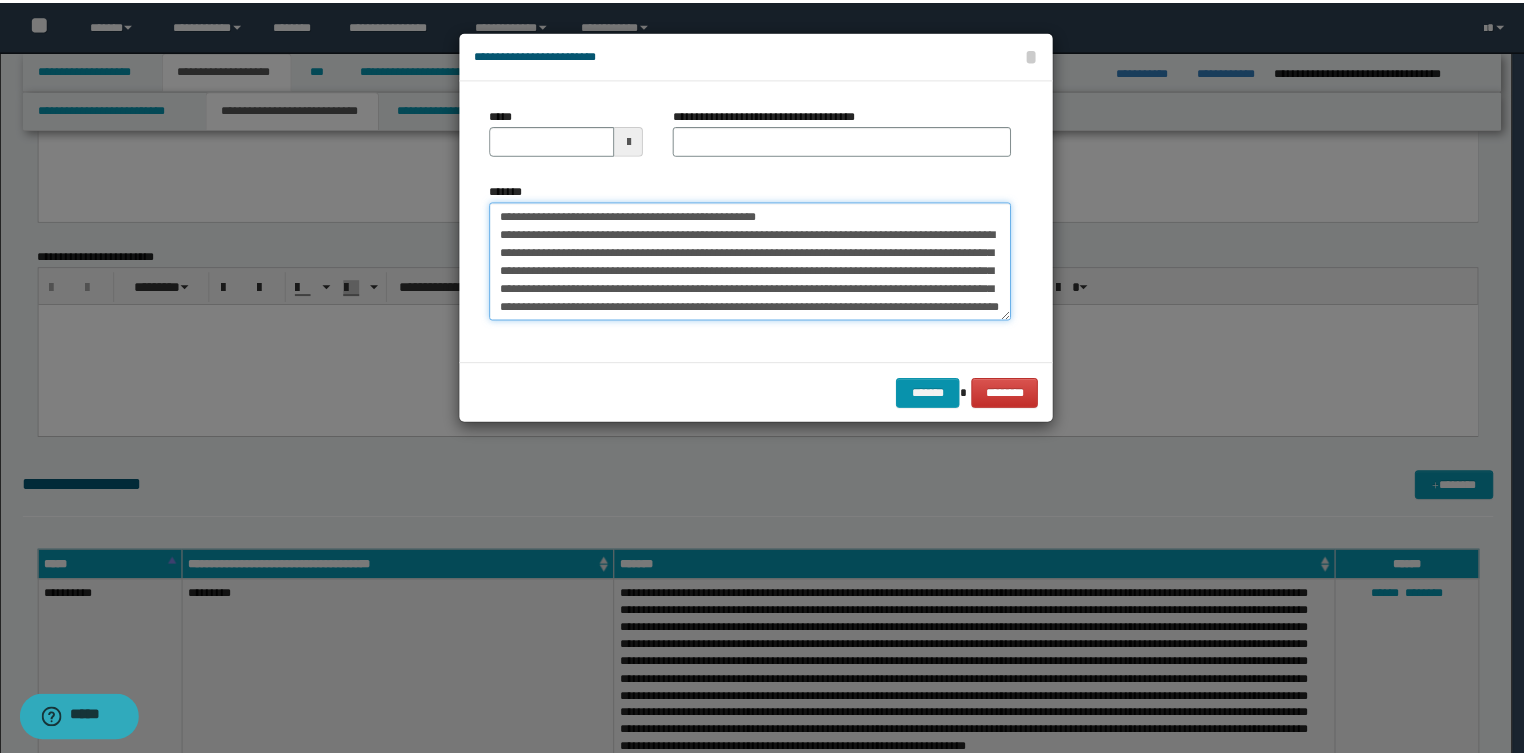 scroll, scrollTop: 0, scrollLeft: 0, axis: both 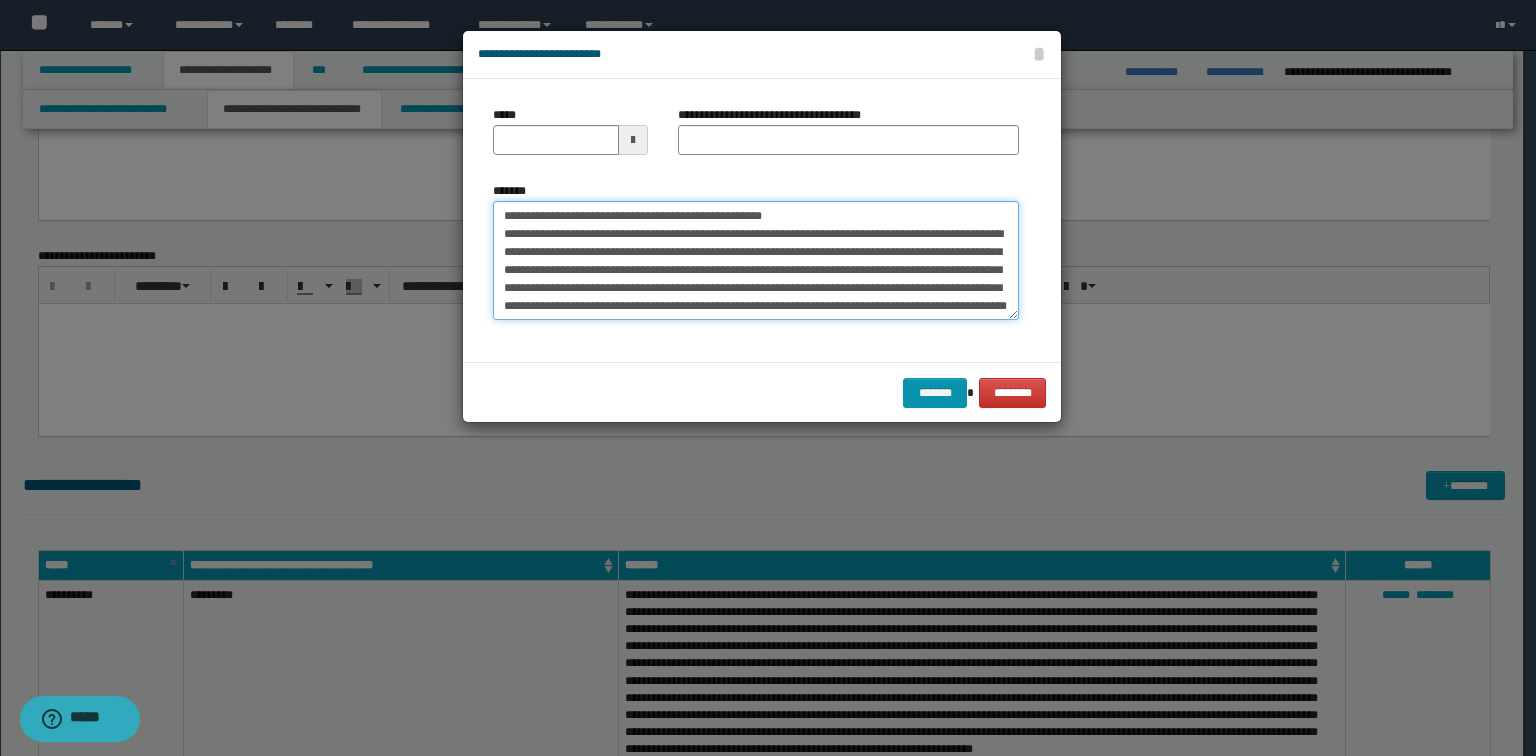 drag, startPoint x: 811, startPoint y: 215, endPoint x: 567, endPoint y: 212, distance: 244.01845 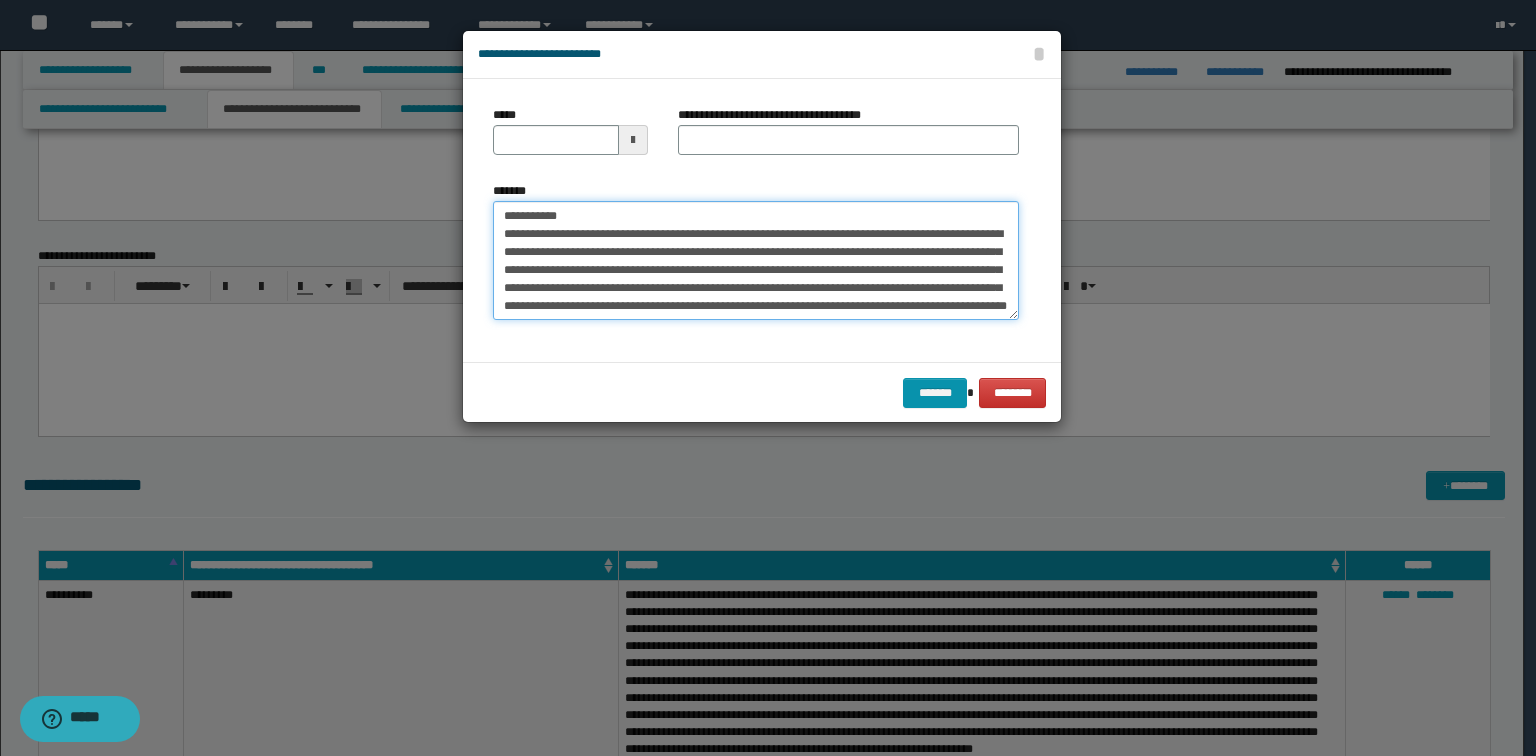 type on "**********" 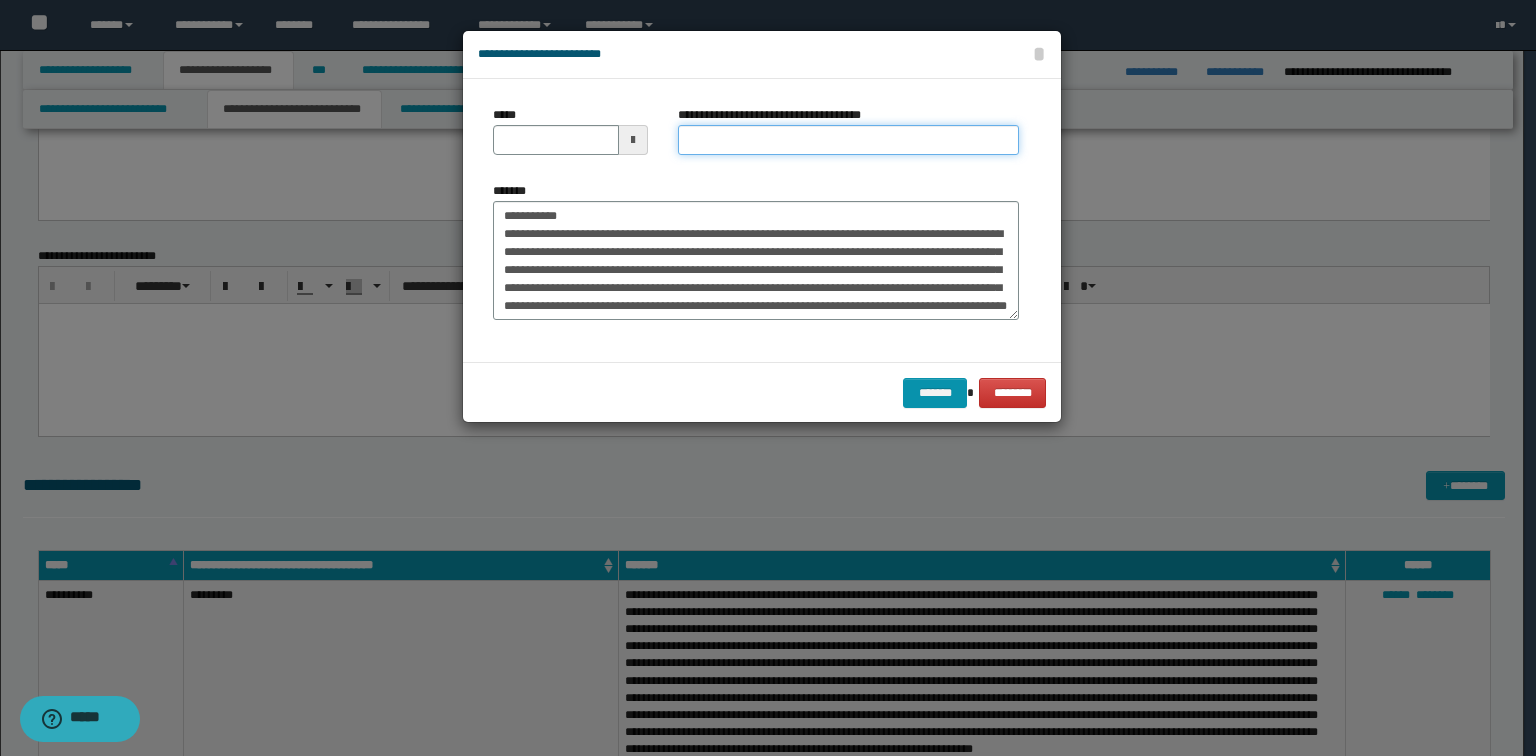drag, startPoint x: 745, startPoint y: 140, endPoint x: 734, endPoint y: 145, distance: 12.083046 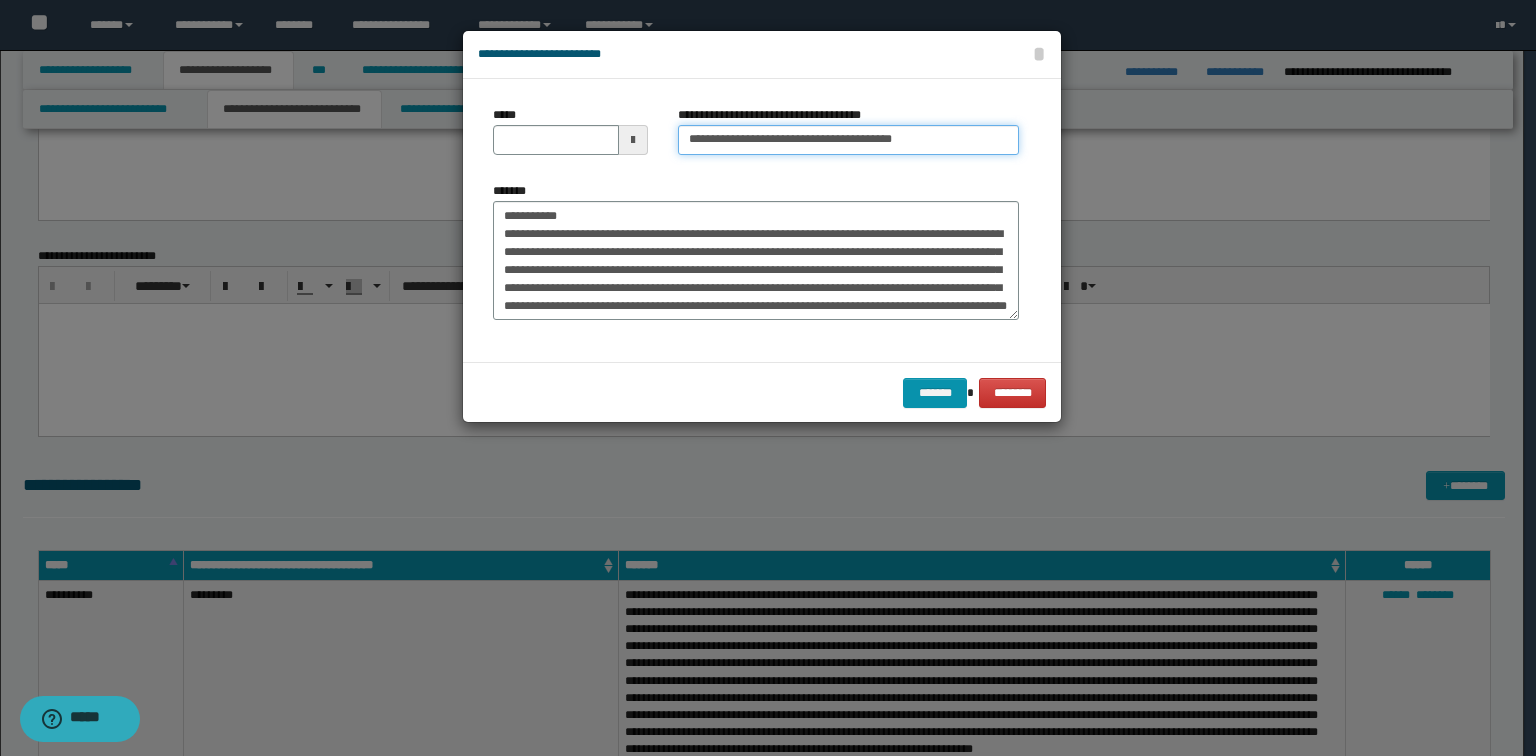 type on "**********" 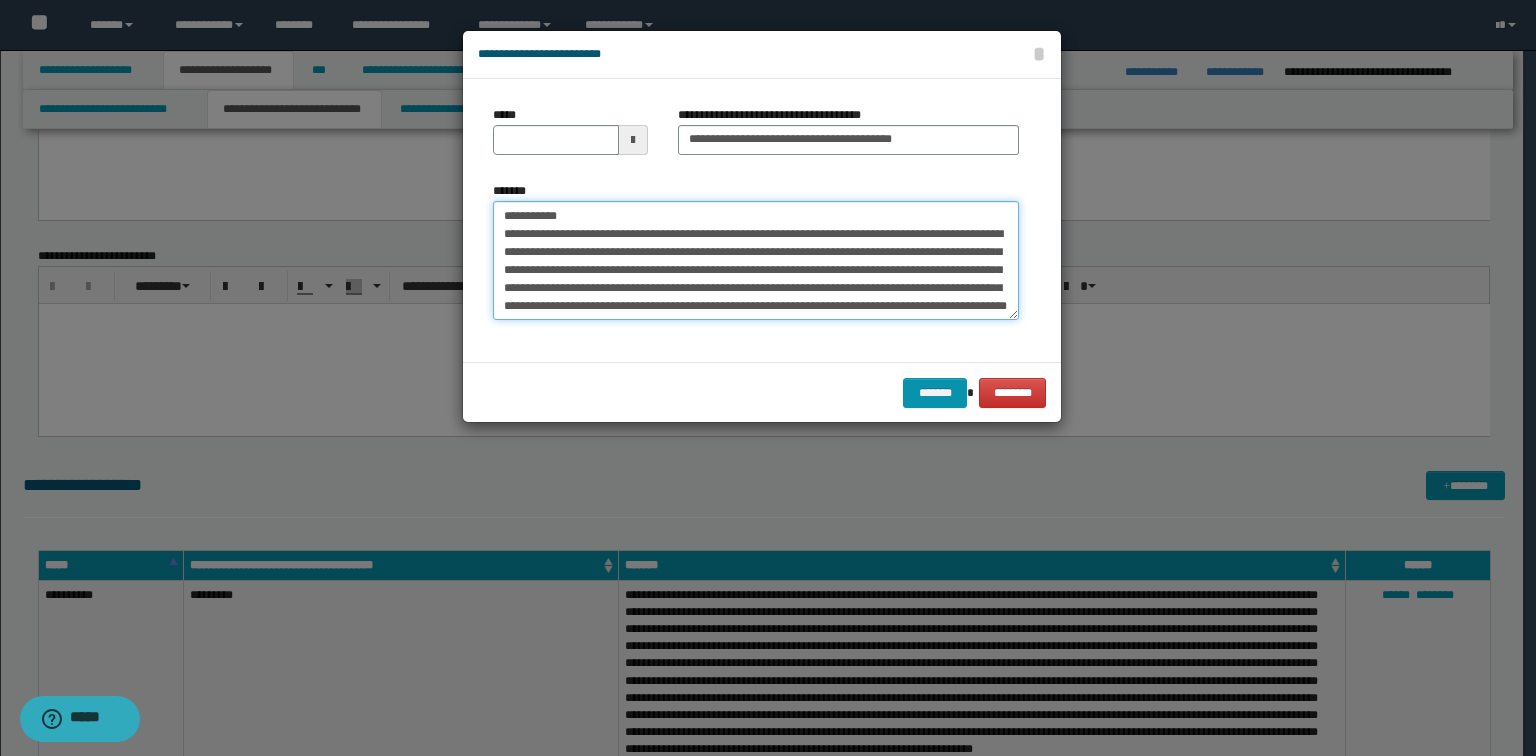 drag, startPoint x: 637, startPoint y: 215, endPoint x: 47, endPoint y: 205, distance: 590.0847 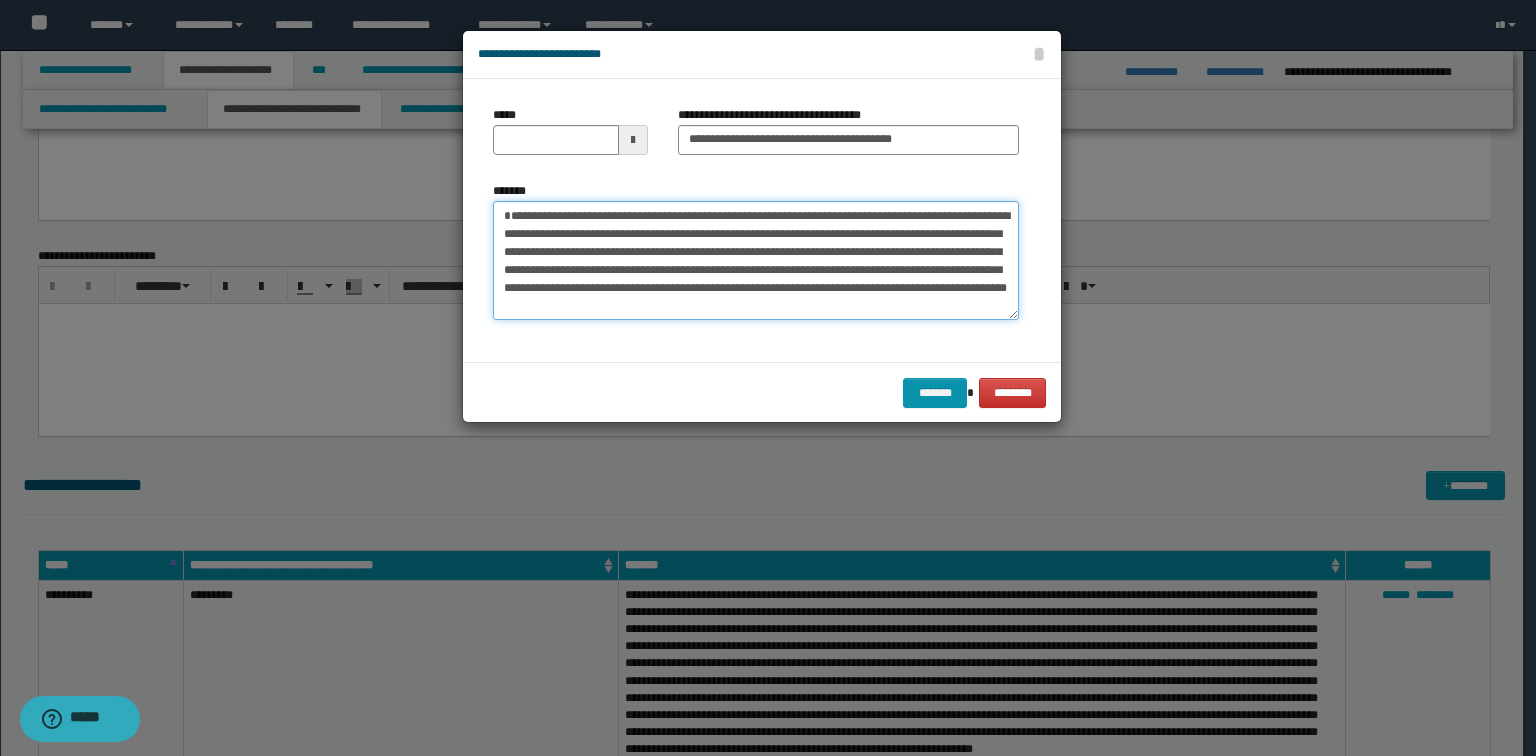 type on "**********" 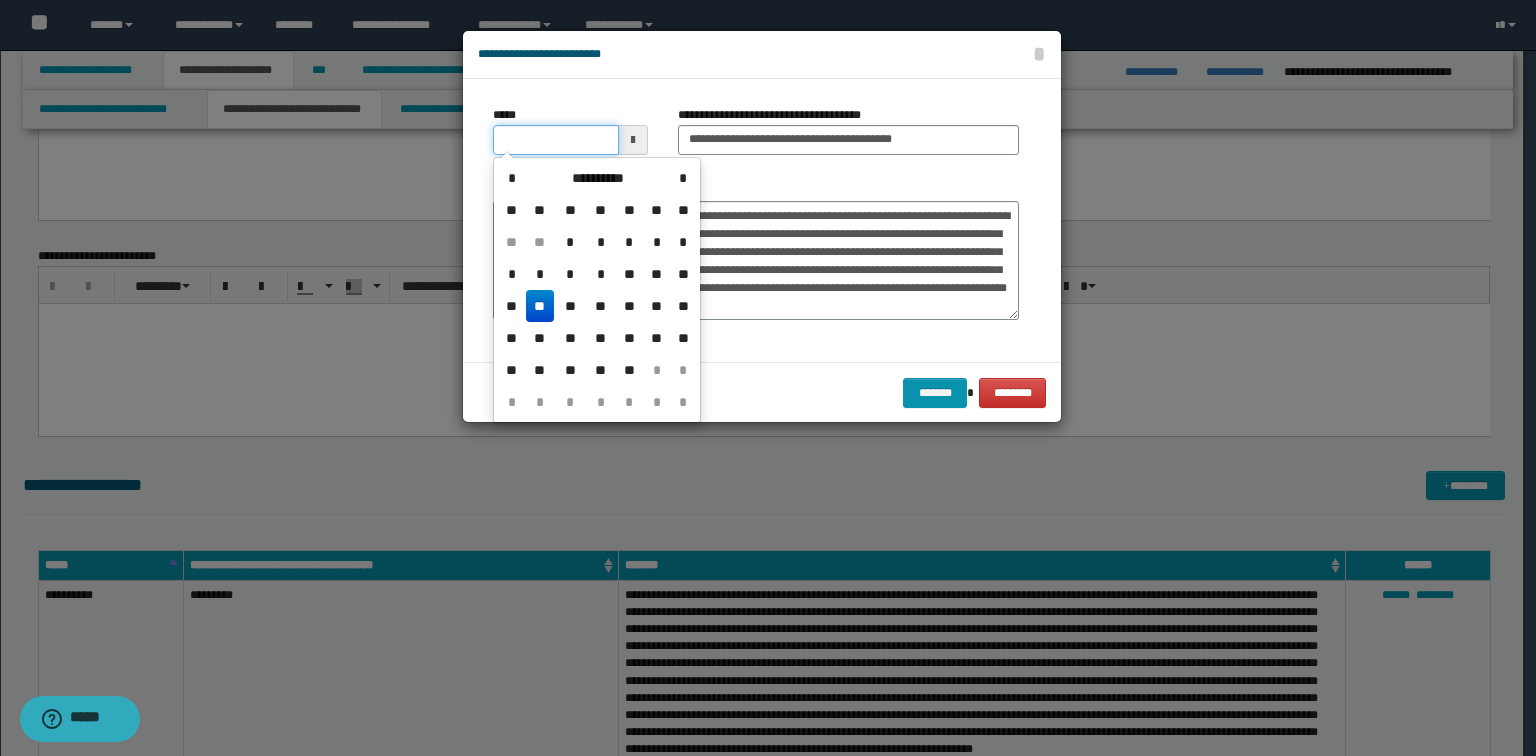 click on "*****" at bounding box center (556, 140) 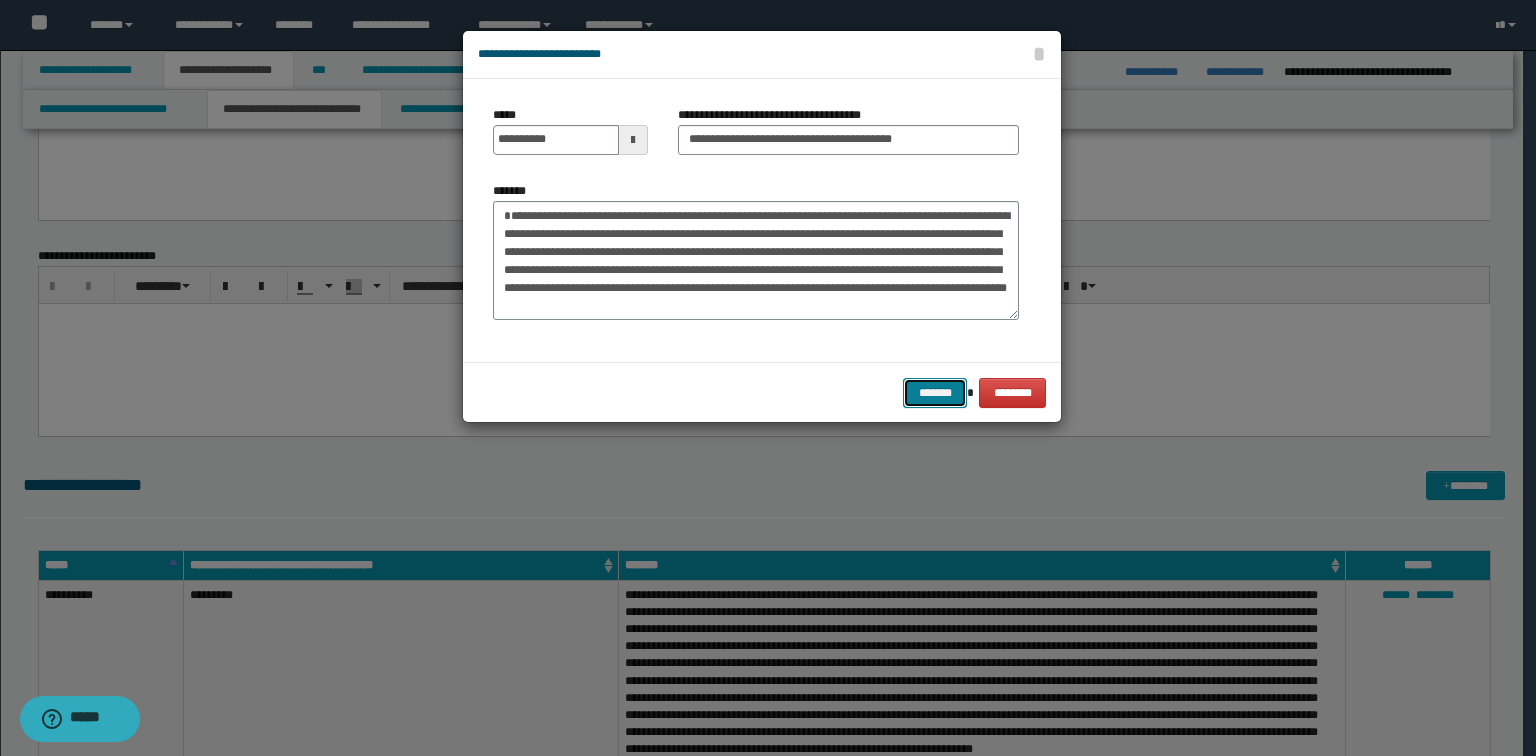 click on "*******" at bounding box center [935, 393] 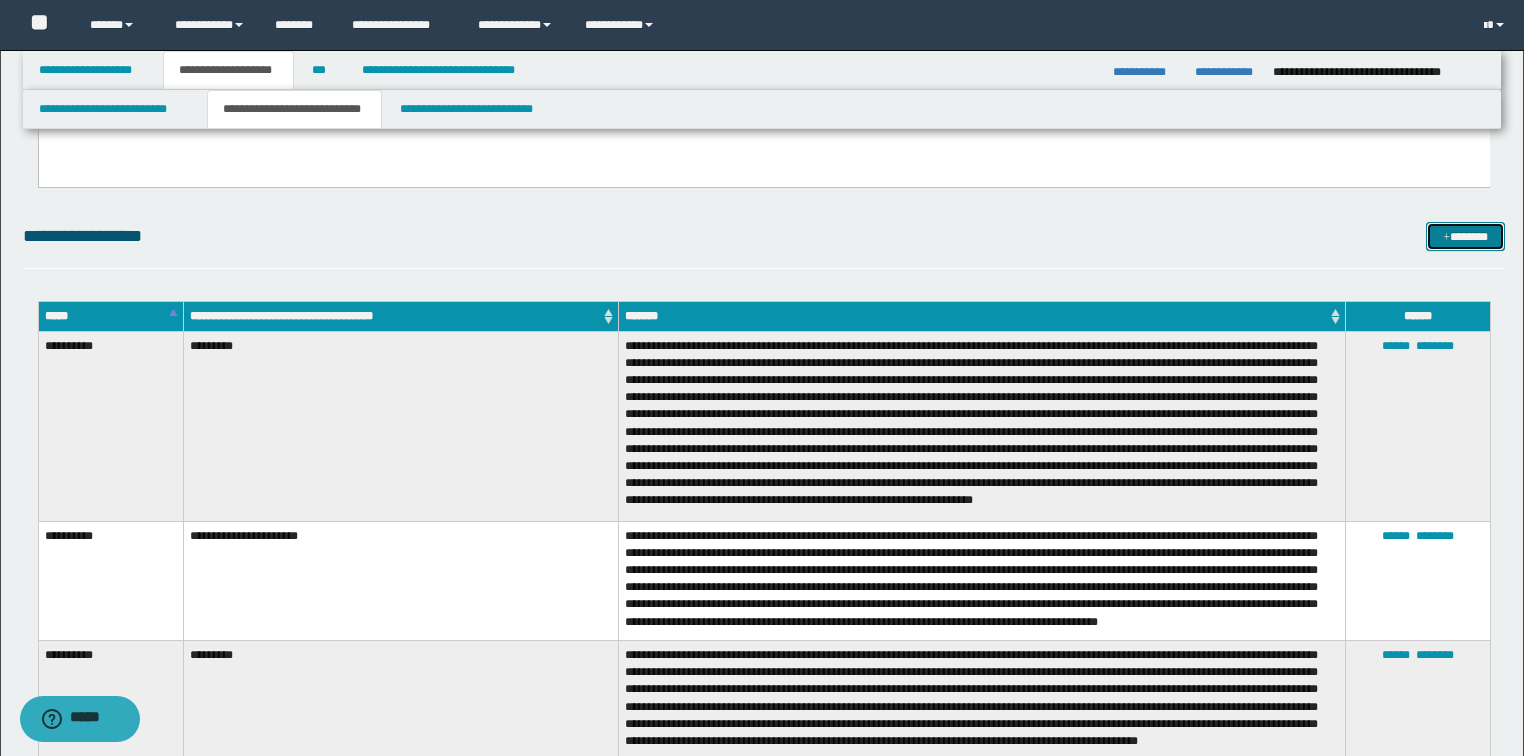 scroll, scrollTop: 2320, scrollLeft: 0, axis: vertical 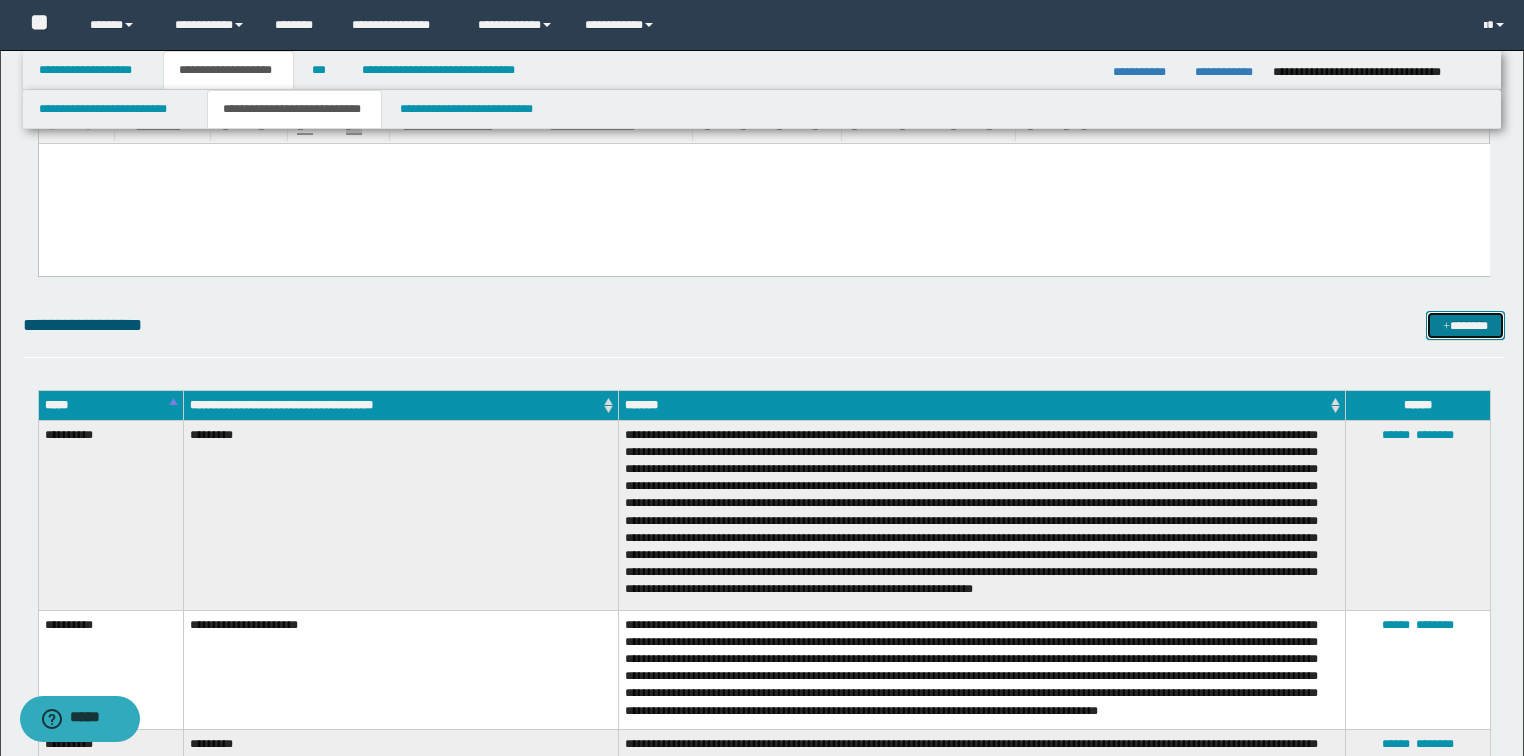 click on "*******" at bounding box center [1465, 326] 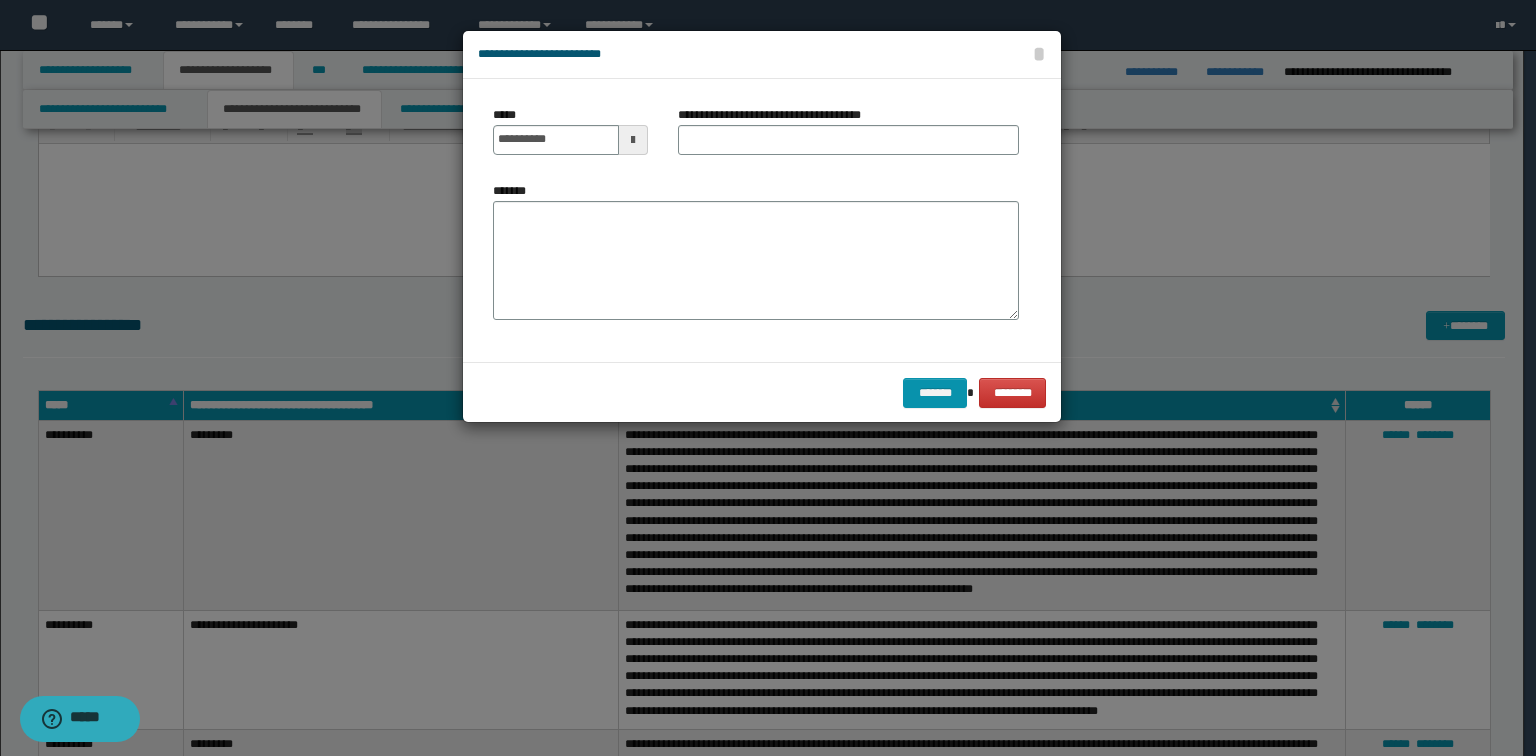 click on "*******" at bounding box center (756, 261) 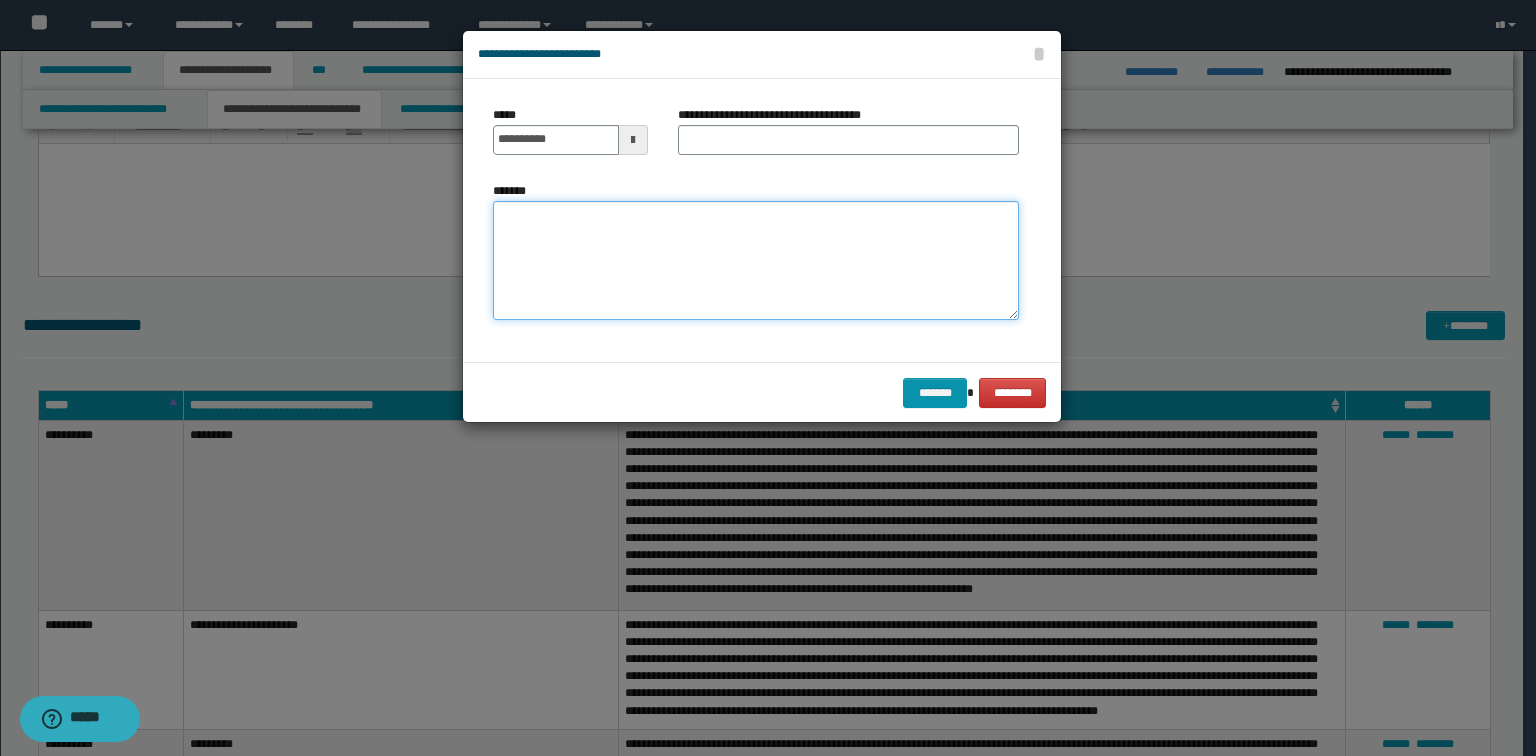 click on "*******" at bounding box center [756, 261] 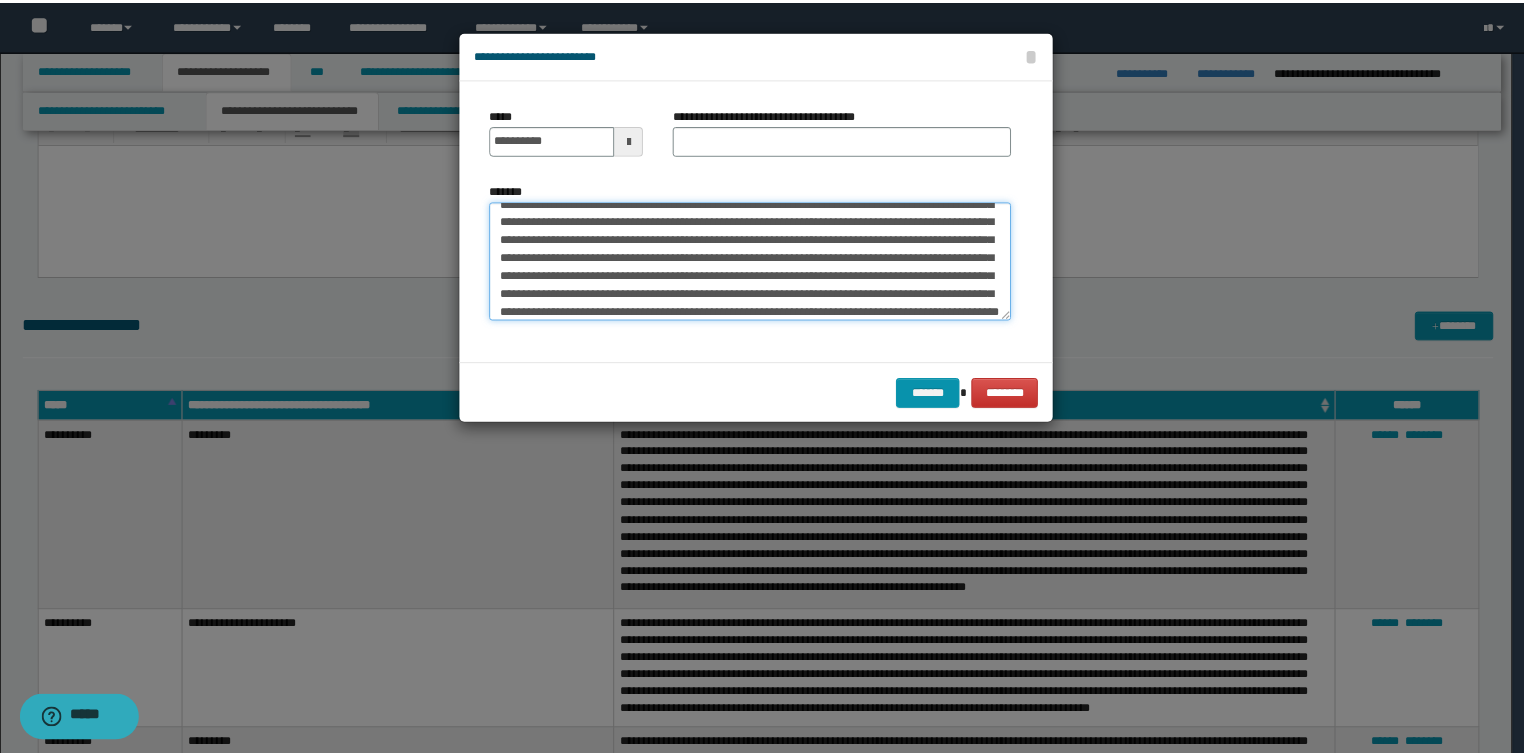 scroll, scrollTop: 0, scrollLeft: 0, axis: both 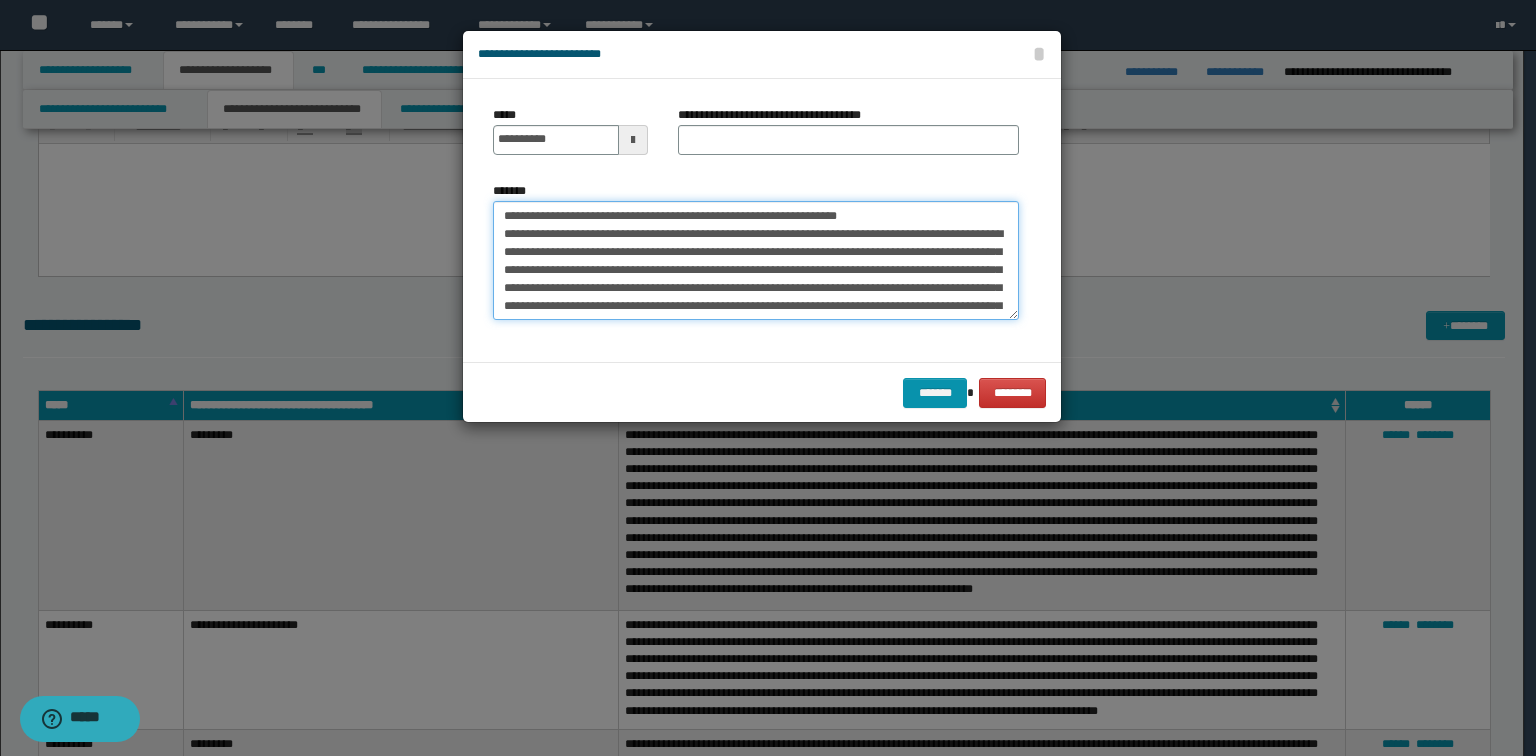 drag, startPoint x: 730, startPoint y: 208, endPoint x: 568, endPoint y: 205, distance: 162.02777 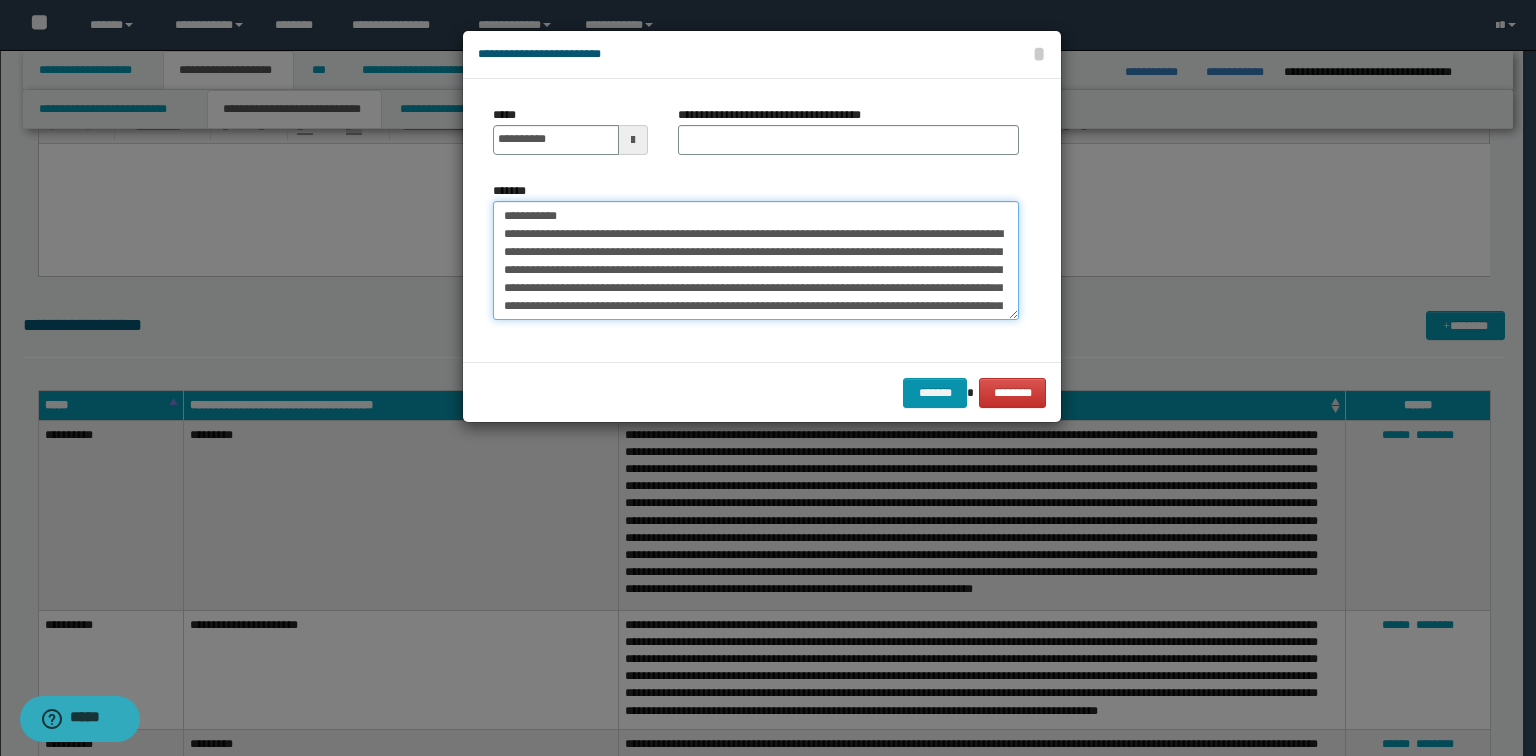 type on "**********" 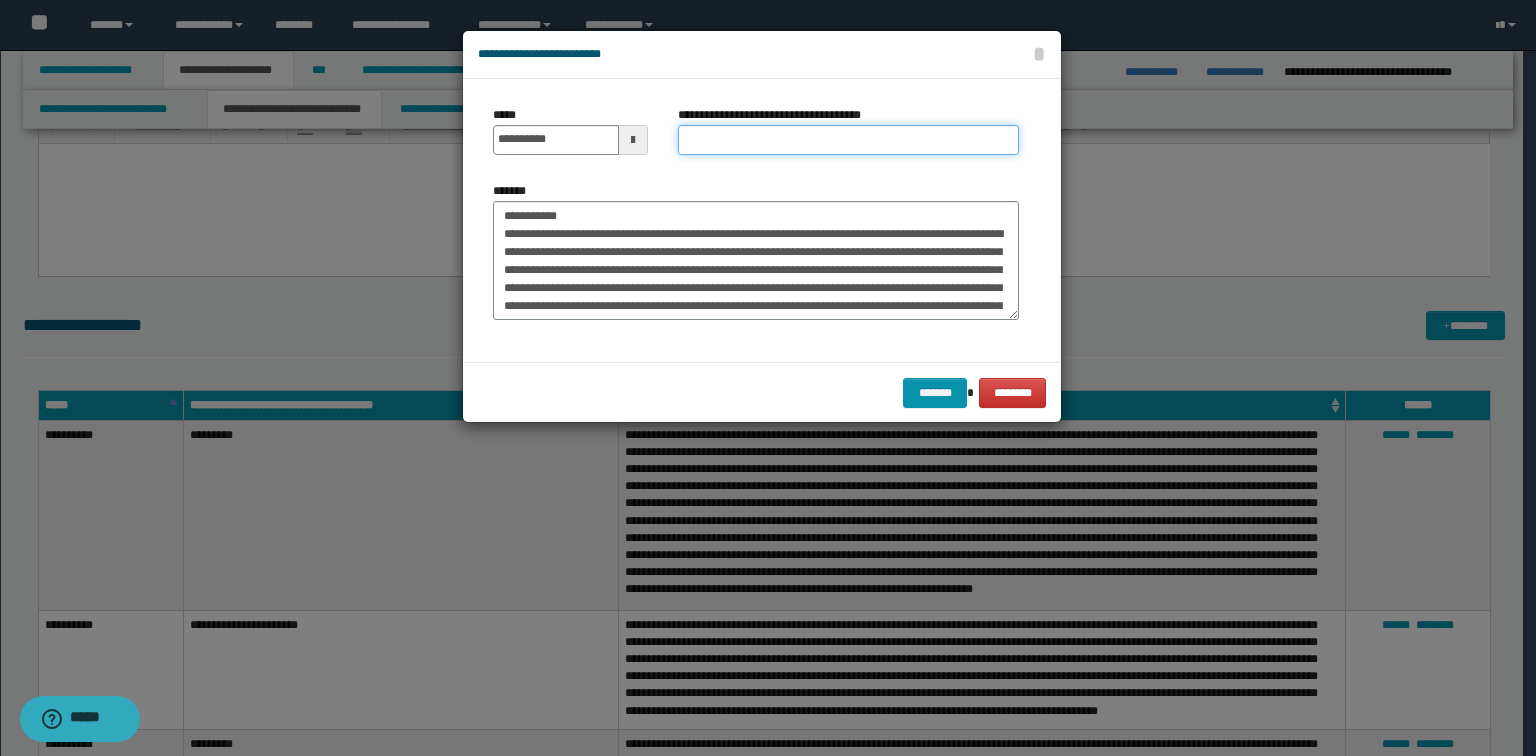 click on "**********" at bounding box center (848, 140) 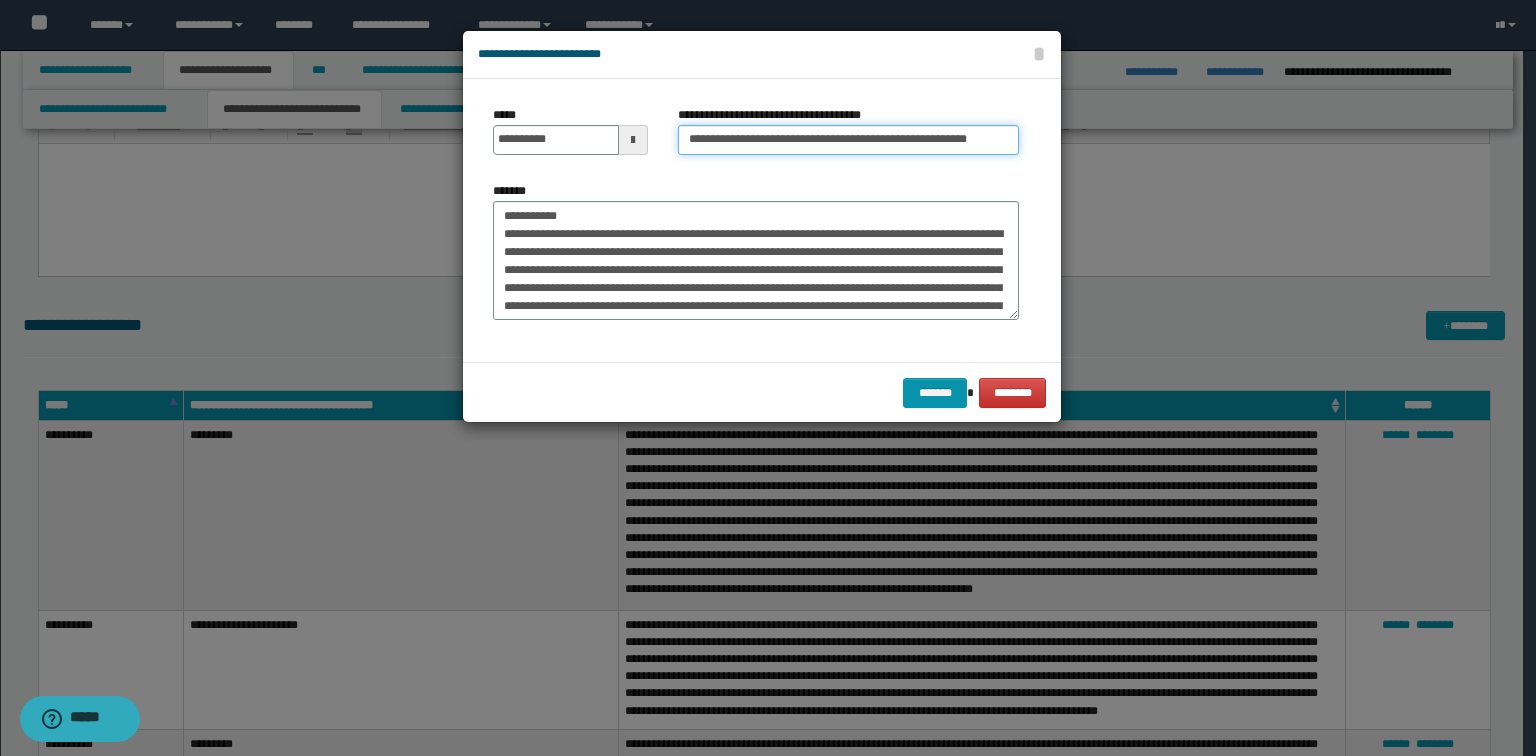 type on "**********" 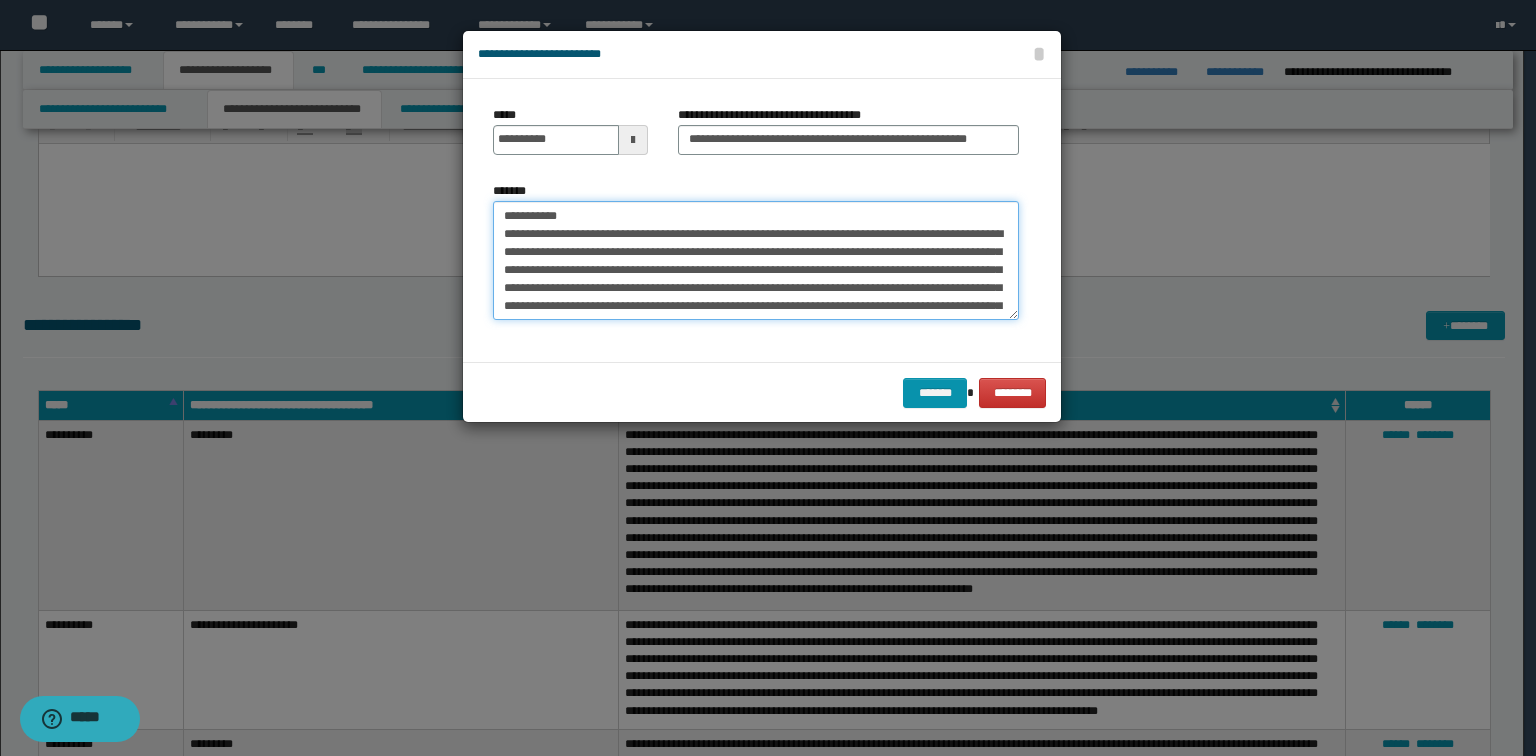 drag, startPoint x: 596, startPoint y: 217, endPoint x: 0, endPoint y: 207, distance: 596.08386 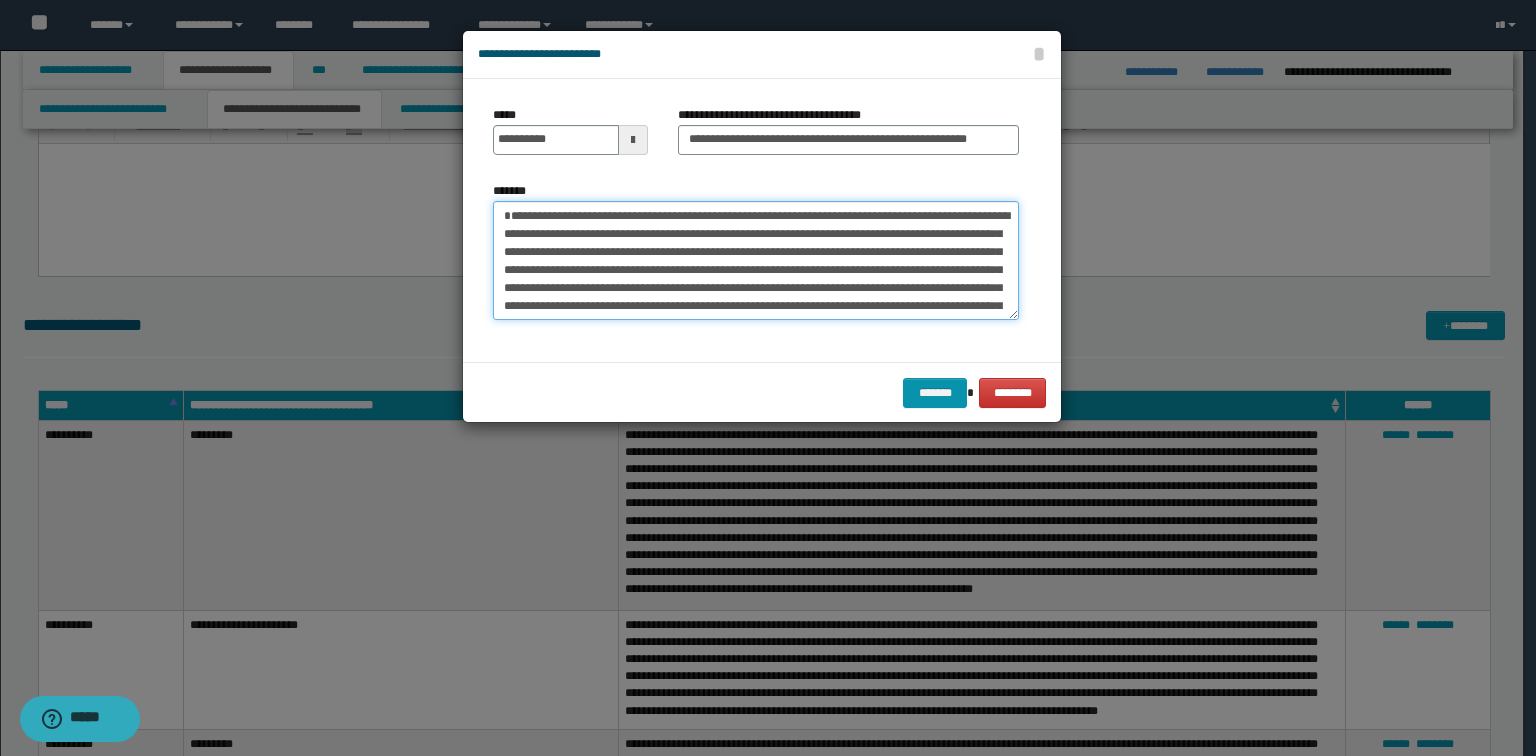 type on "**********" 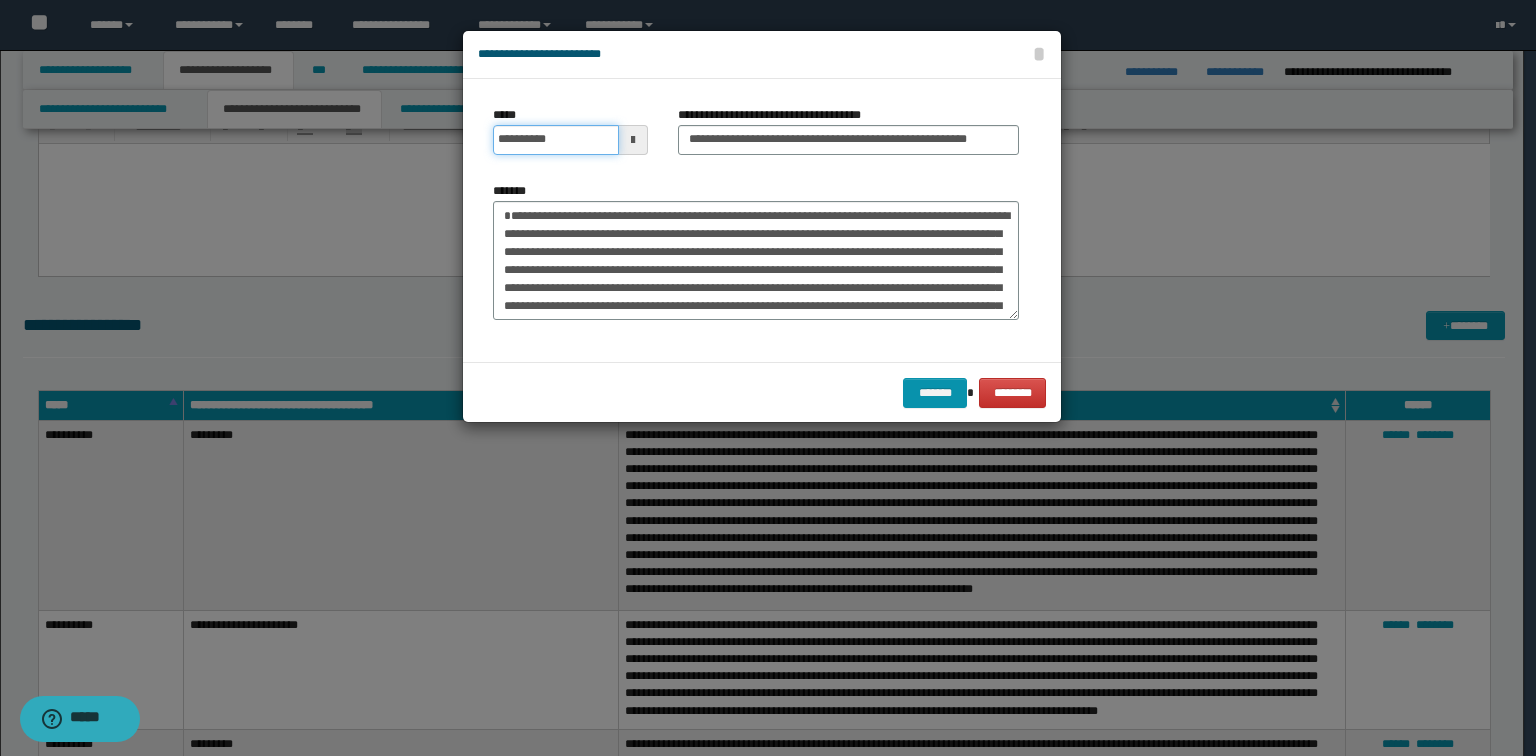 click on "**********" at bounding box center (556, 140) 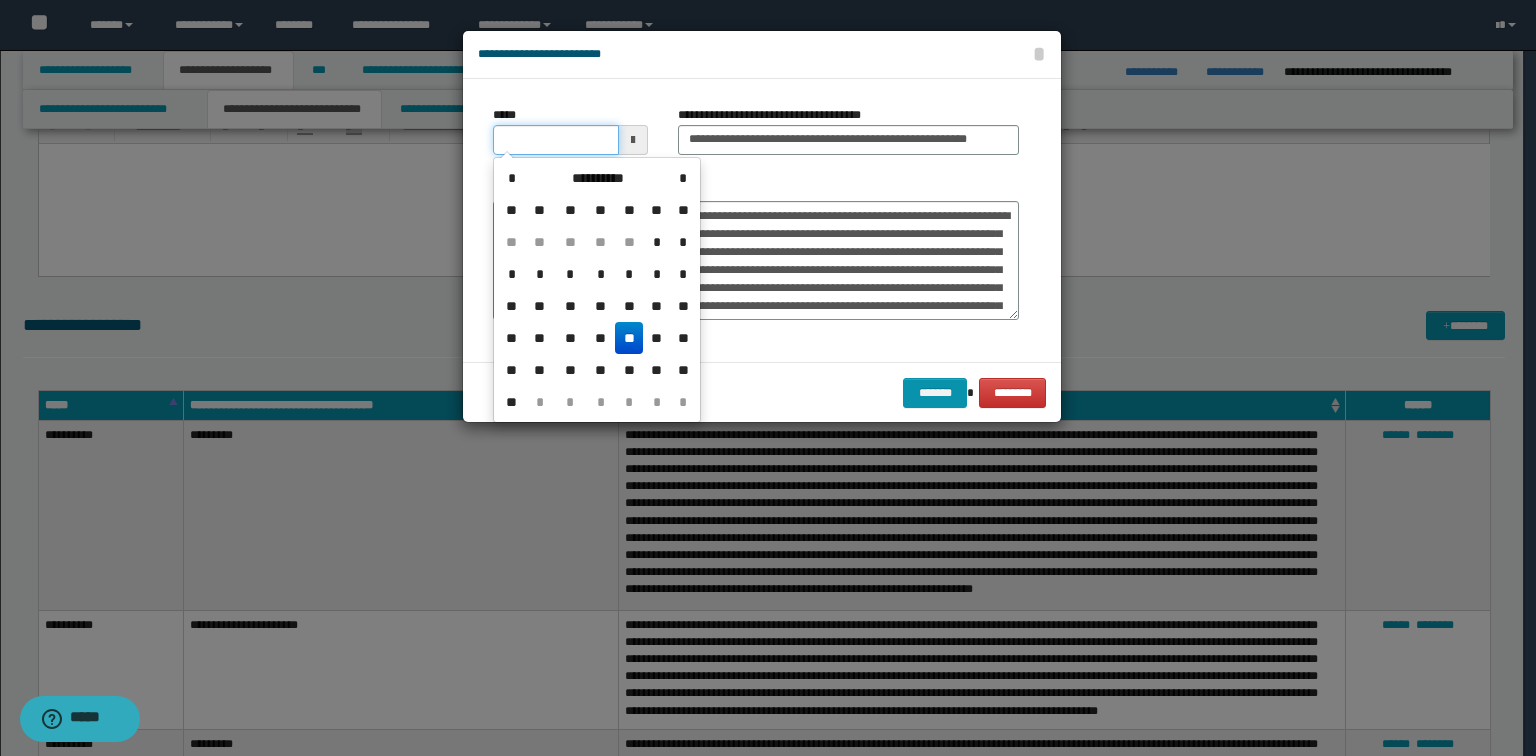 type on "**********" 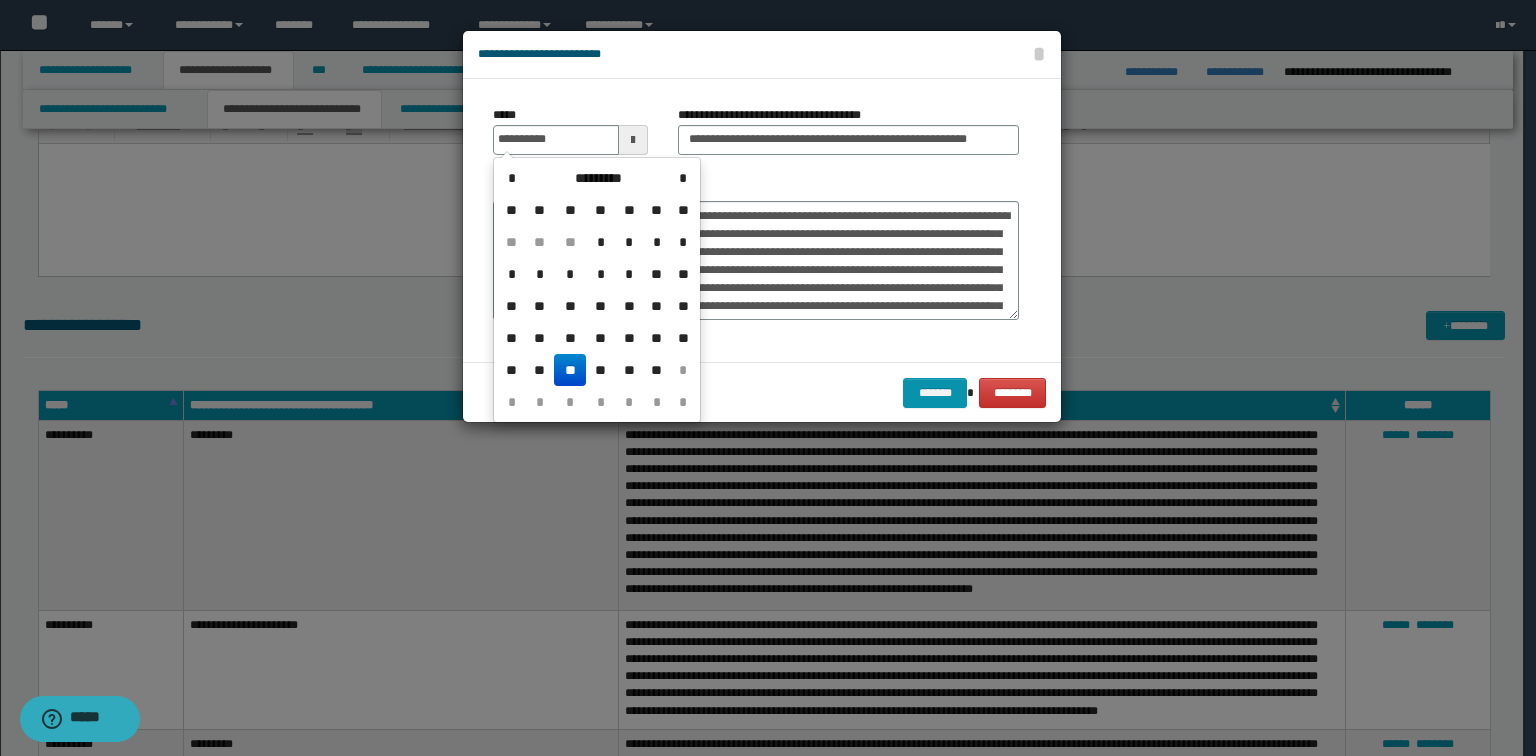 click on "*******
********" at bounding box center (762, 392) 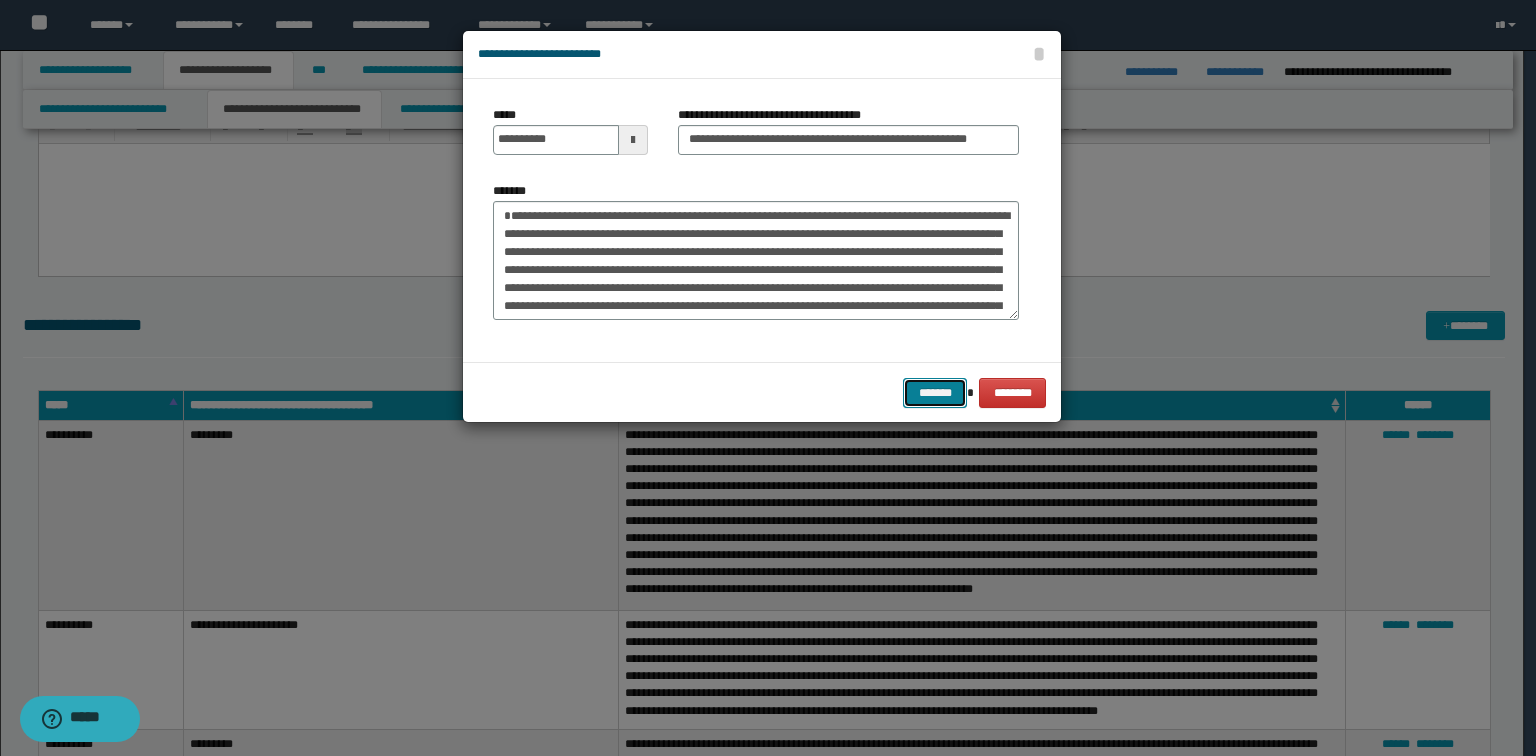 click on "*******" at bounding box center (935, 393) 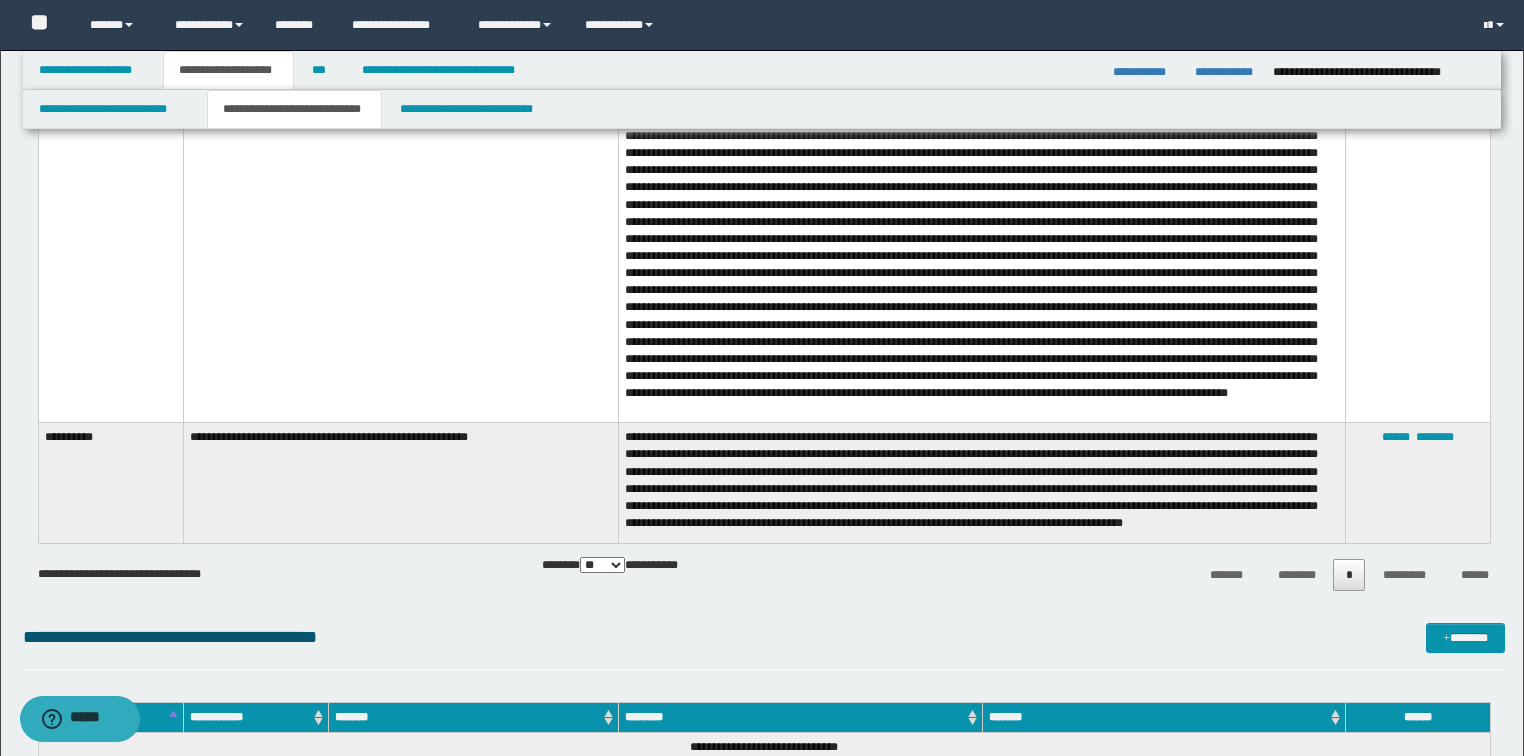 scroll, scrollTop: 3920, scrollLeft: 0, axis: vertical 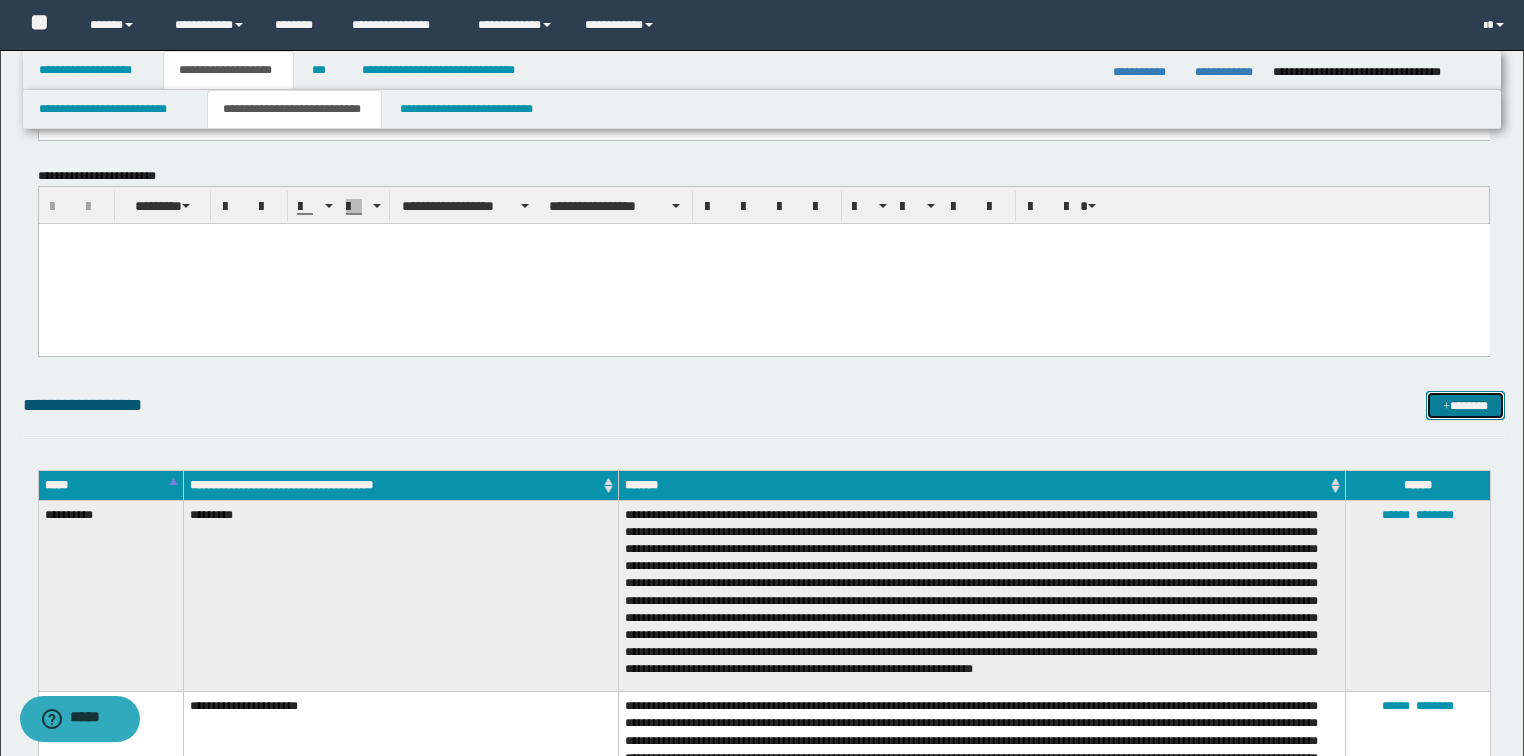 click on "*******" at bounding box center [1465, 406] 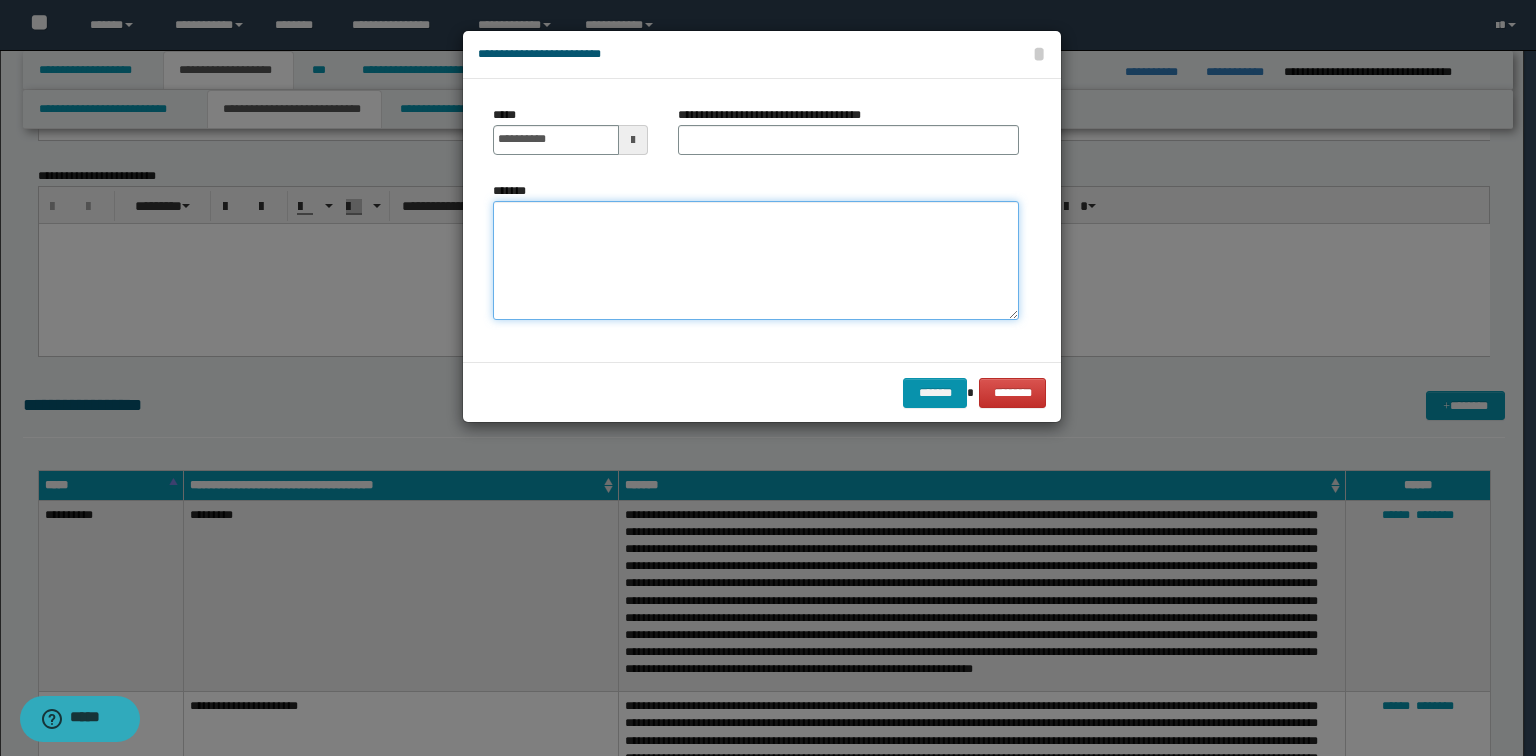click on "*******" at bounding box center [756, 261] 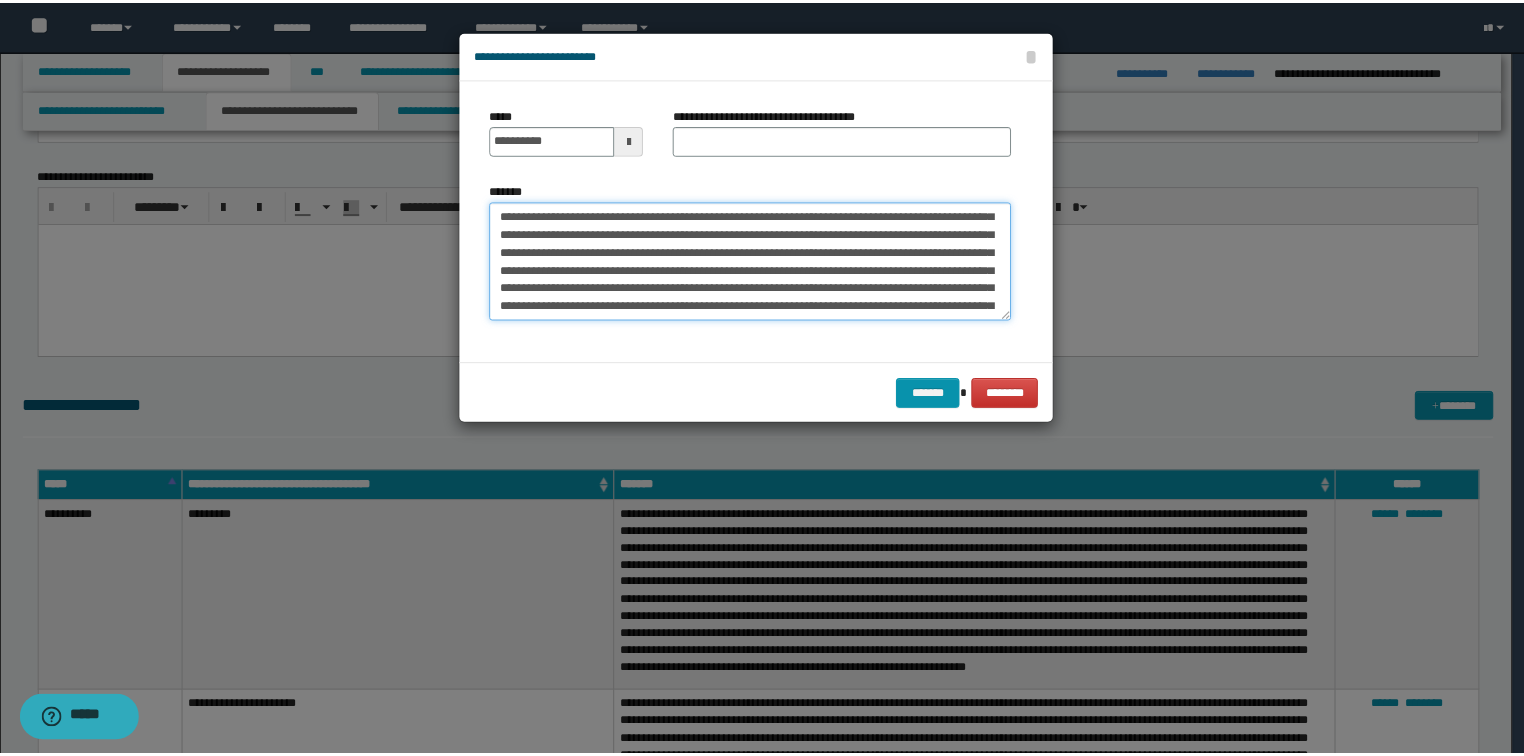 scroll, scrollTop: 0, scrollLeft: 0, axis: both 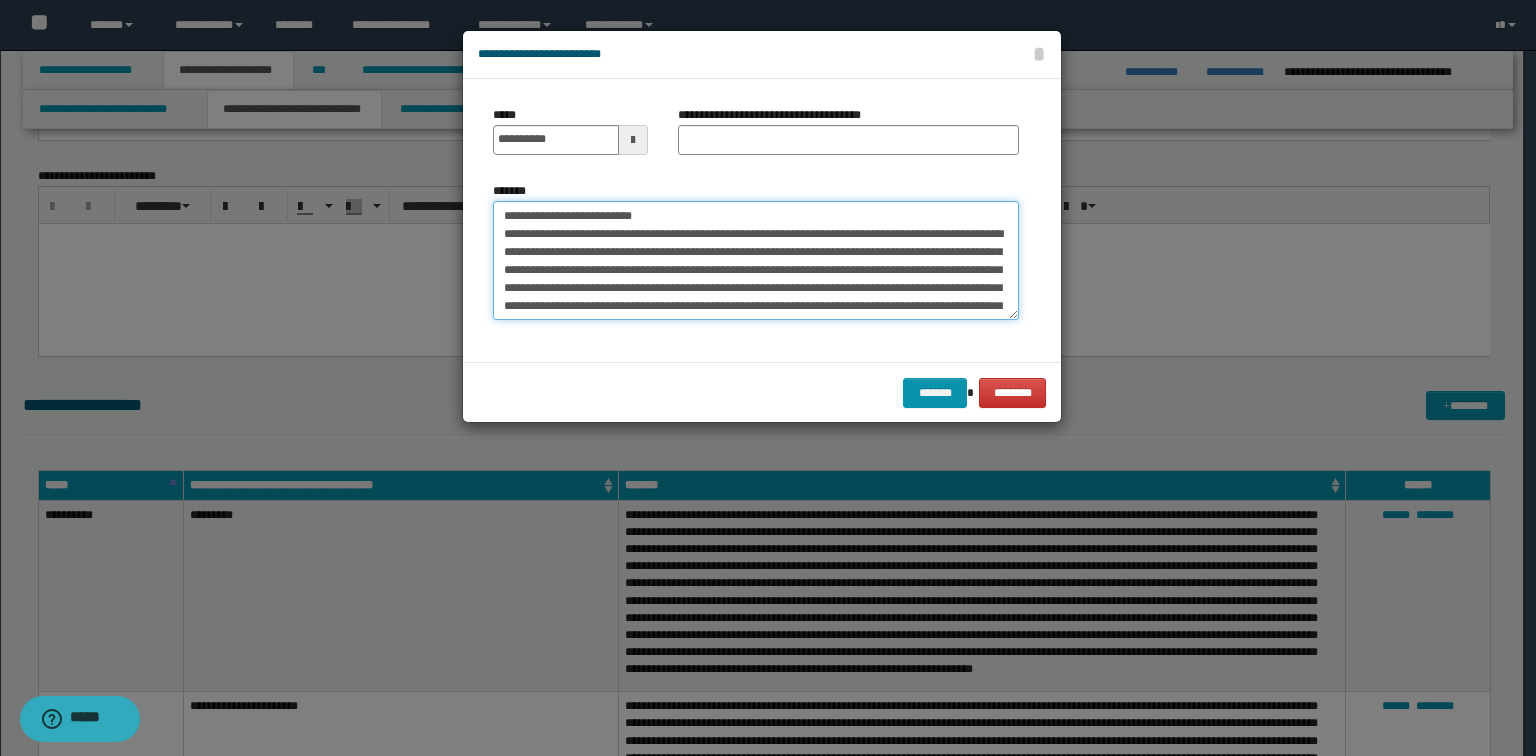click on "*******" at bounding box center [756, 261] 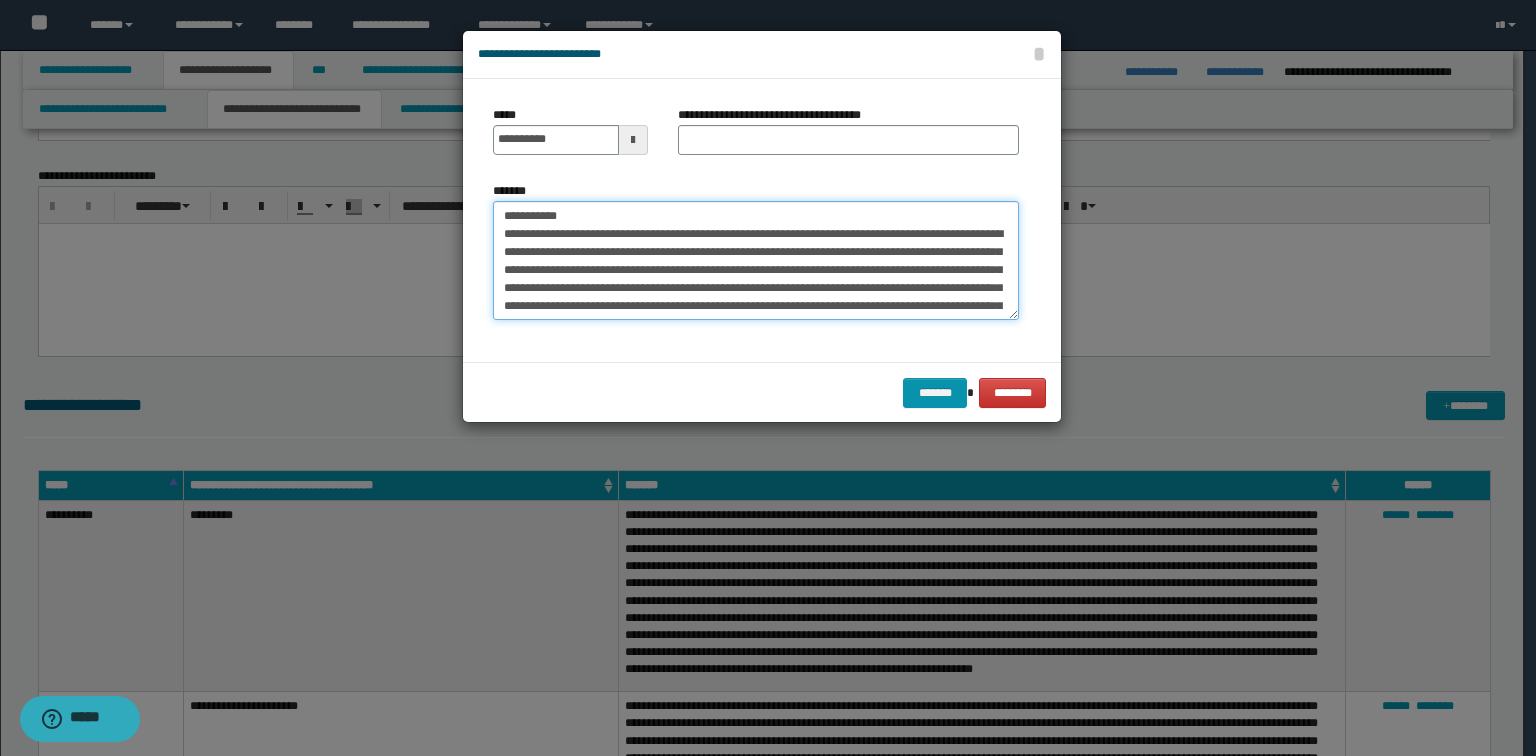 type on "**********" 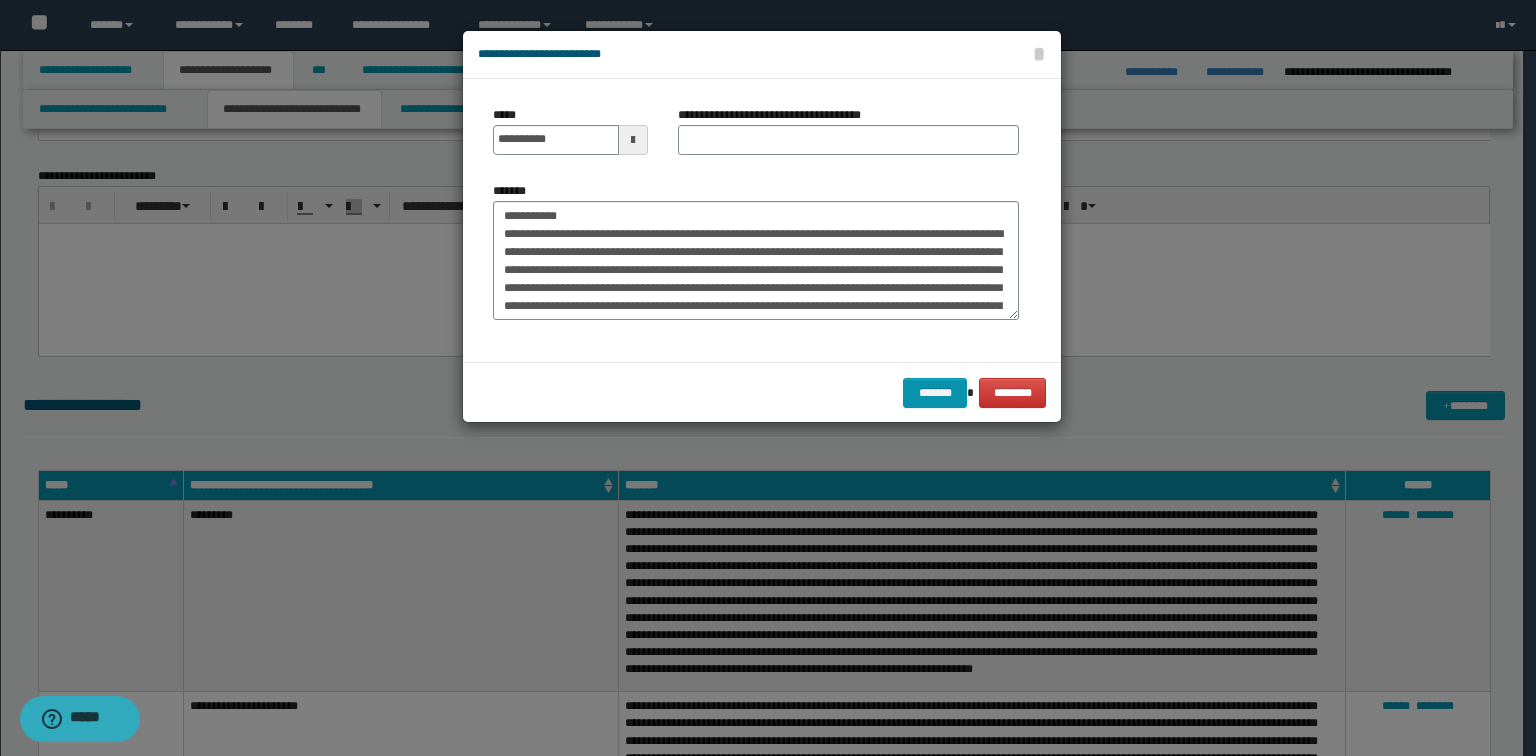 click on "**********" at bounding box center (777, 115) 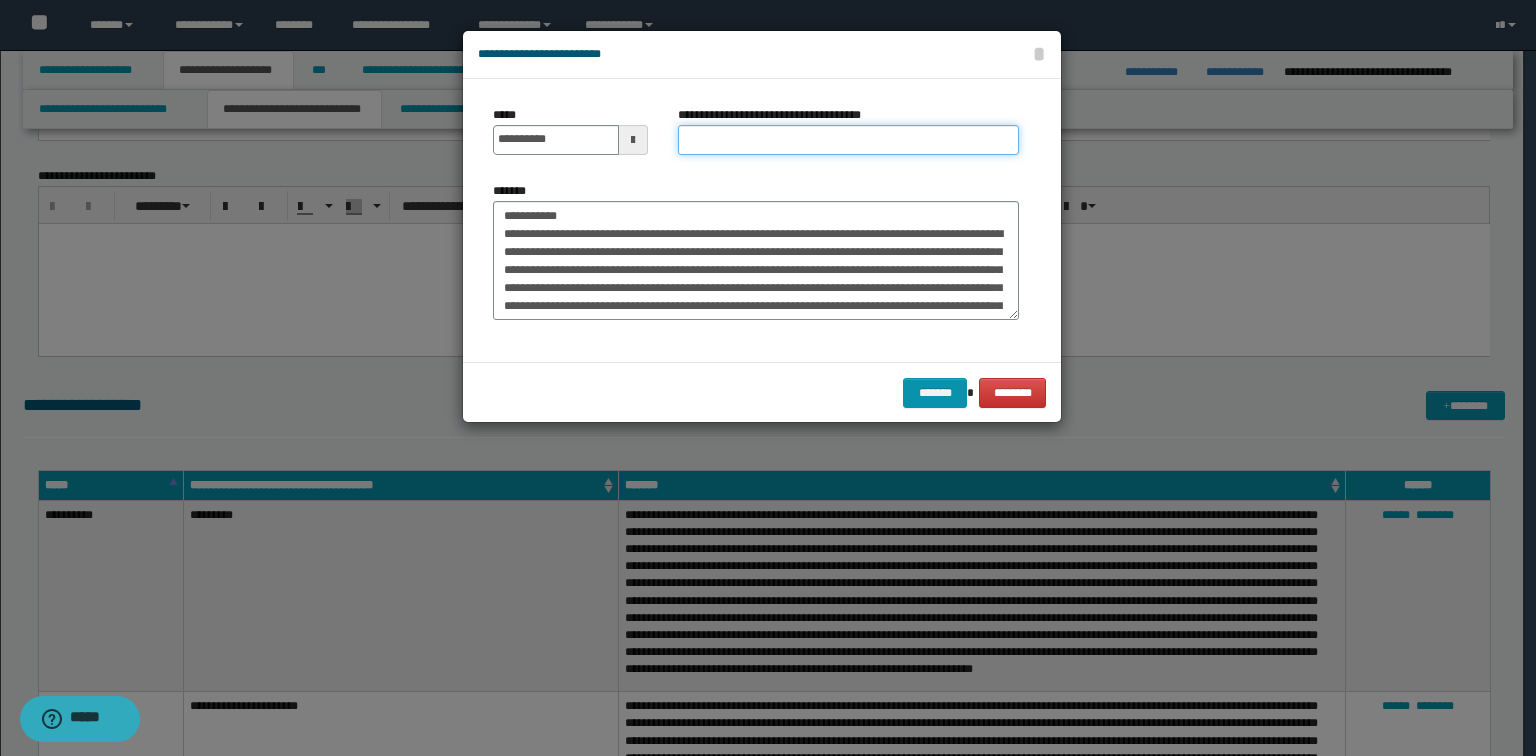 click on "**********" at bounding box center [848, 140] 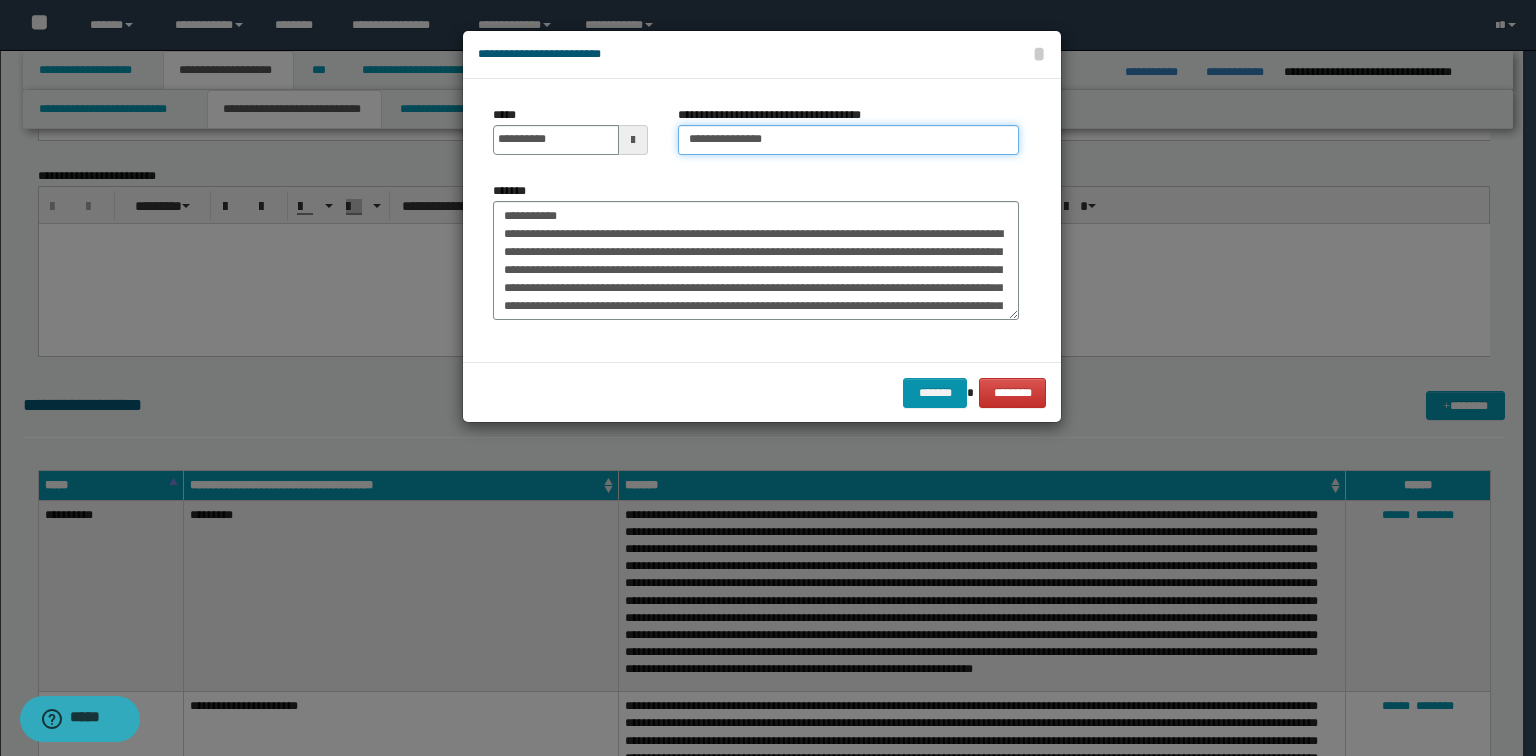 type on "**********" 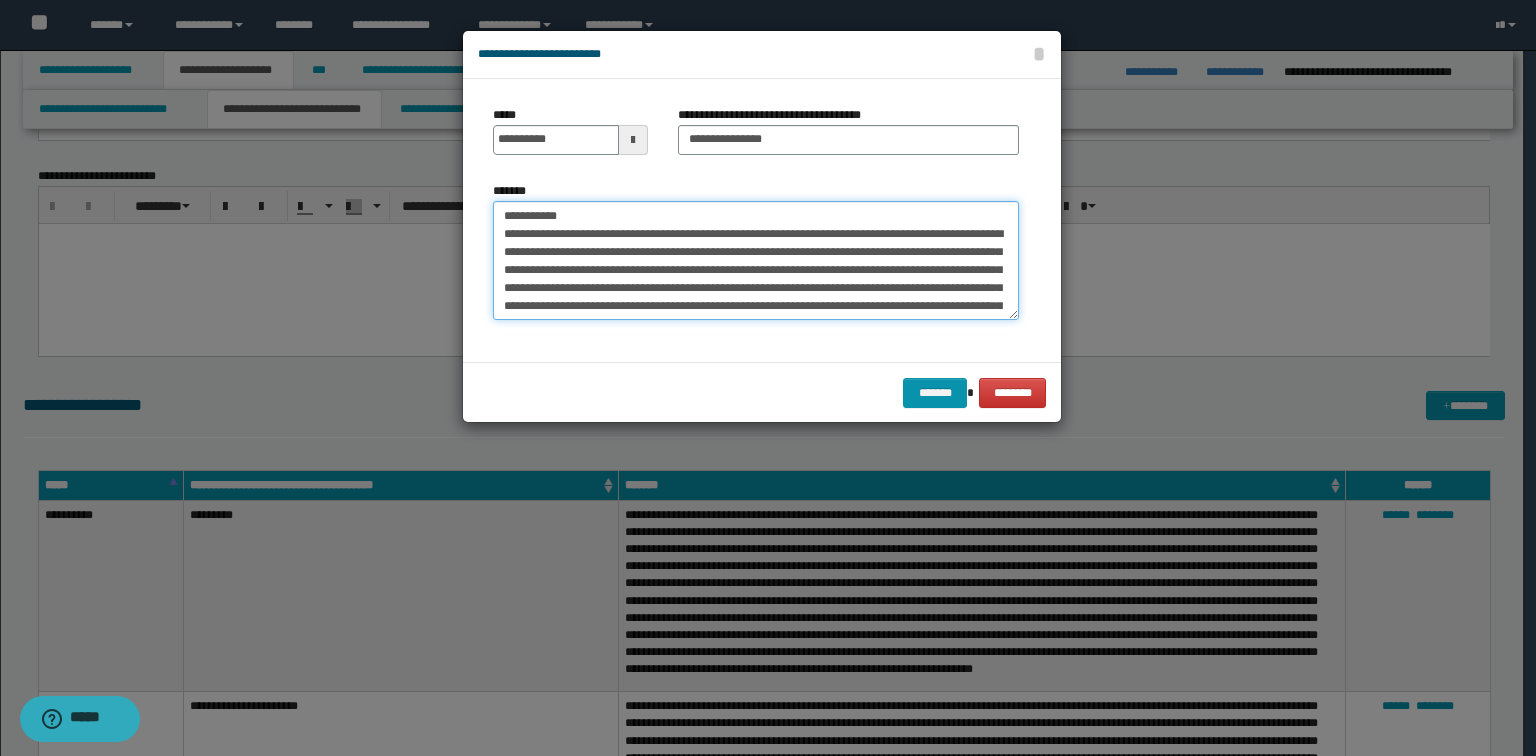 drag, startPoint x: 368, startPoint y: 190, endPoint x: 174, endPoint y: 187, distance: 194.0232 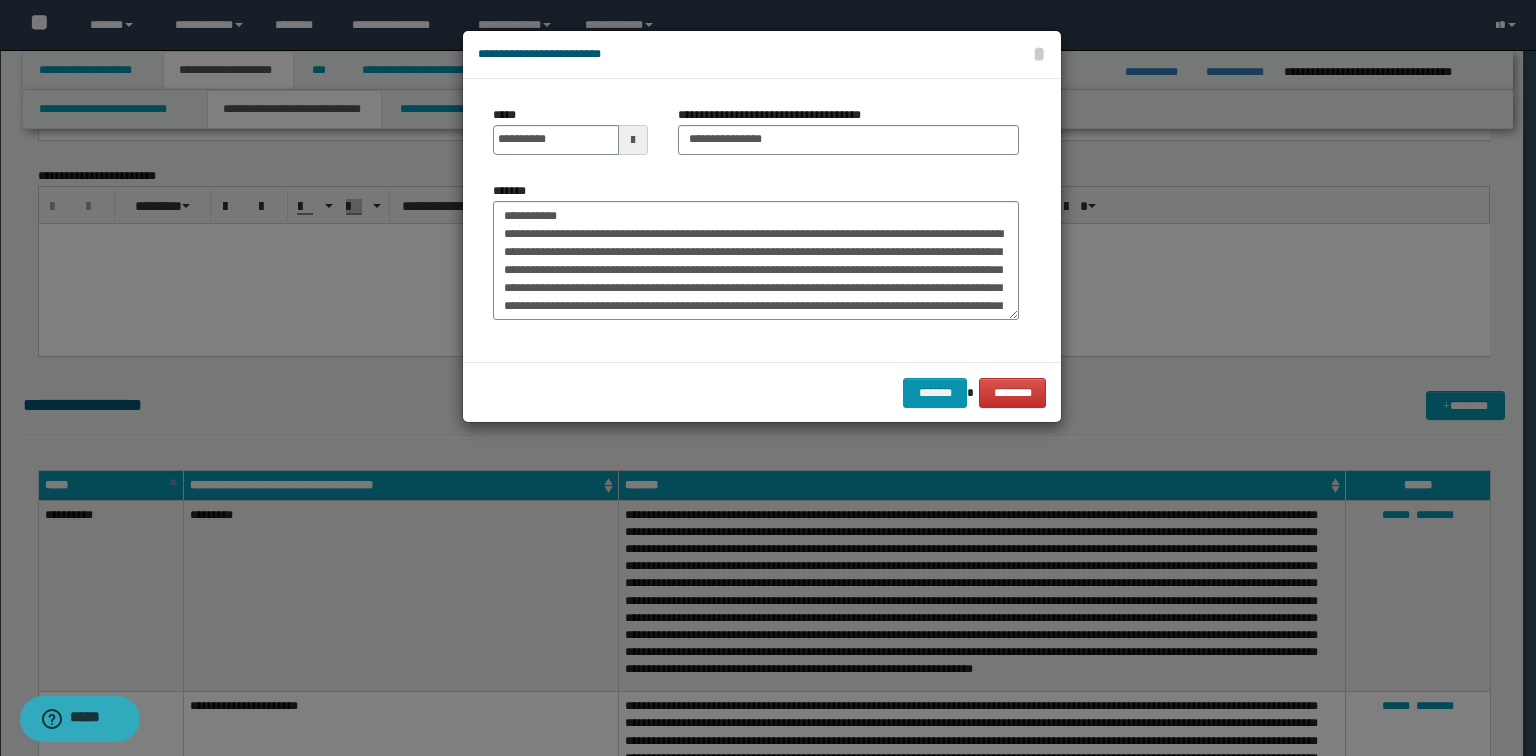 click at bounding box center [768, 378] 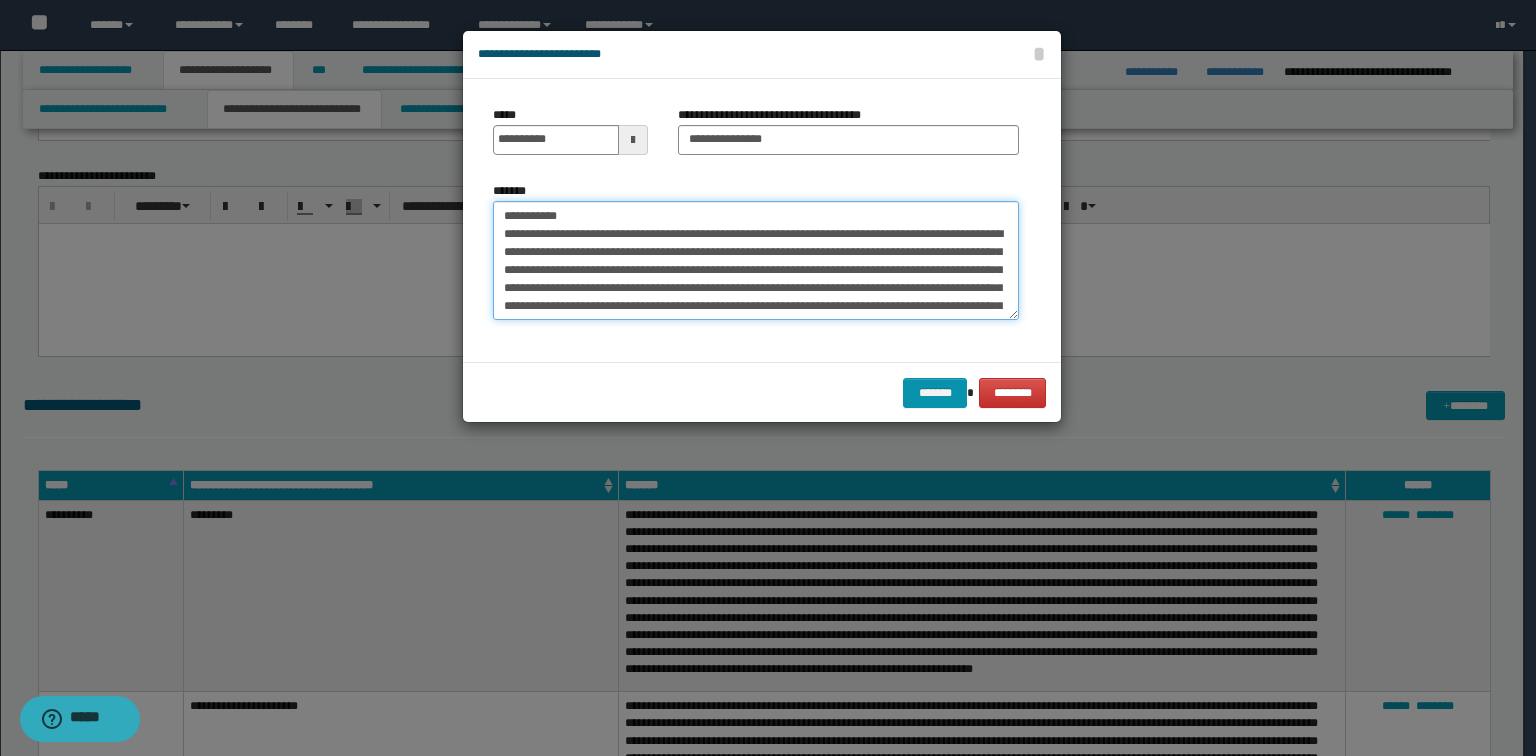 drag, startPoint x: 594, startPoint y: 219, endPoint x: 305, endPoint y: 205, distance: 289.3389 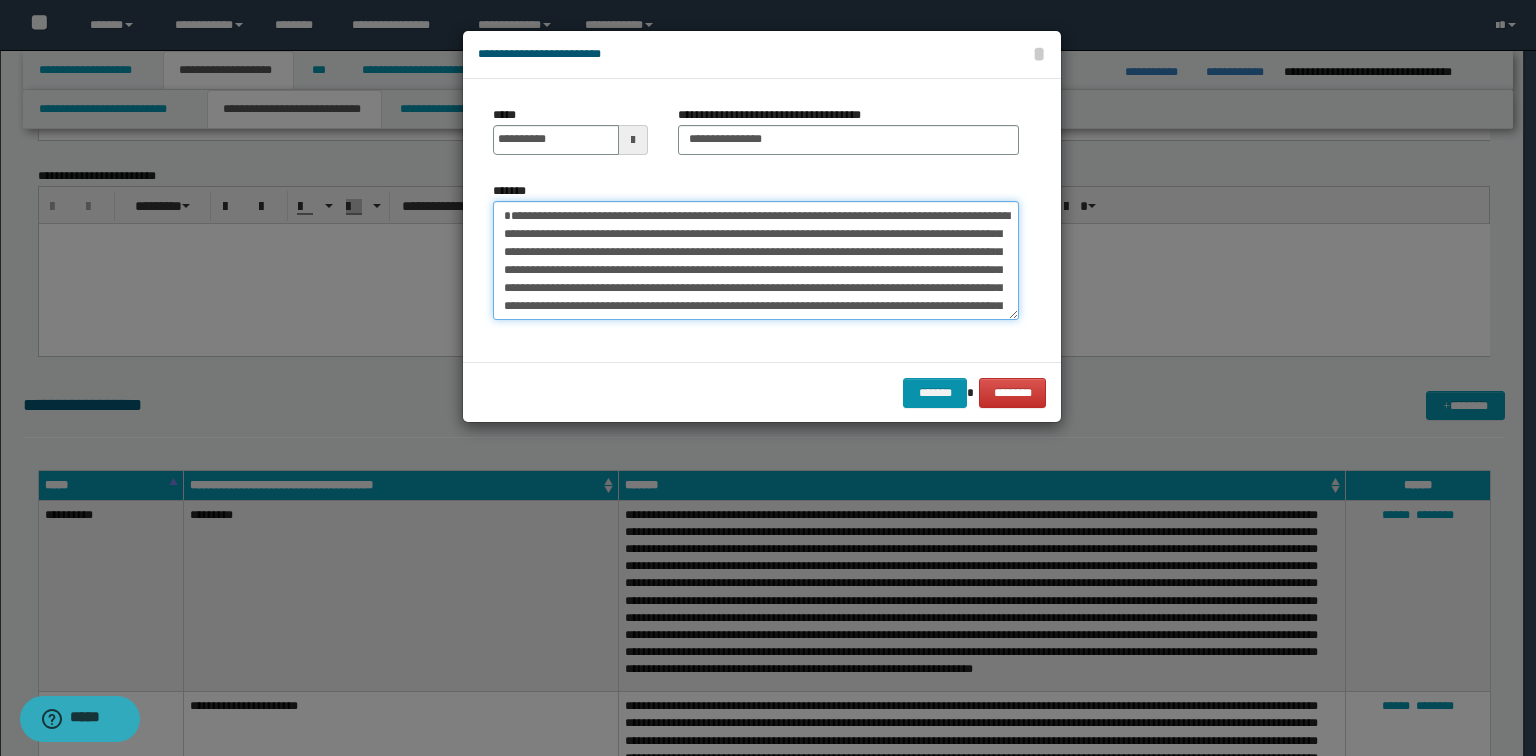 type on "**********" 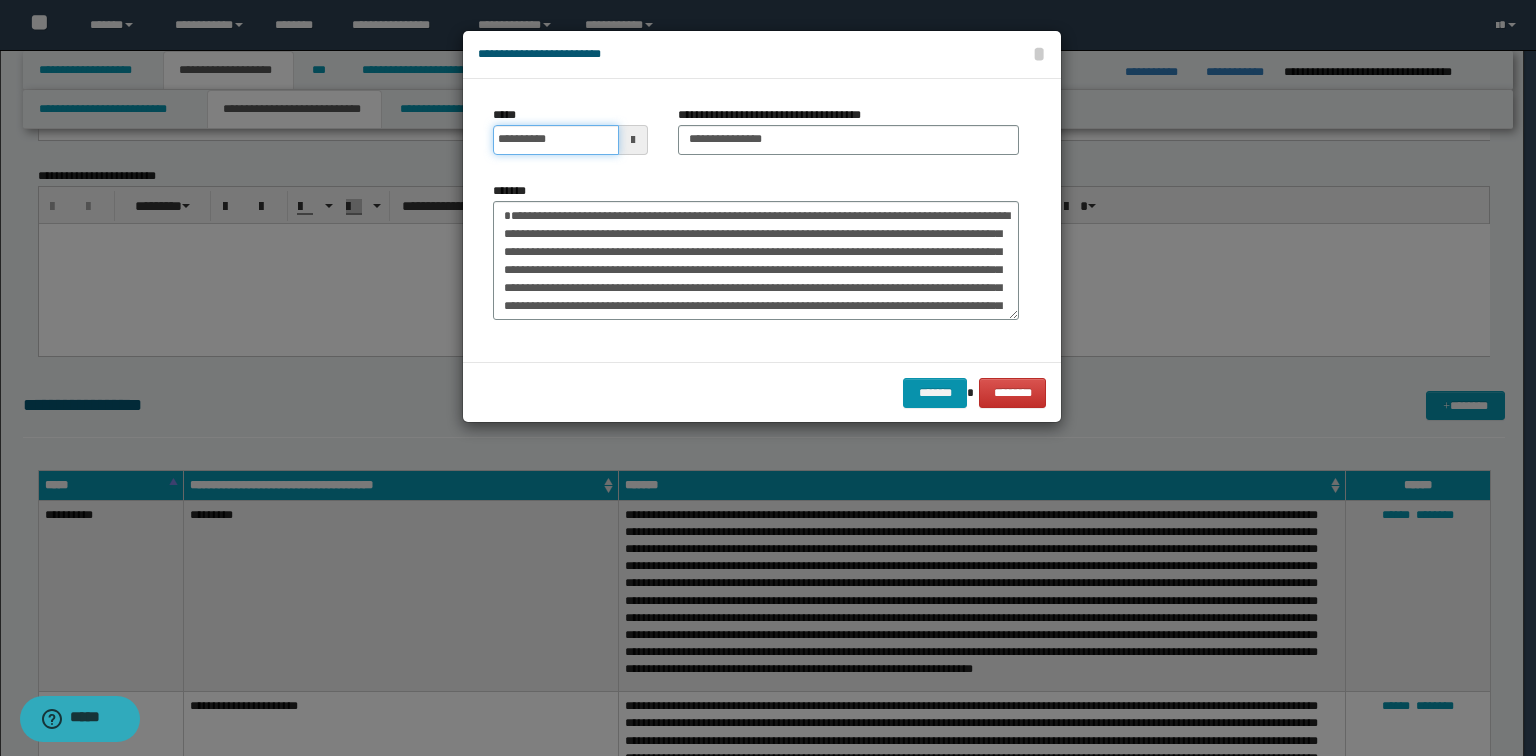 click on "**********" at bounding box center [556, 140] 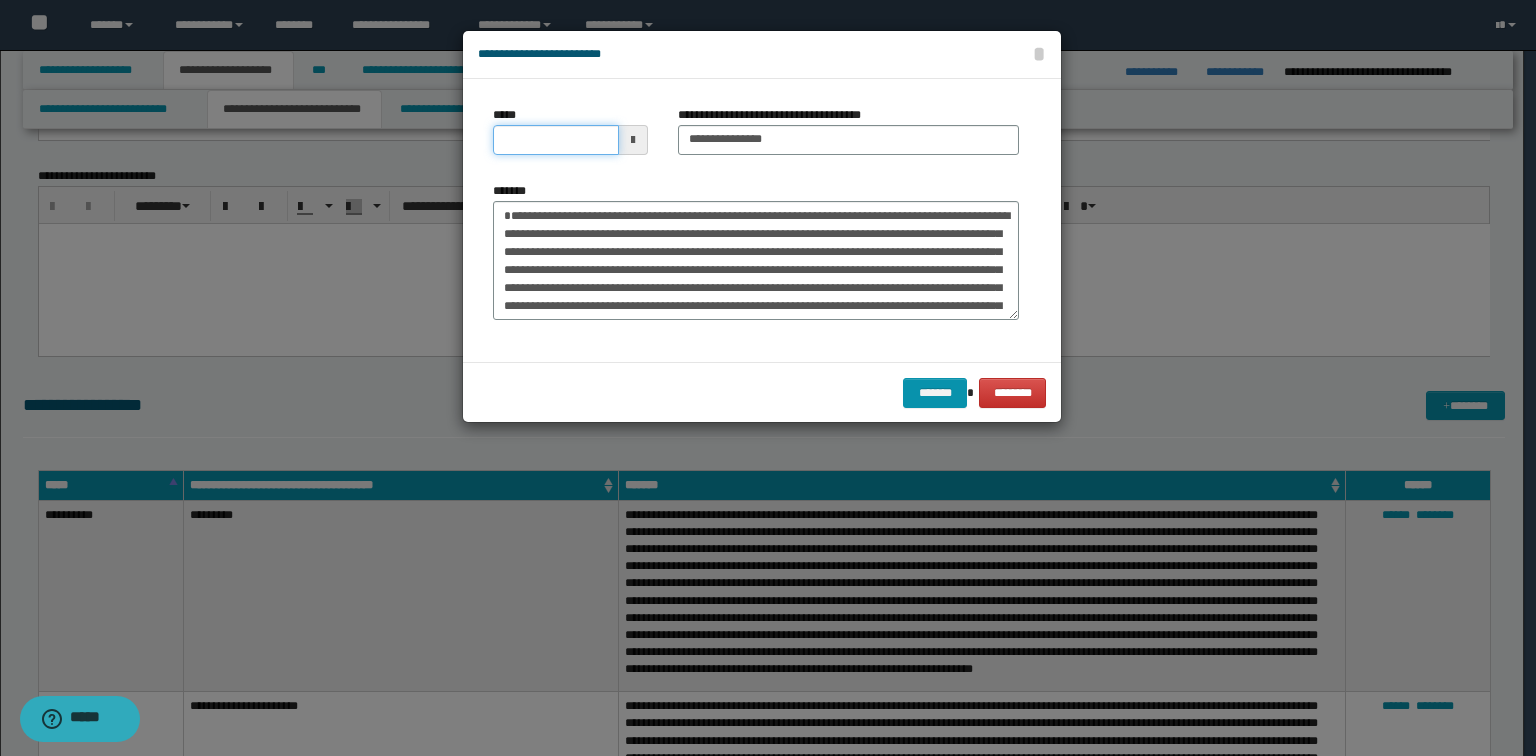 type on "**********" 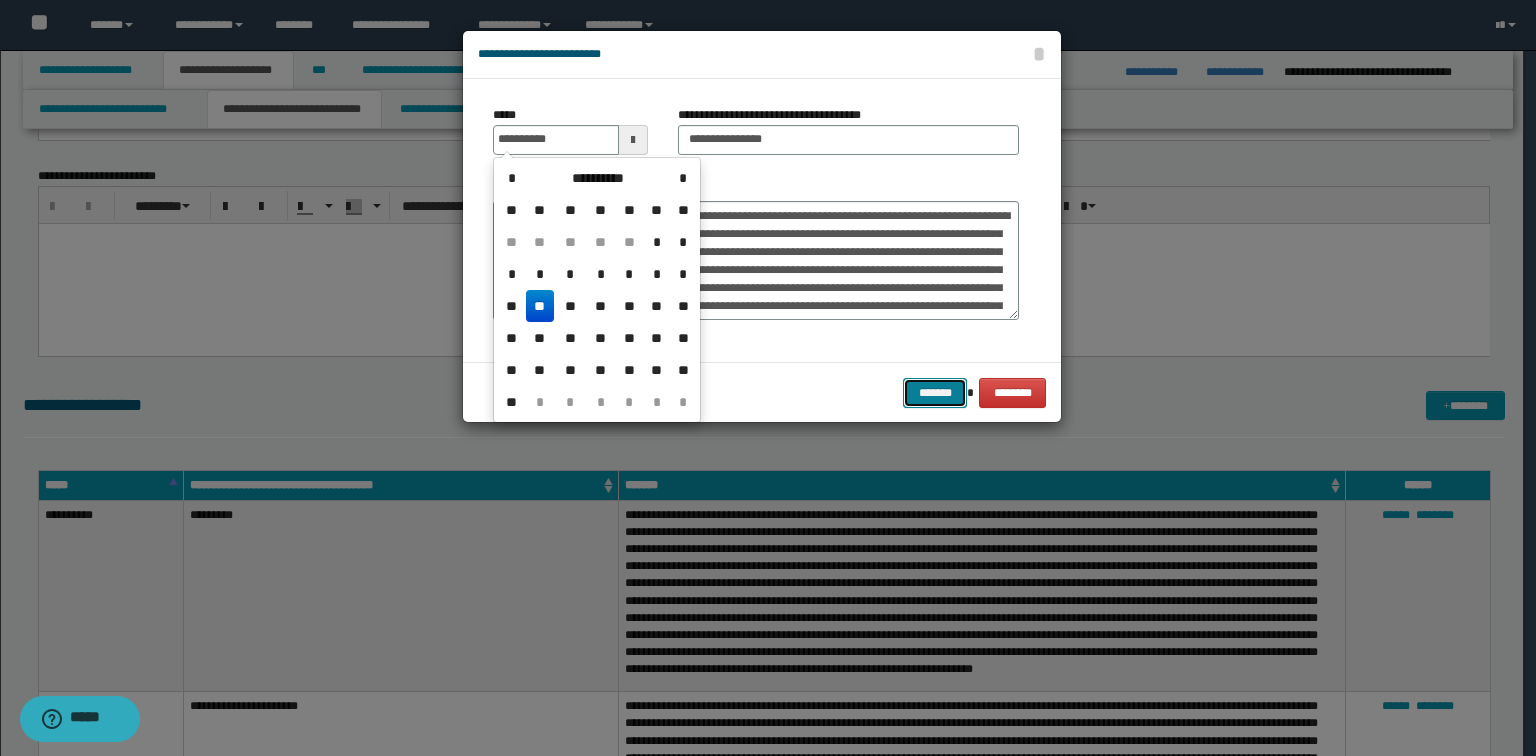 click on "*******" at bounding box center (935, 393) 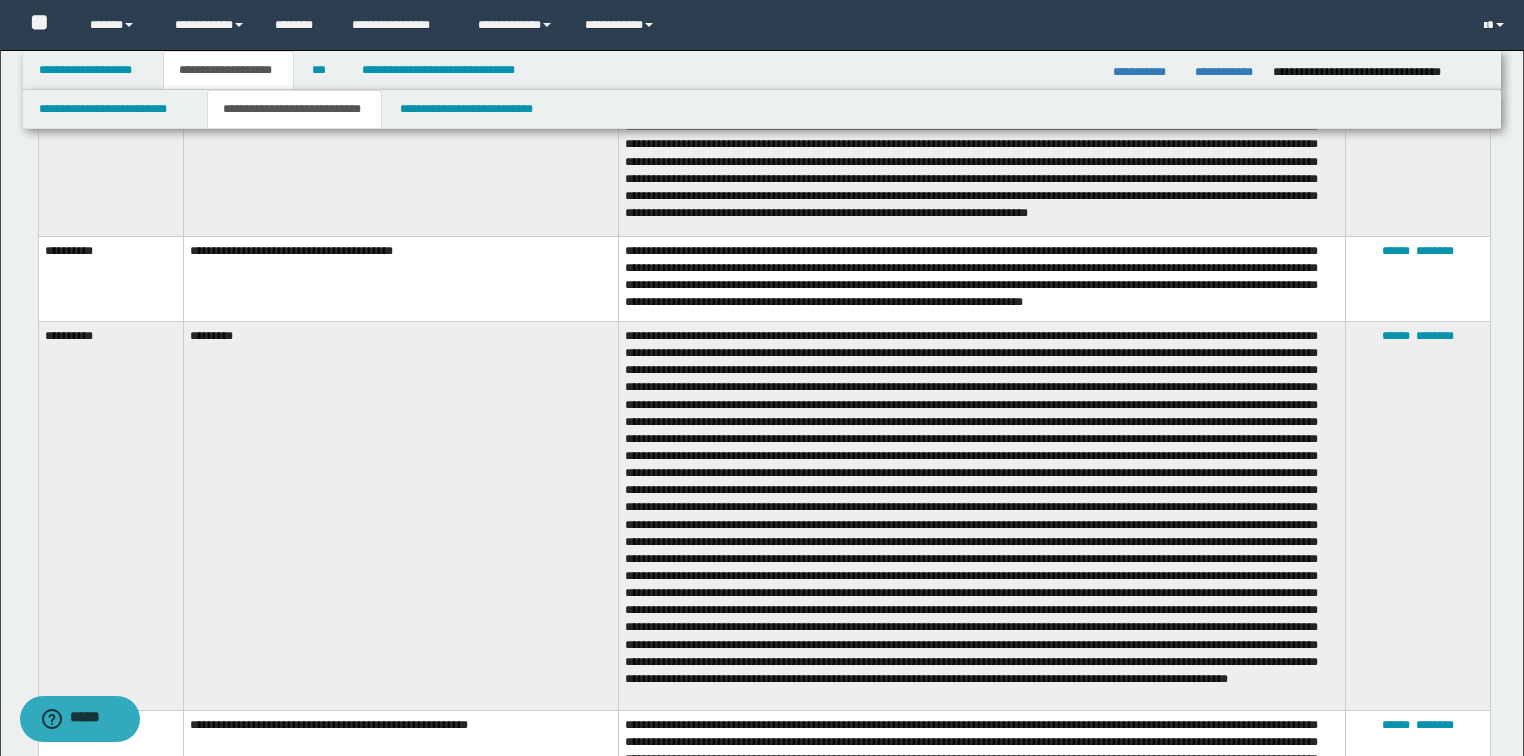 scroll, scrollTop: 4080, scrollLeft: 0, axis: vertical 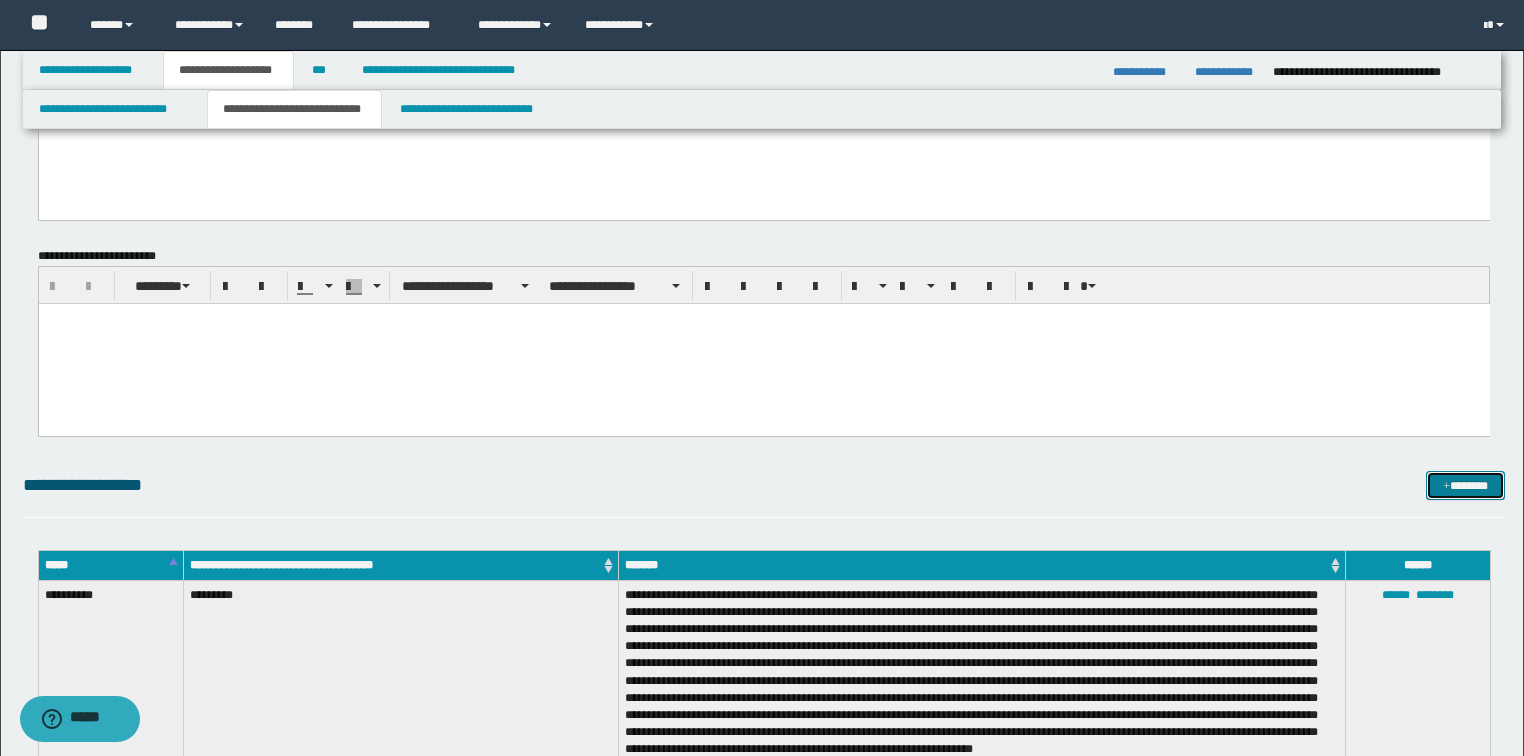 click on "*******" at bounding box center (1465, 486) 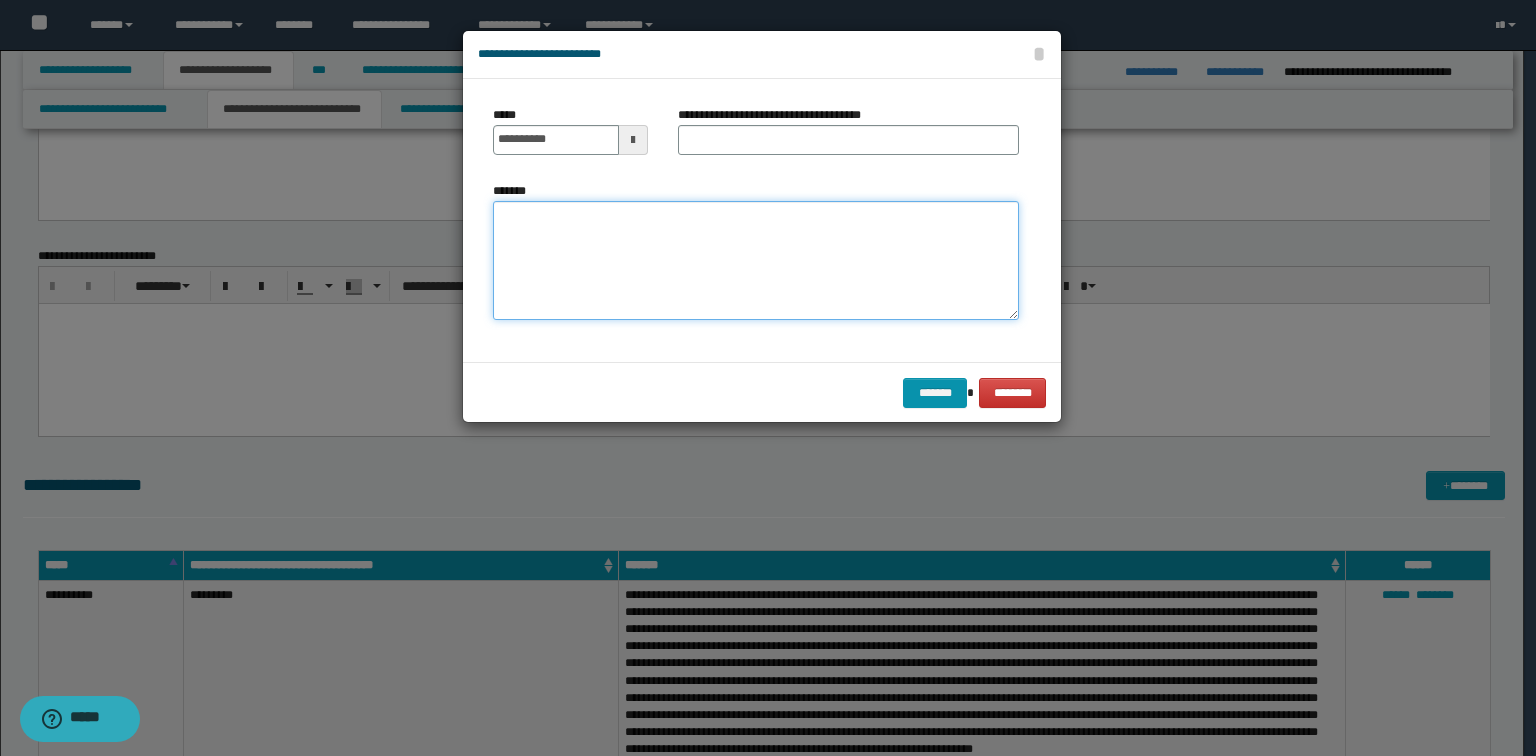 click on "*******" at bounding box center [756, 261] 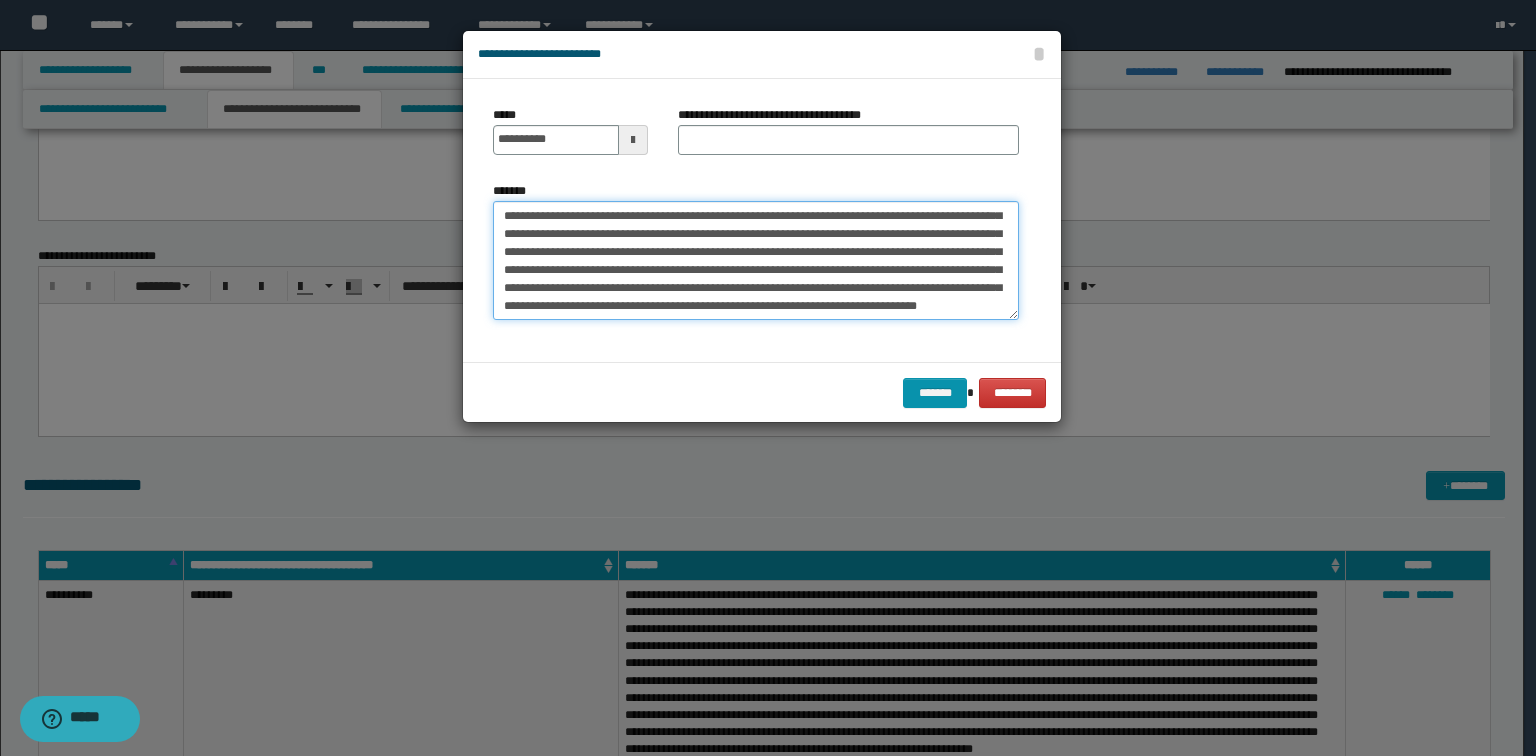 scroll, scrollTop: 0, scrollLeft: 0, axis: both 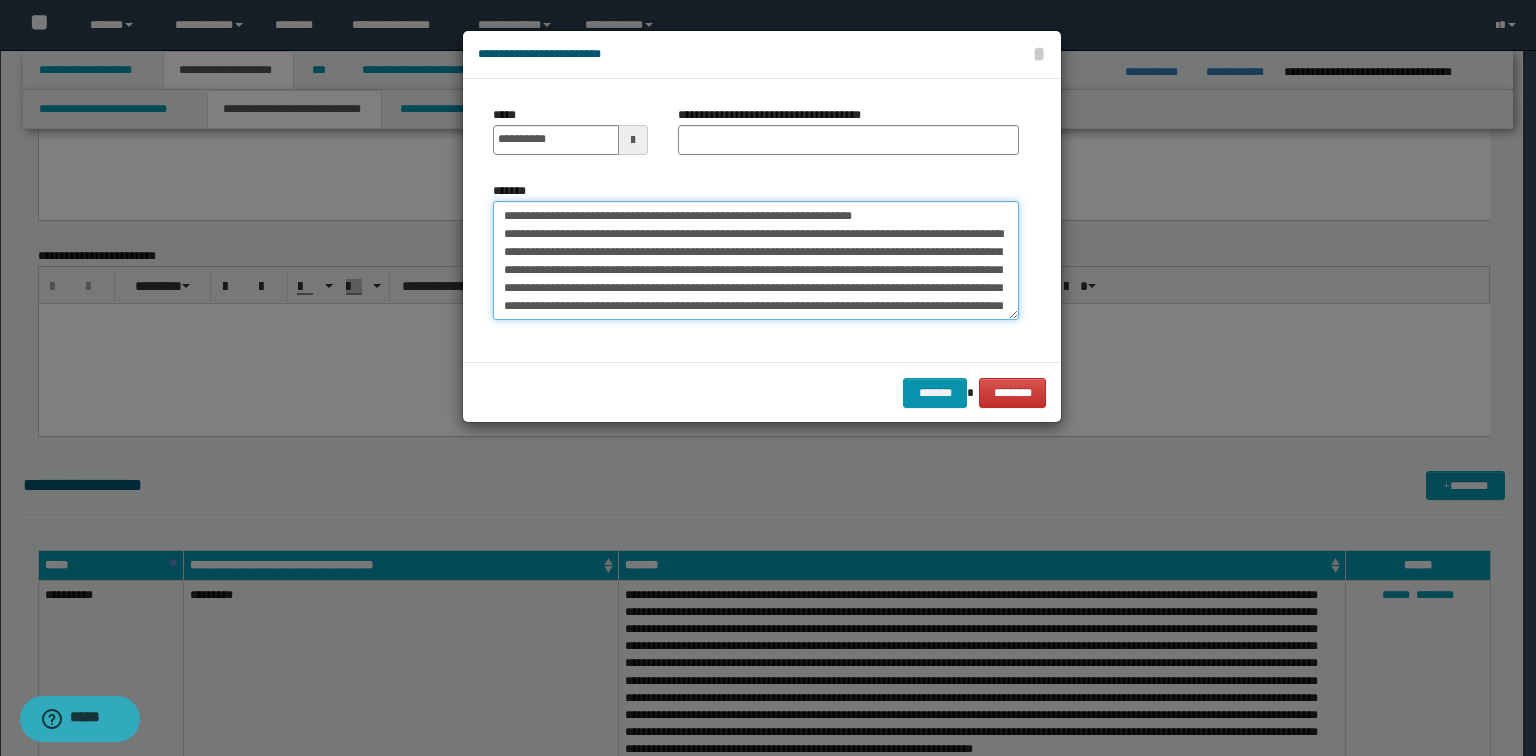 drag, startPoint x: 905, startPoint y: 217, endPoint x: 570, endPoint y: 208, distance: 335.12088 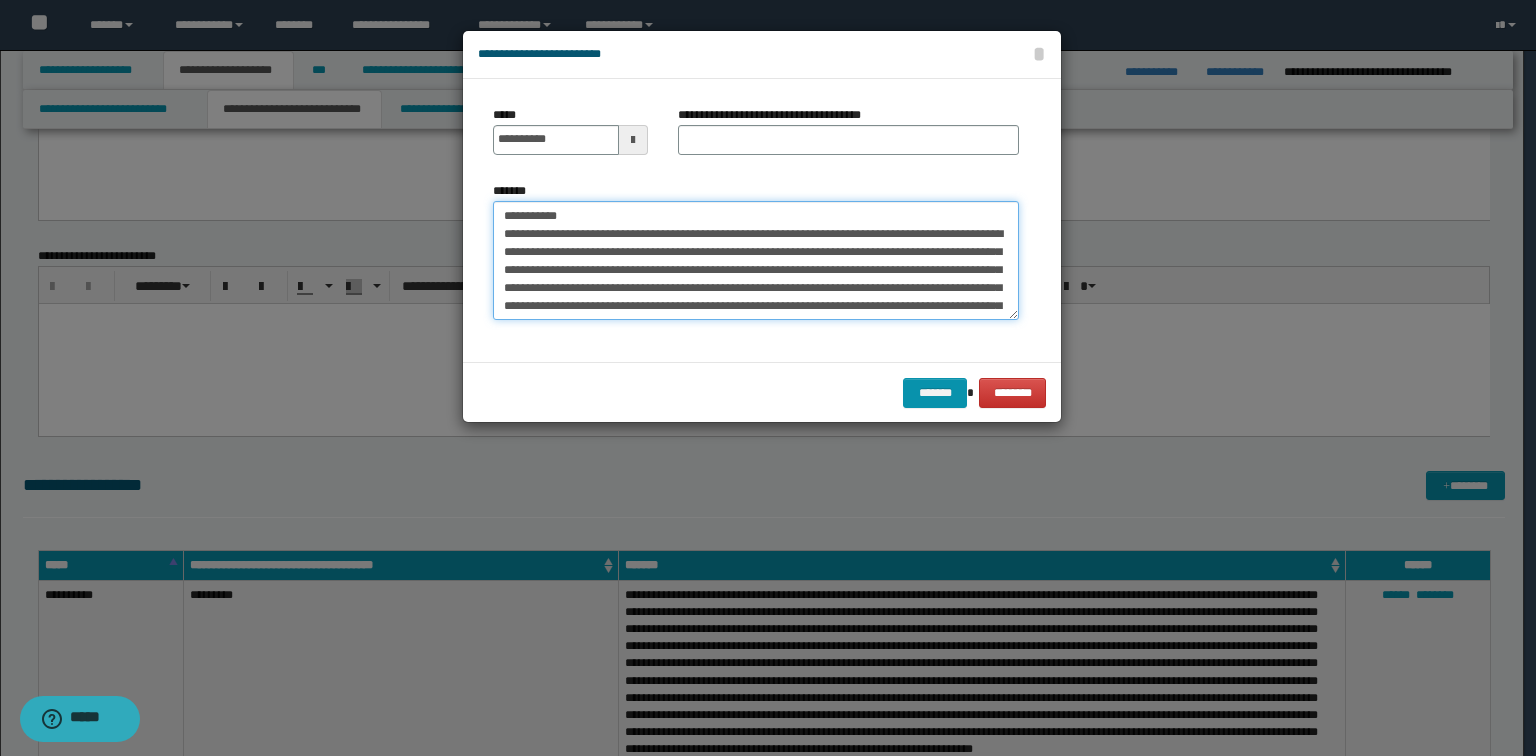 type on "**********" 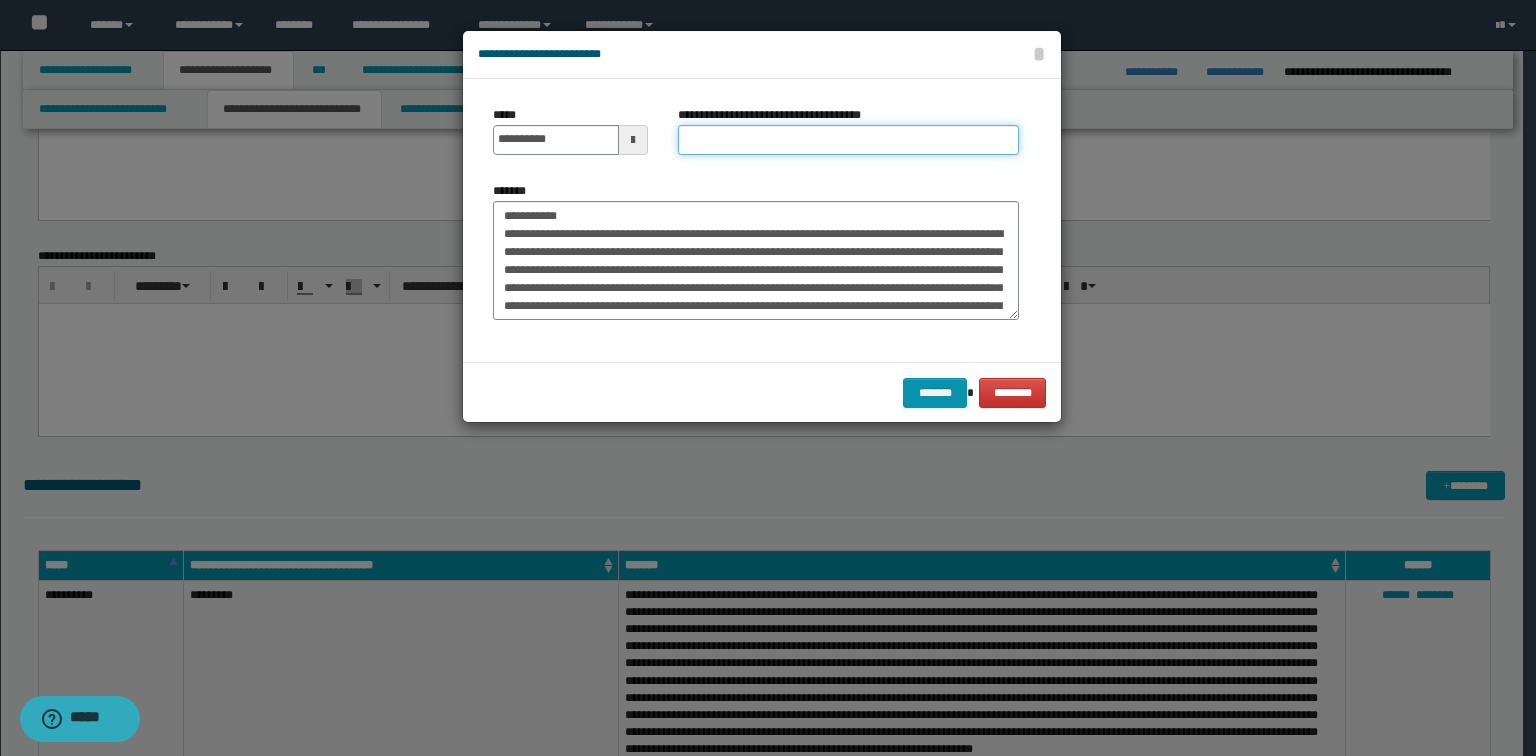 drag, startPoint x: 743, startPoint y: 137, endPoint x: 688, endPoint y: 152, distance: 57.00877 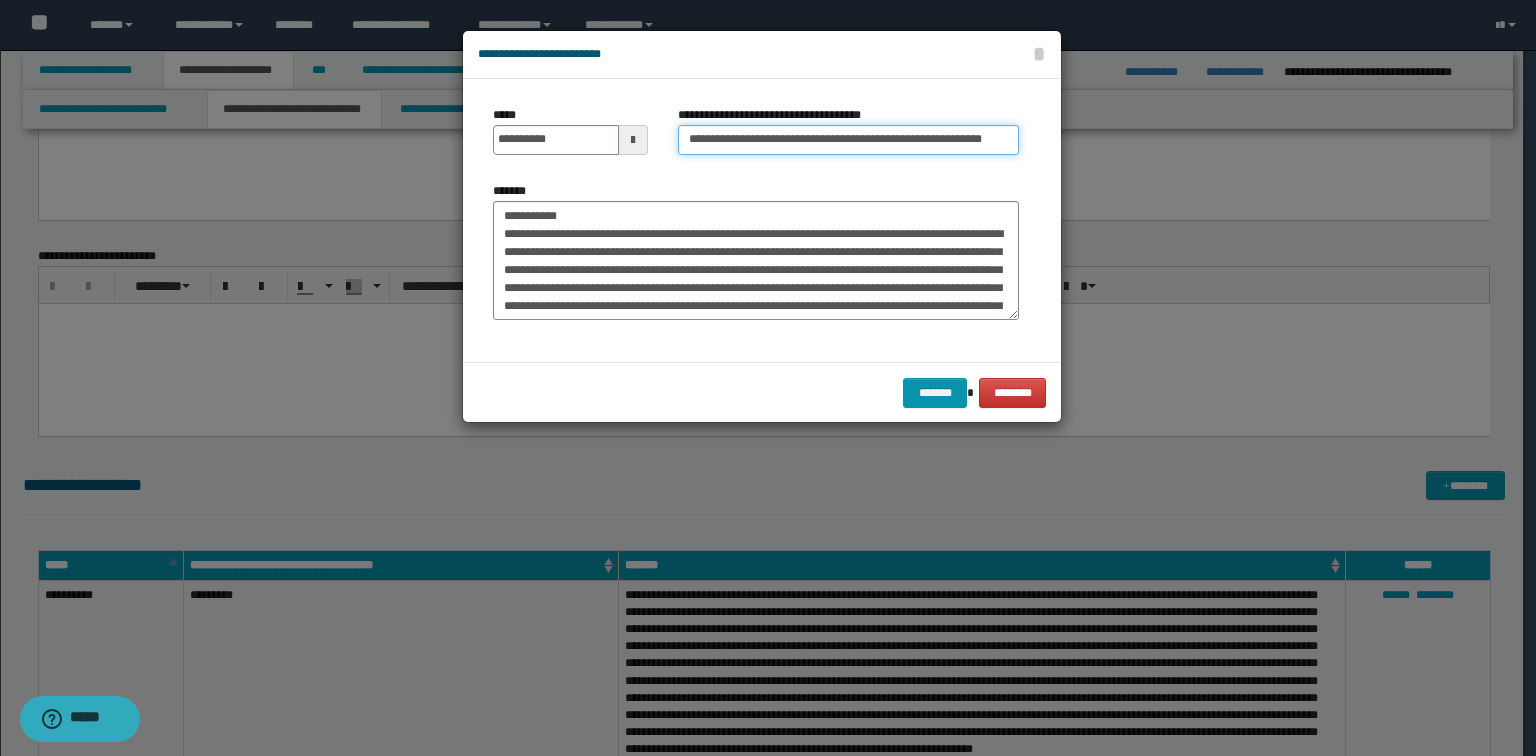 scroll, scrollTop: 0, scrollLeft: 10, axis: horizontal 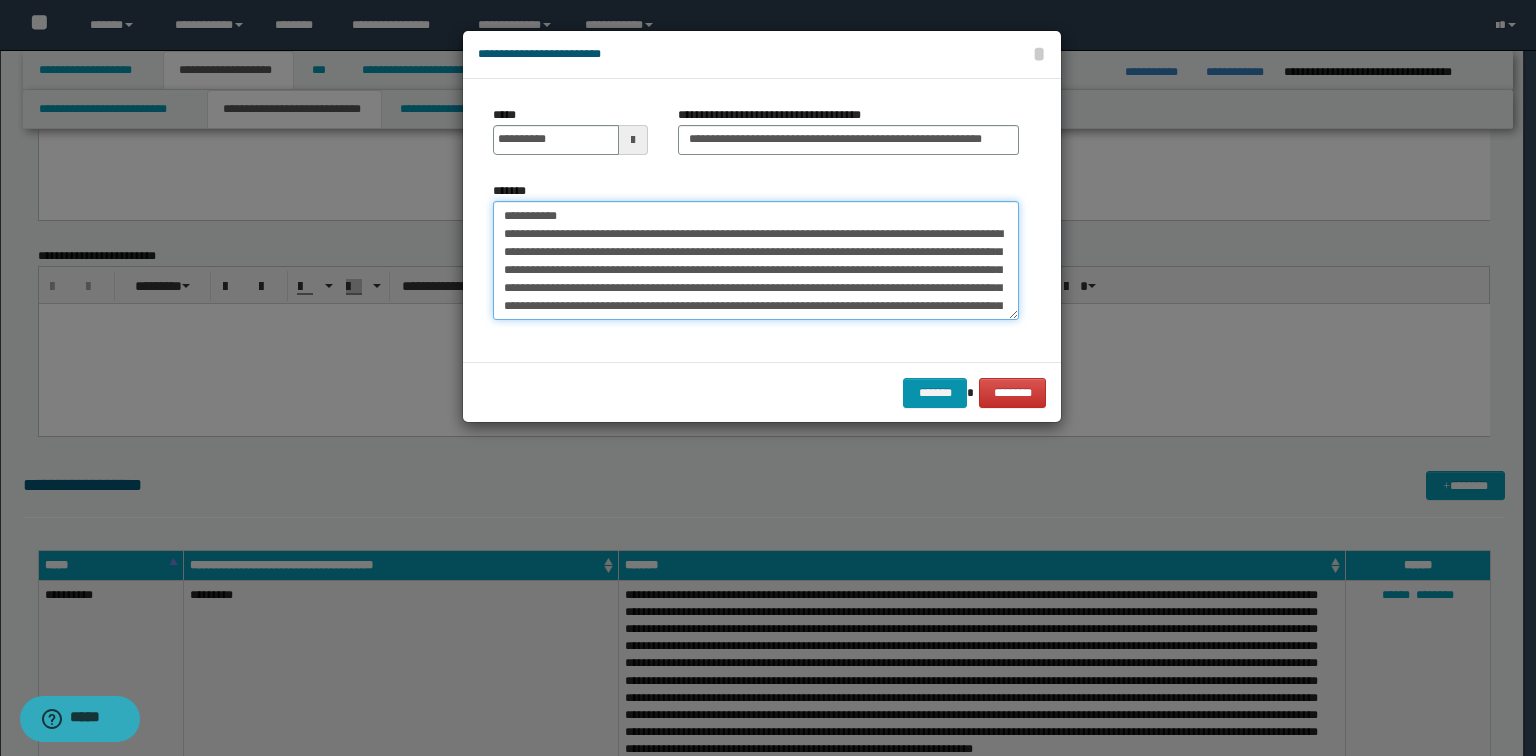 drag, startPoint x: 604, startPoint y: 212, endPoint x: 0, endPoint y: 138, distance: 608.51624 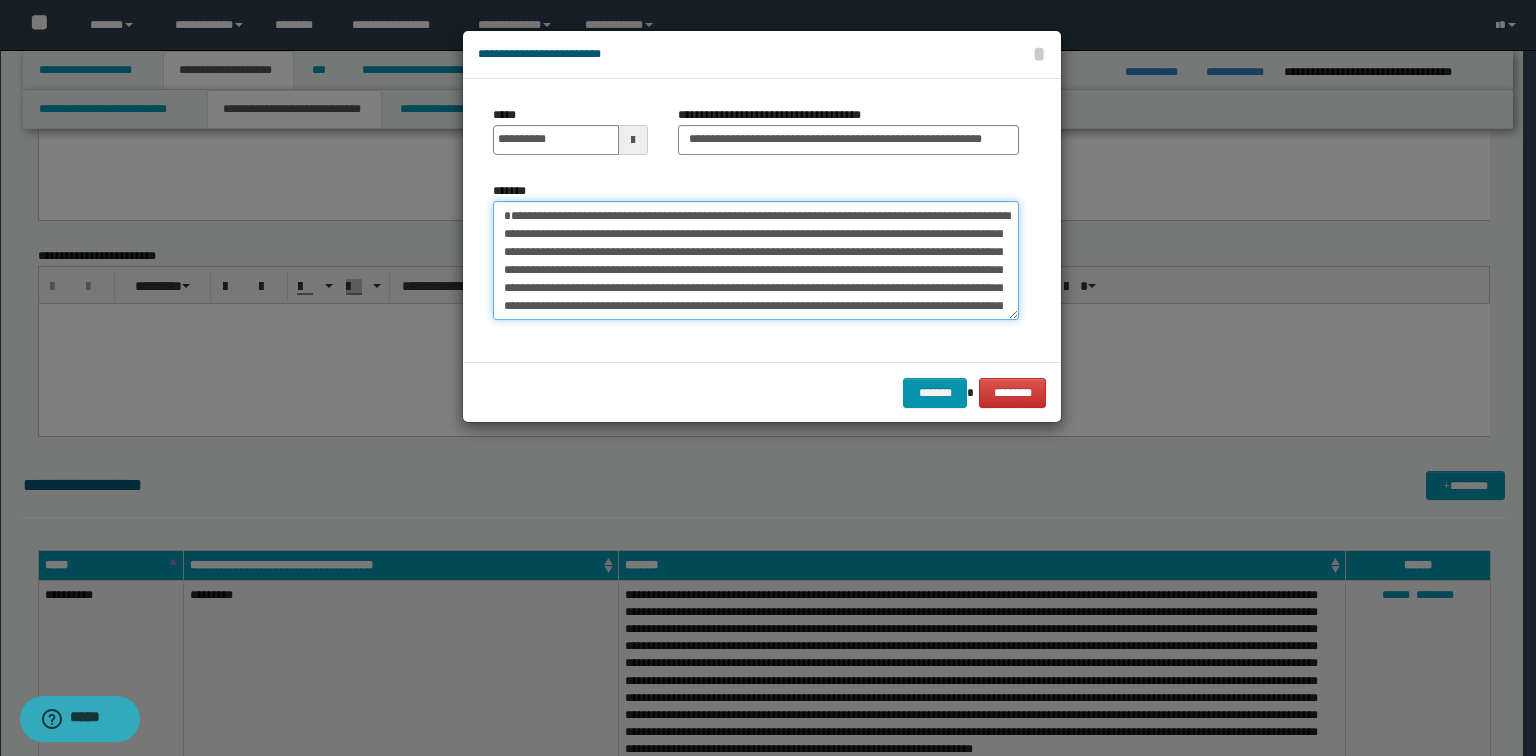 type on "**********" 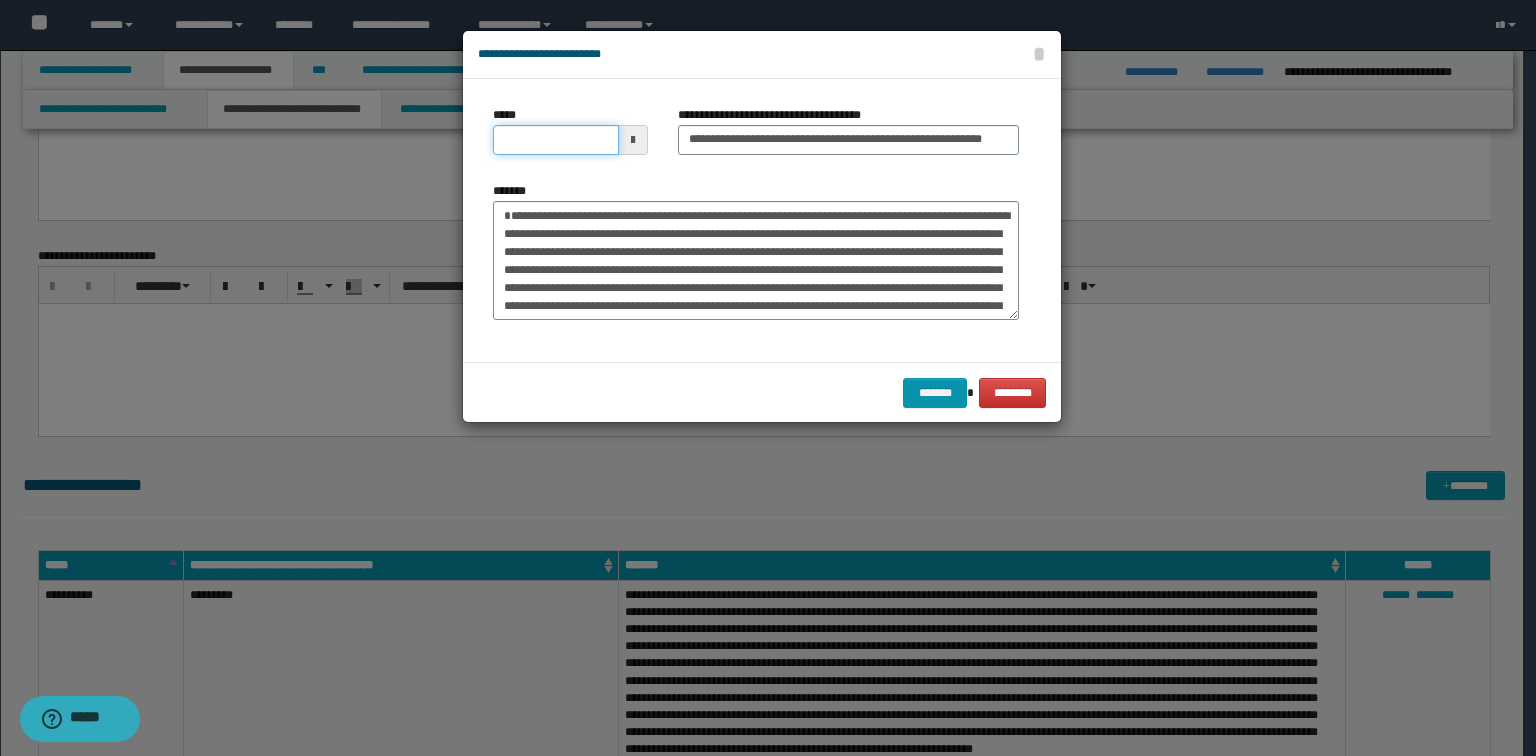 click on "*****" at bounding box center (556, 140) 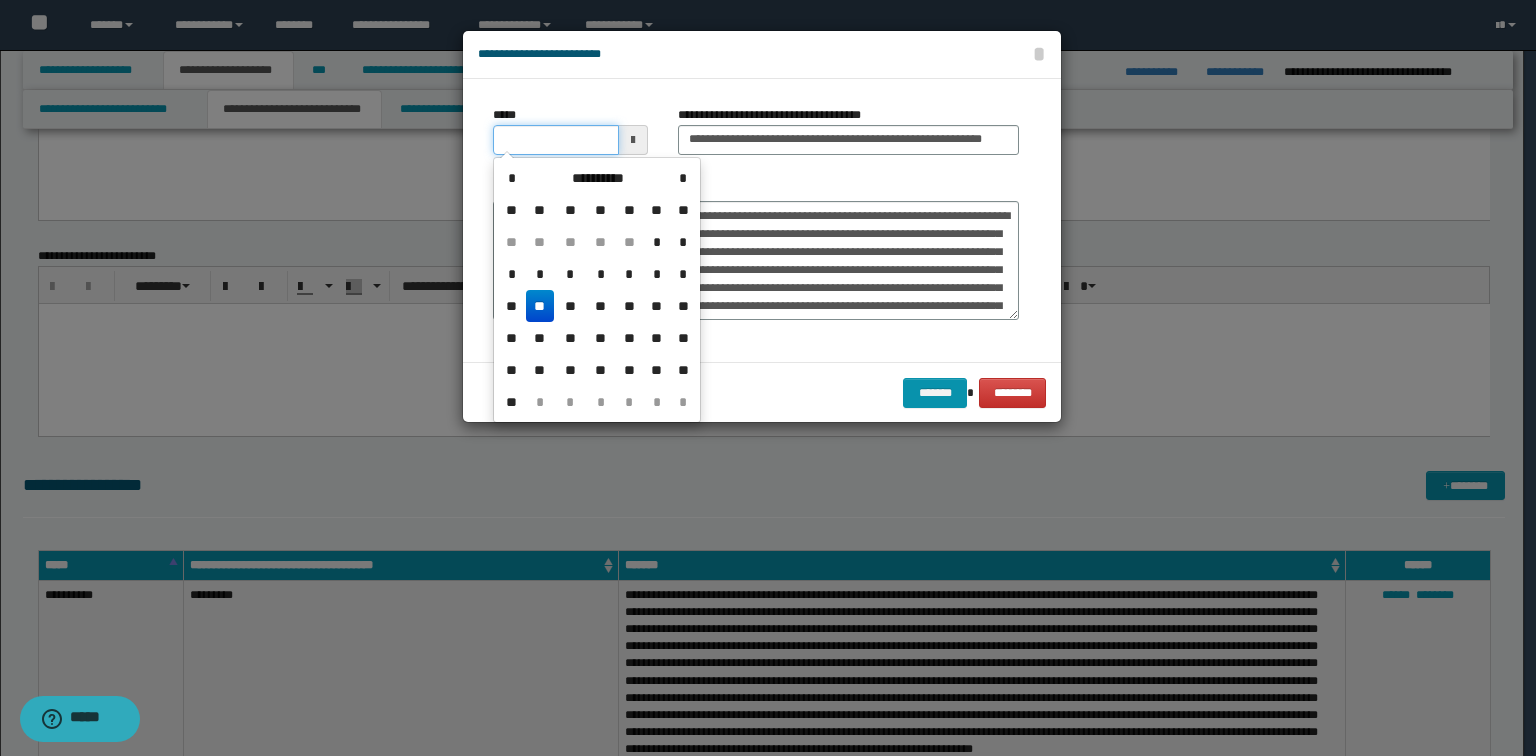 type on "**********" 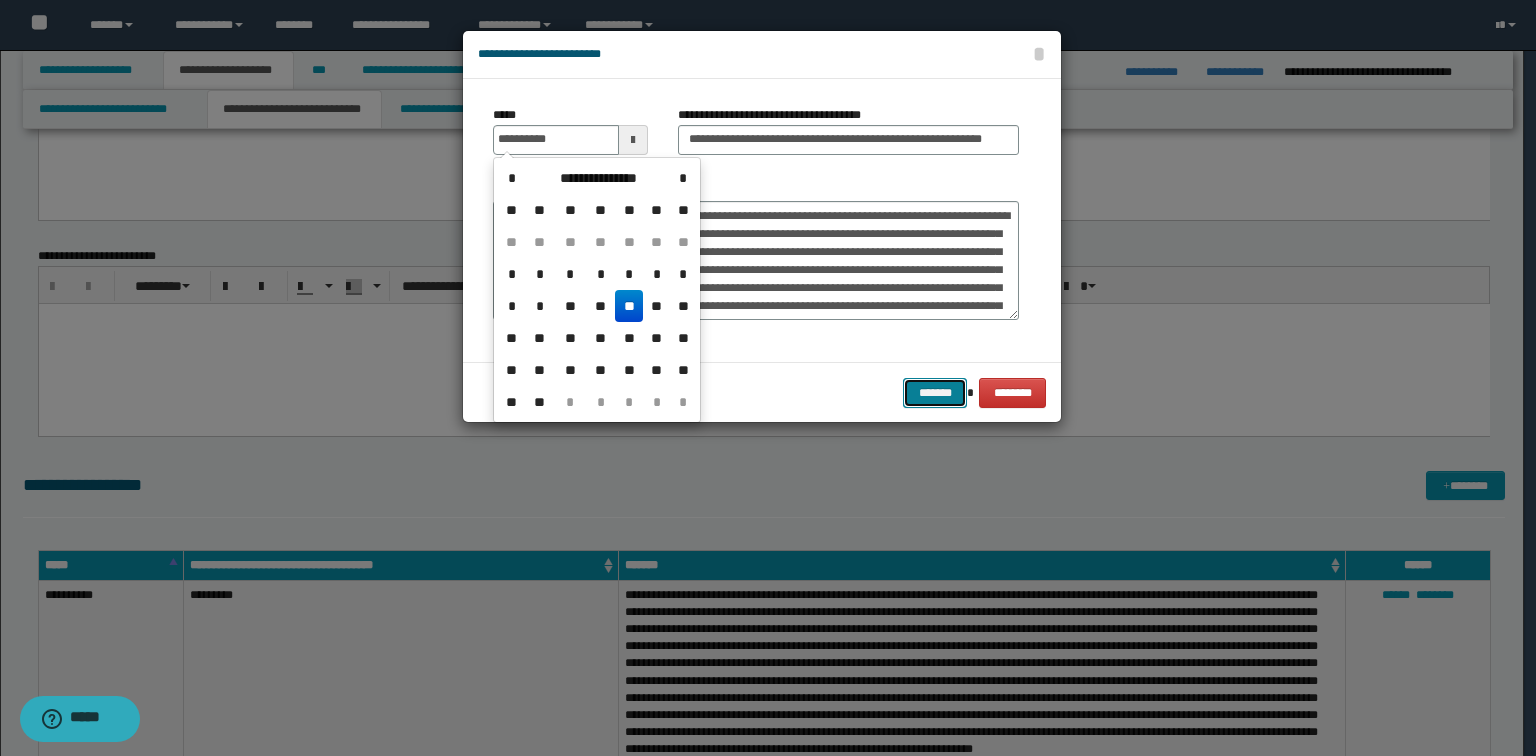 click on "*******" at bounding box center (935, 393) 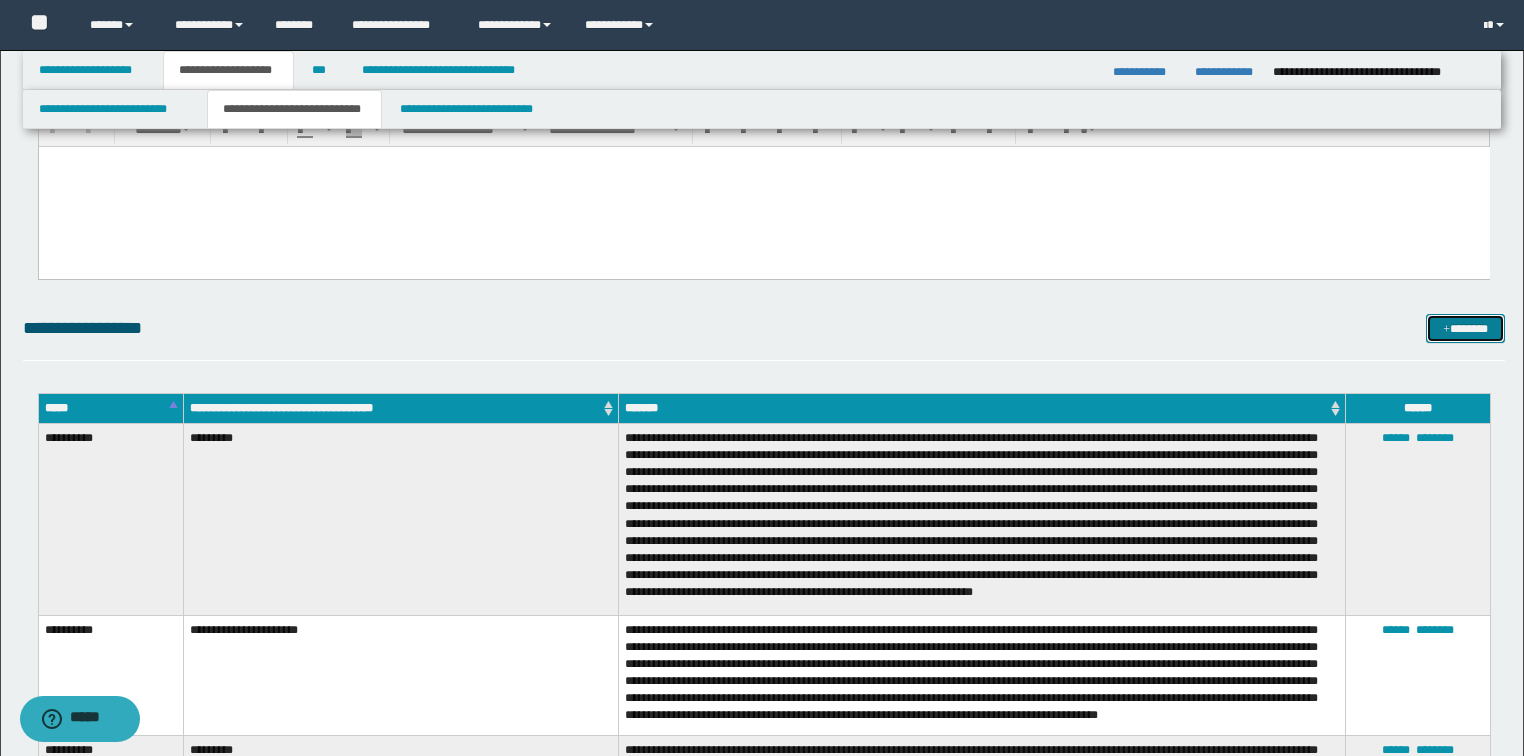 scroll, scrollTop: 2160, scrollLeft: 0, axis: vertical 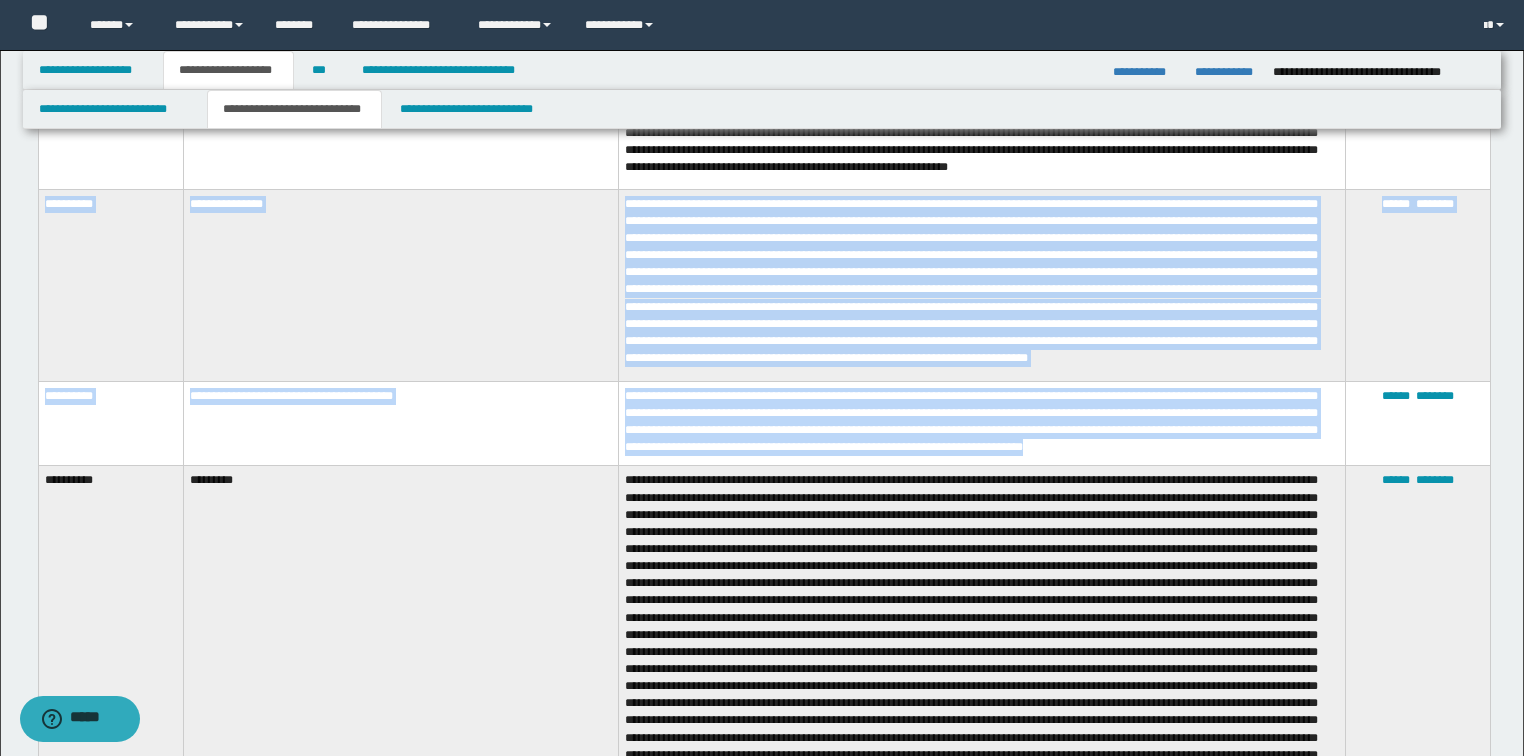 drag, startPoint x: 1124, startPoint y: 444, endPoint x: 46, endPoint y: 210, distance: 1103.1047 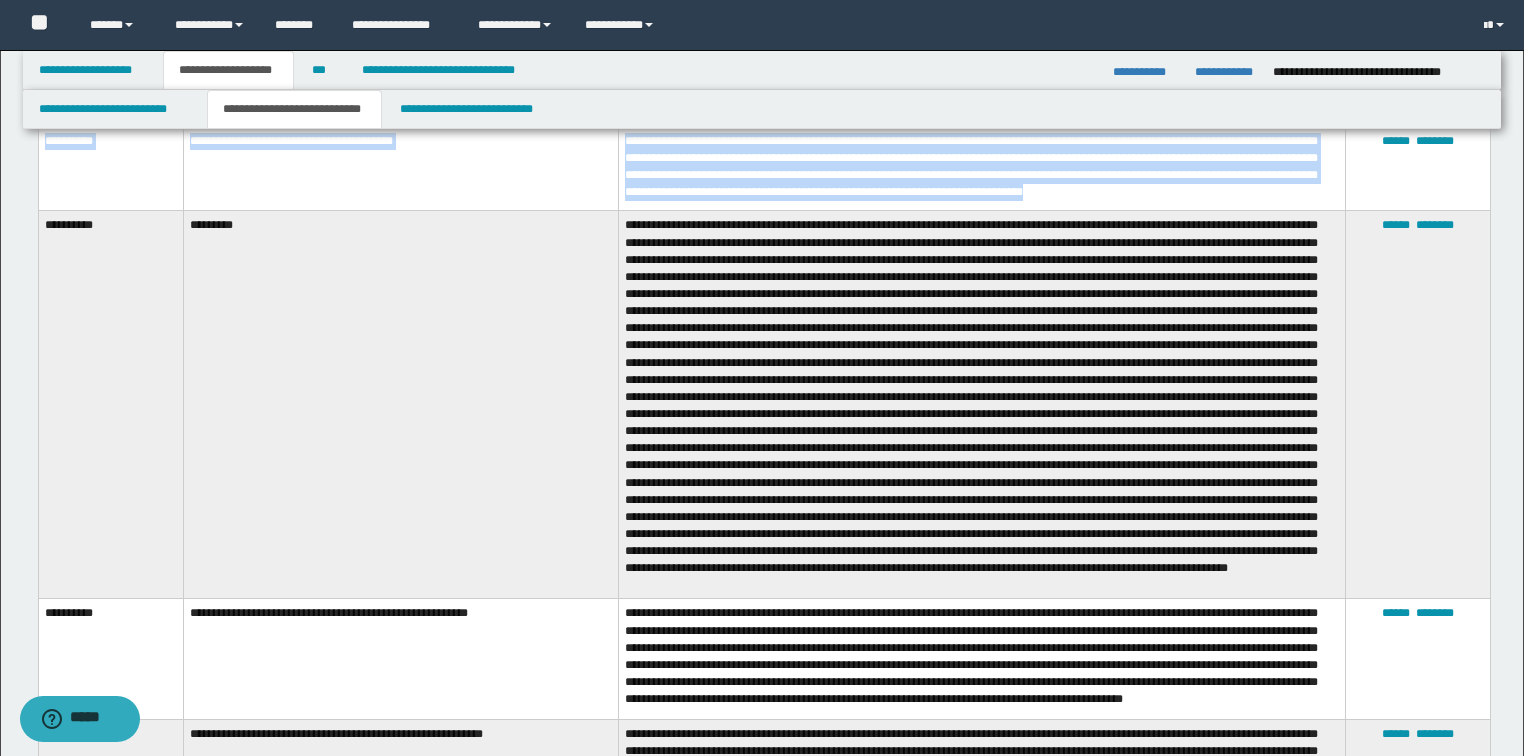 scroll, scrollTop: 4165, scrollLeft: 0, axis: vertical 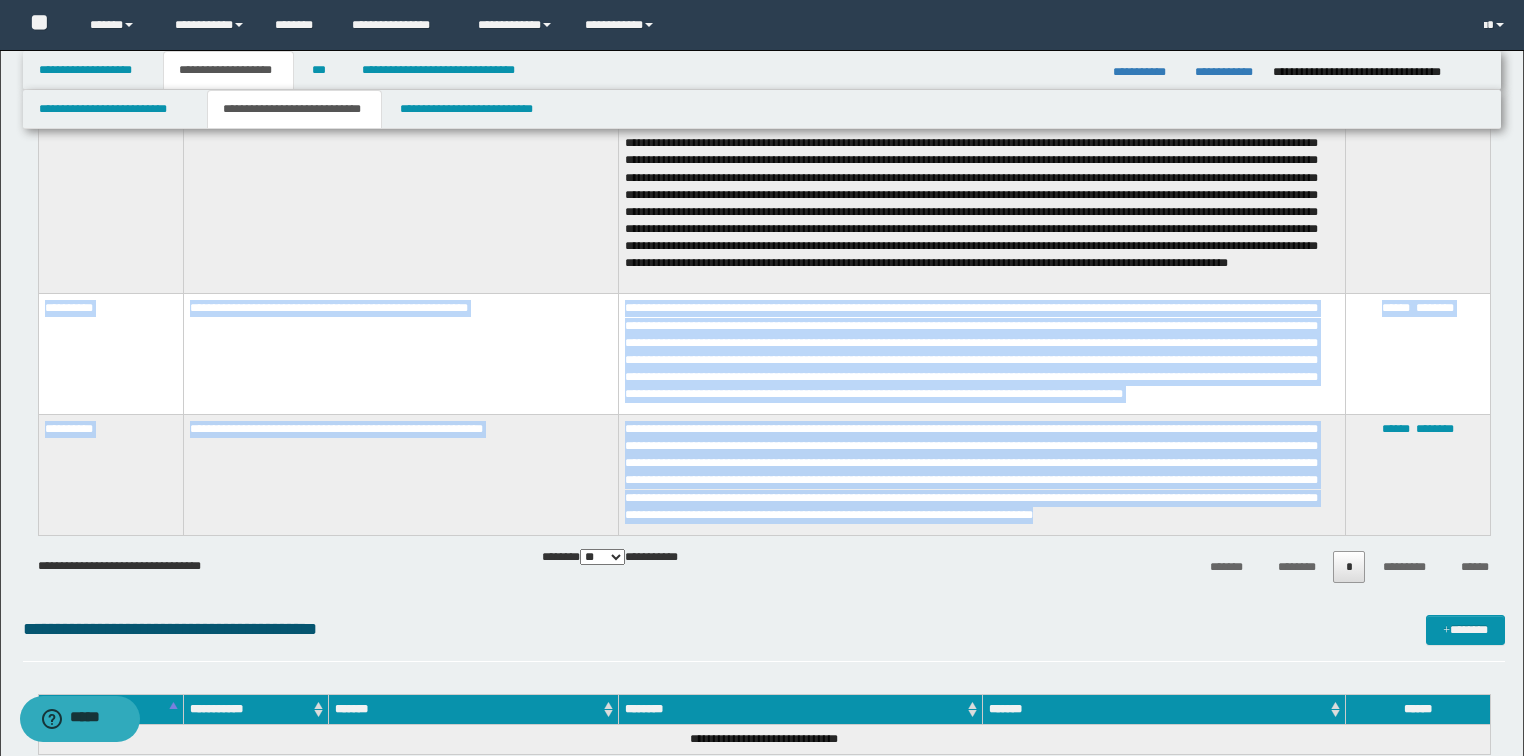 drag, startPoint x: 1278, startPoint y: 522, endPoint x: 44, endPoint y: 311, distance: 1251.9093 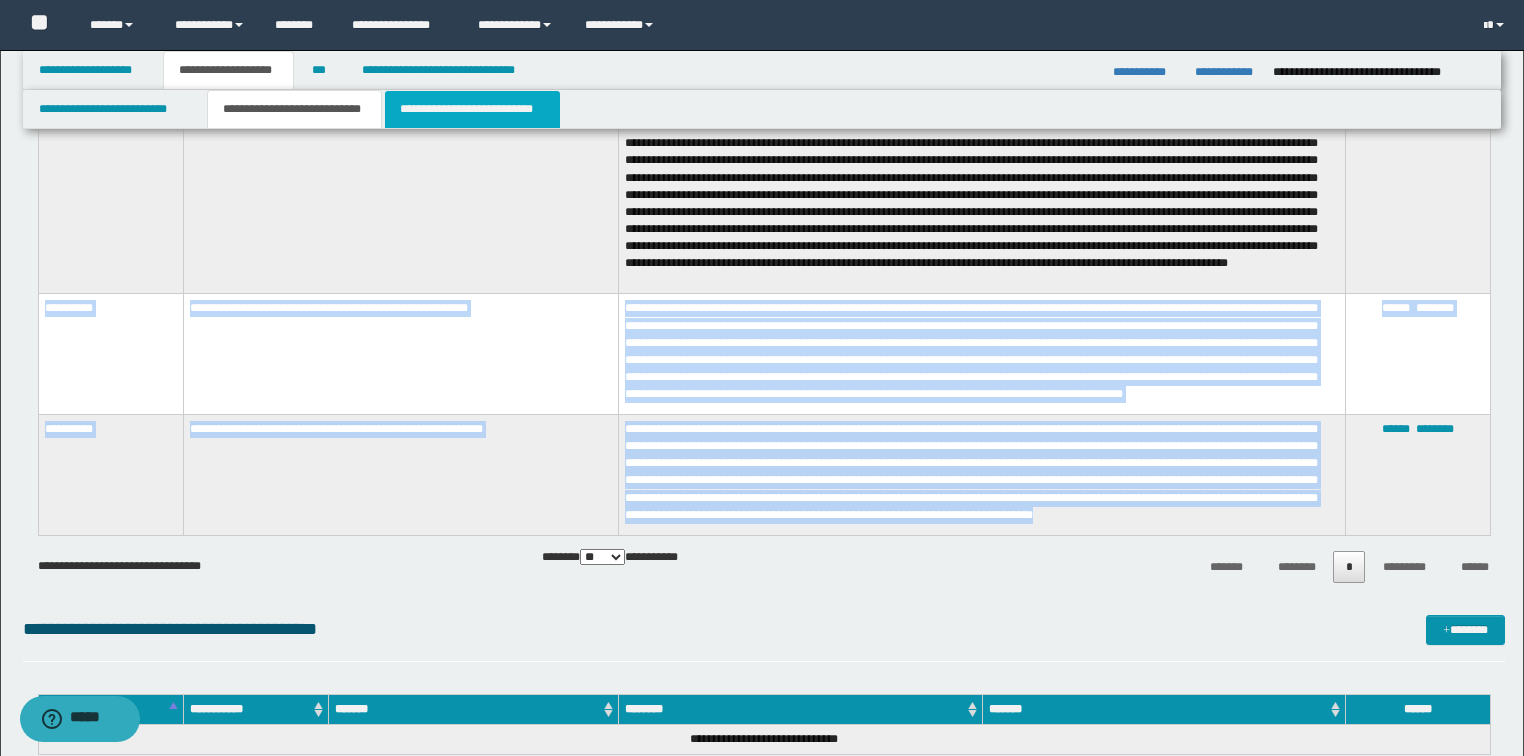 click on "**********" at bounding box center [472, 109] 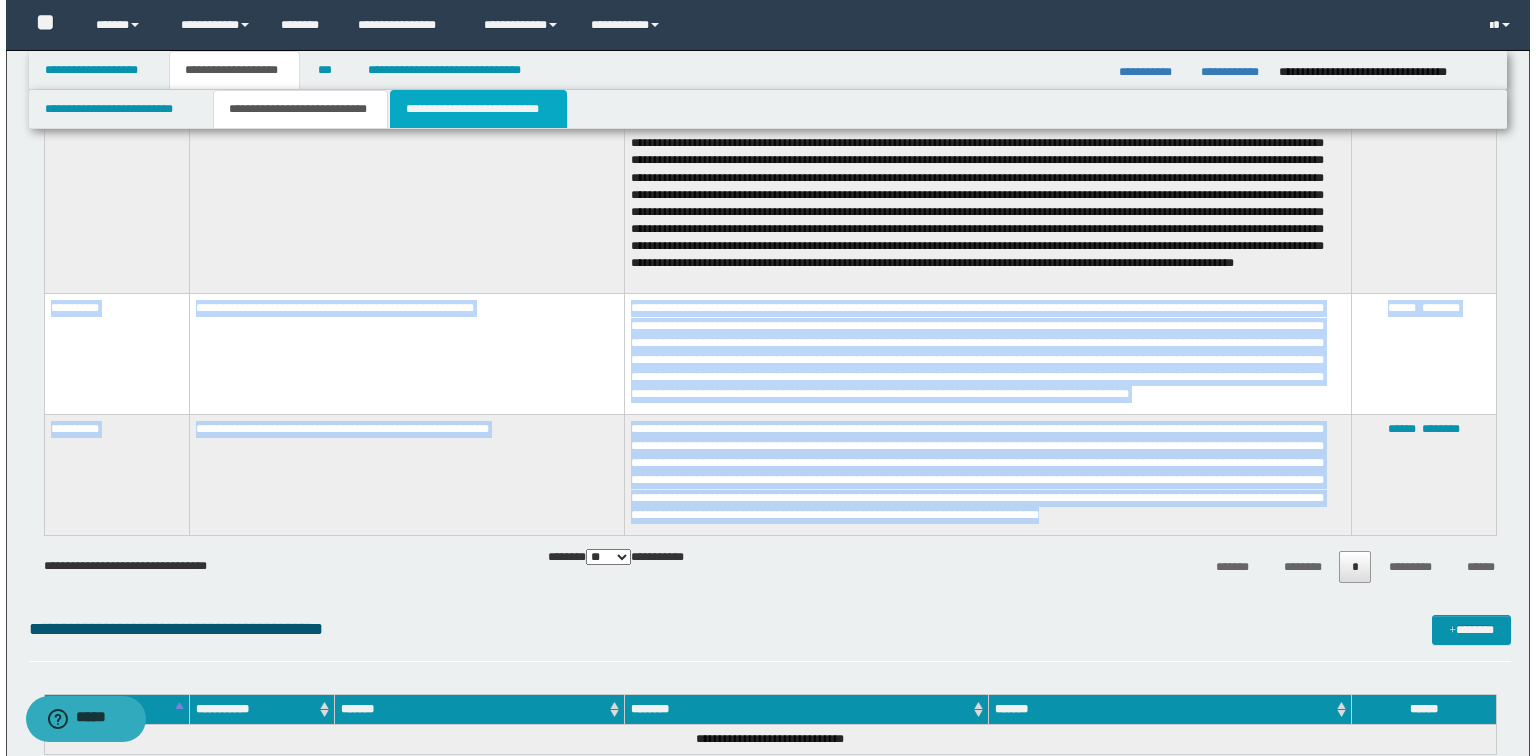 scroll, scrollTop: 0, scrollLeft: 0, axis: both 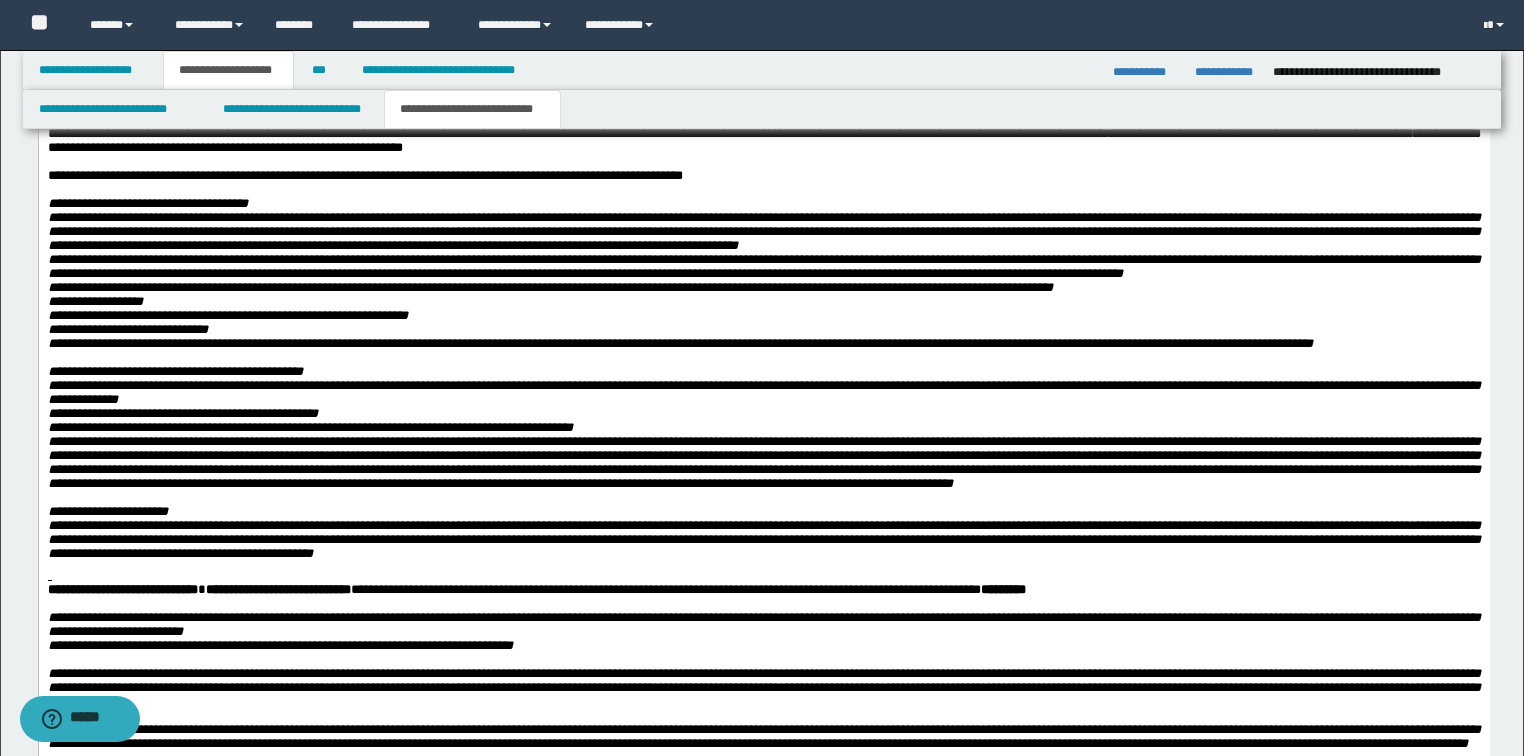 click on "**********" at bounding box center (763, -40) 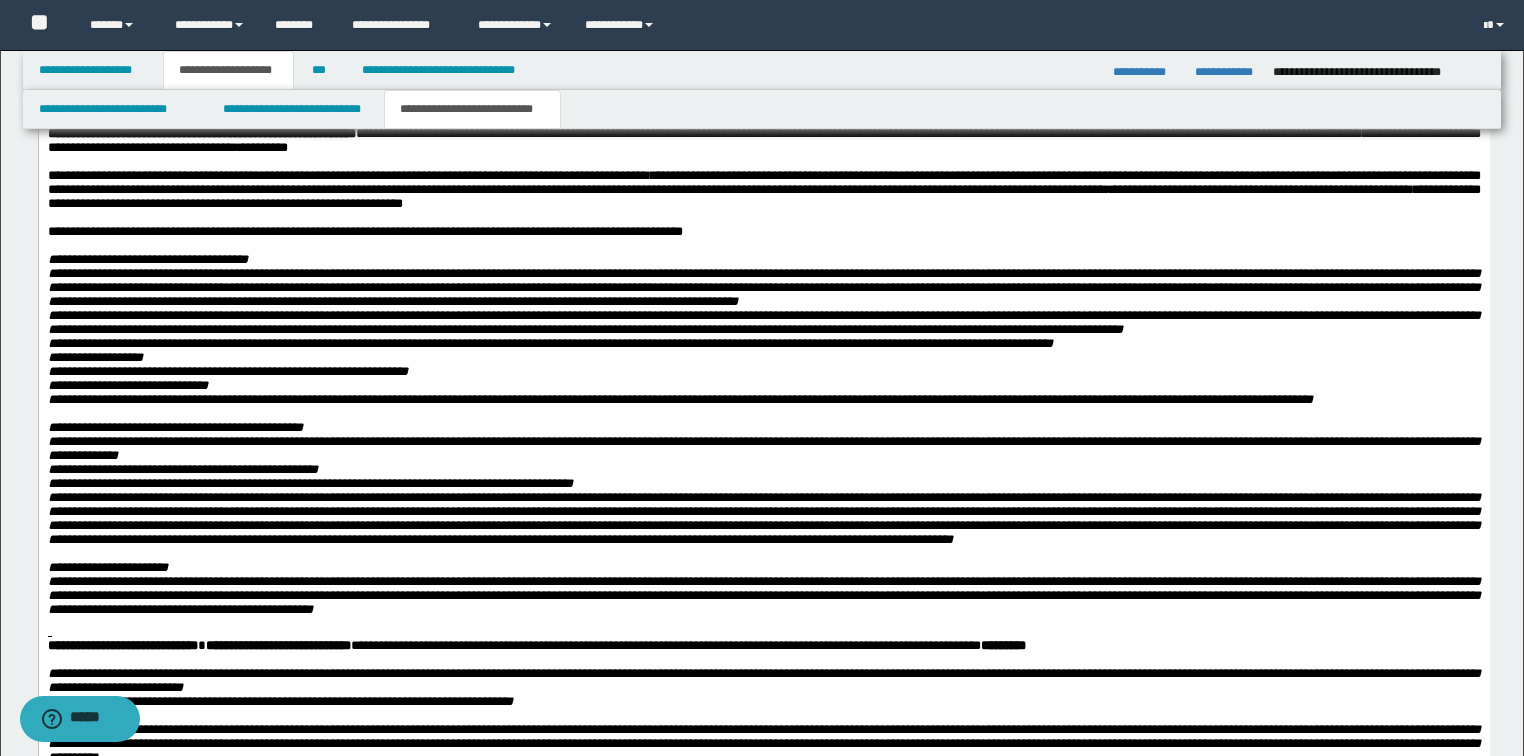 click at bounding box center (763, 93) 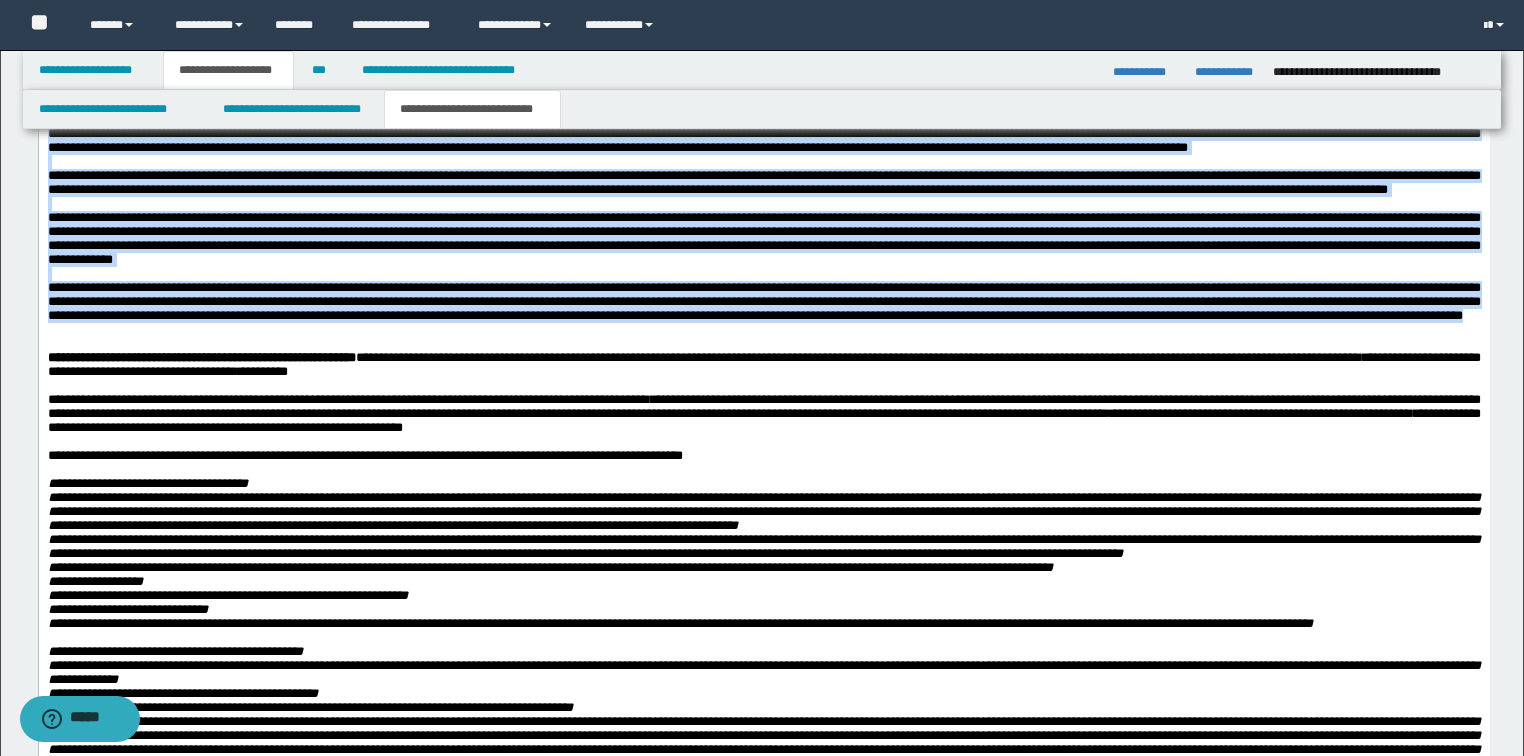 click on "**********" at bounding box center [763, 486] 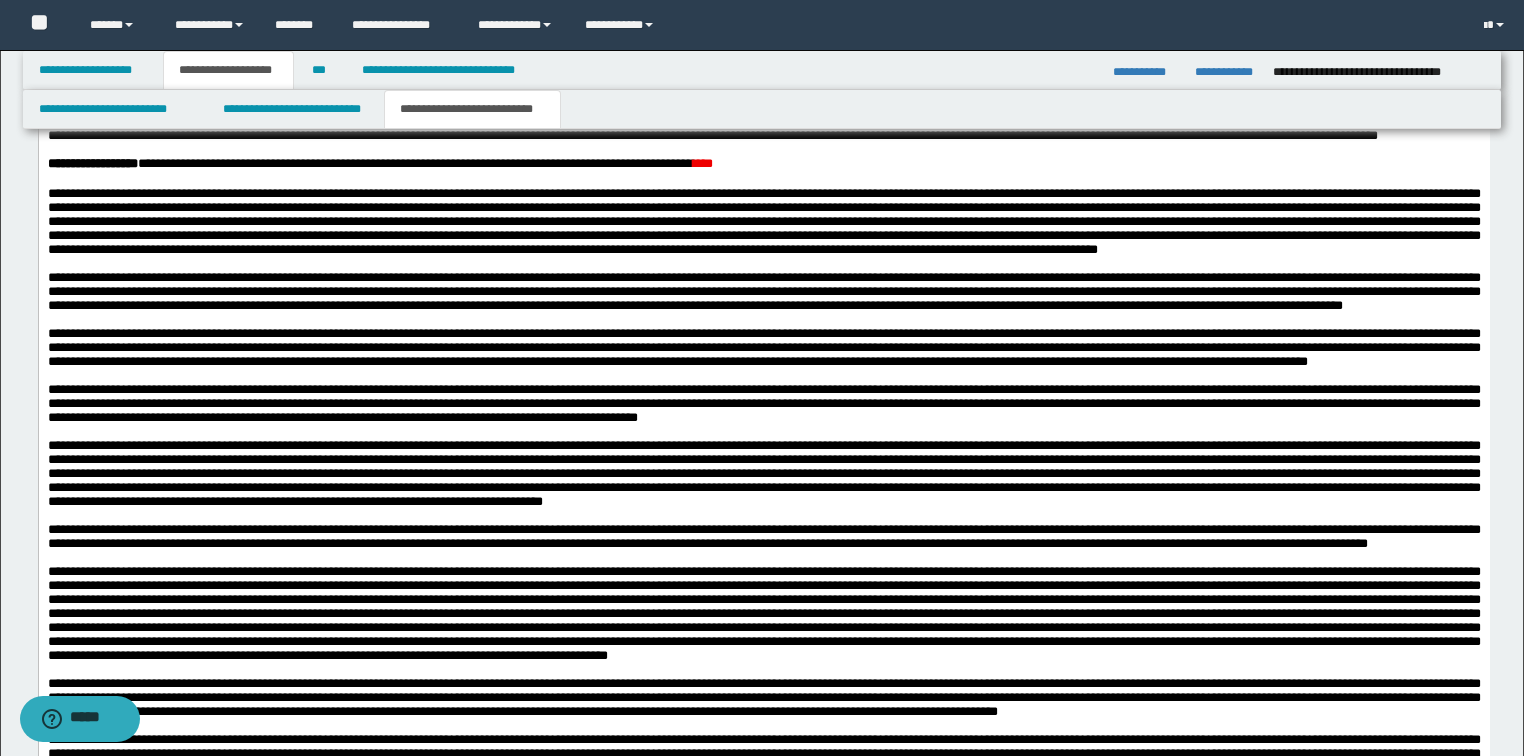 scroll, scrollTop: 1440, scrollLeft: 0, axis: vertical 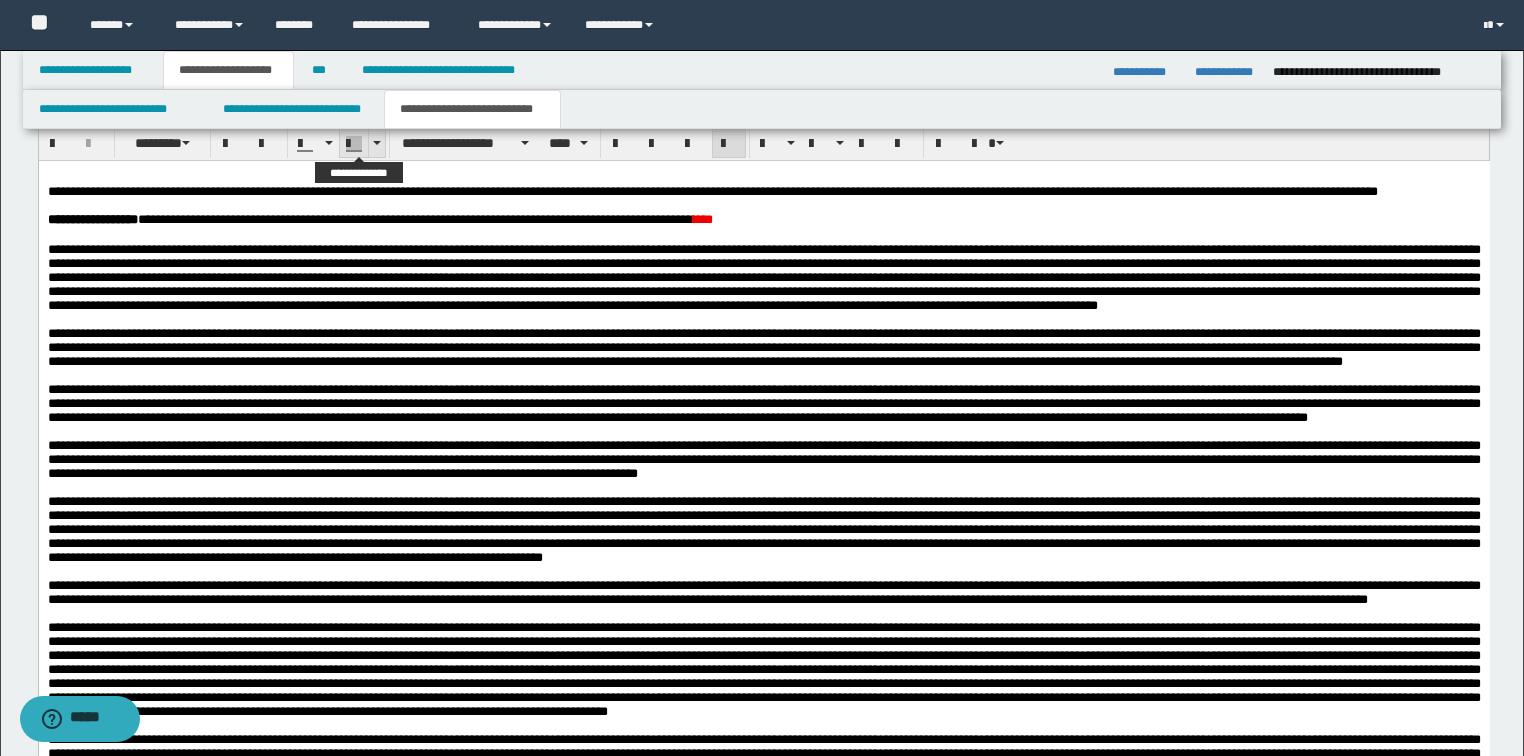 click at bounding box center (376, 143) 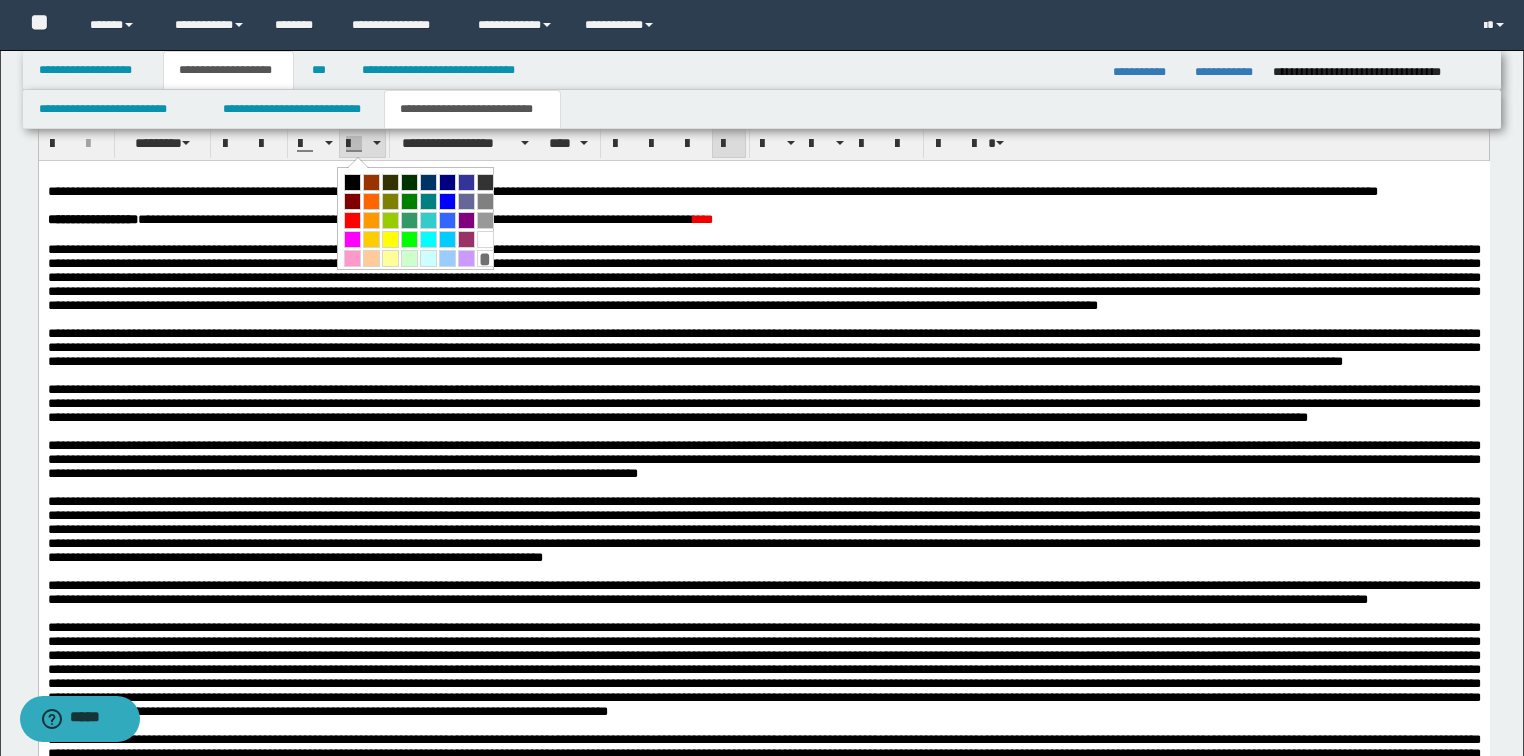drag, startPoint x: 382, startPoint y: 256, endPoint x: 305, endPoint y: 350, distance: 121.511314 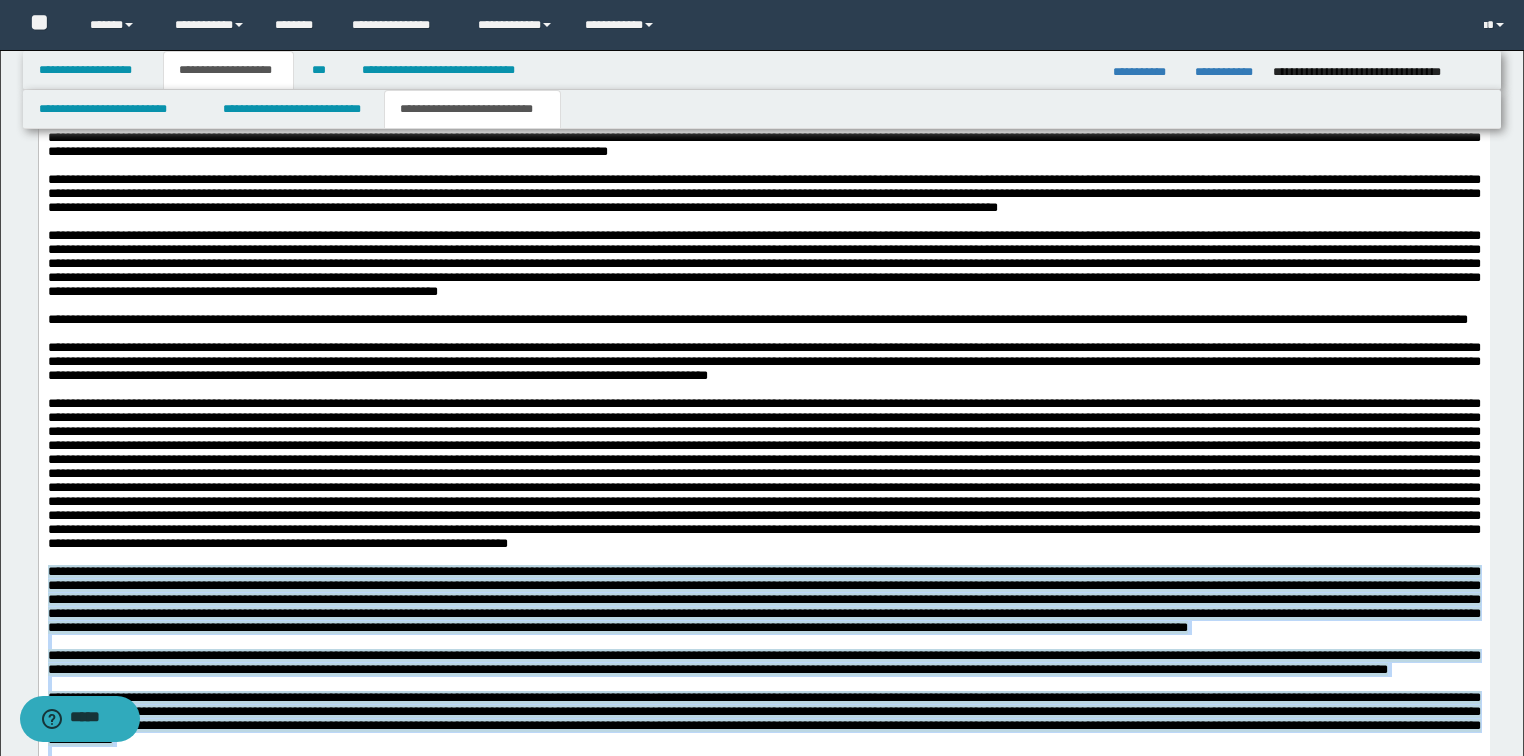 scroll, scrollTop: 2400, scrollLeft: 0, axis: vertical 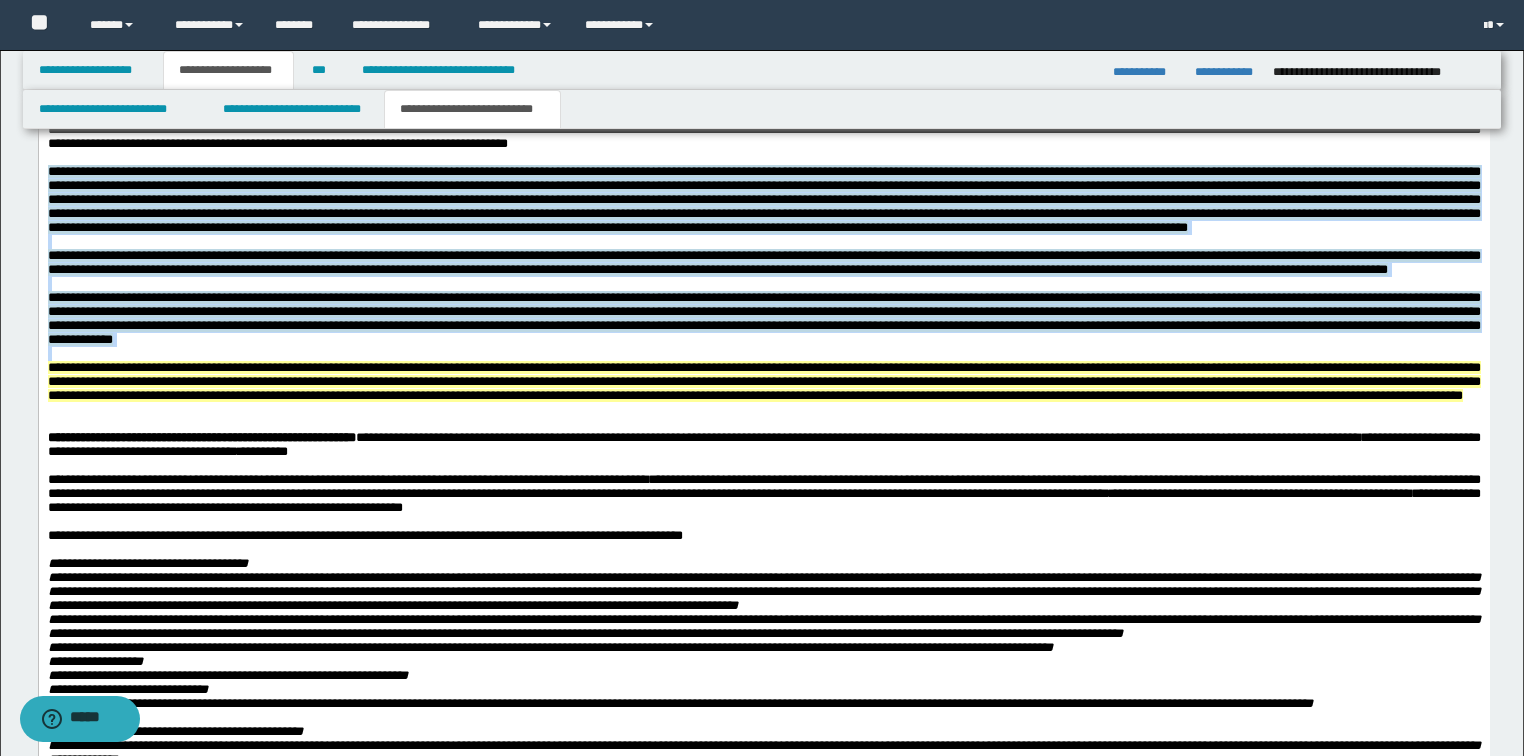click on "**********" at bounding box center (763, 285) 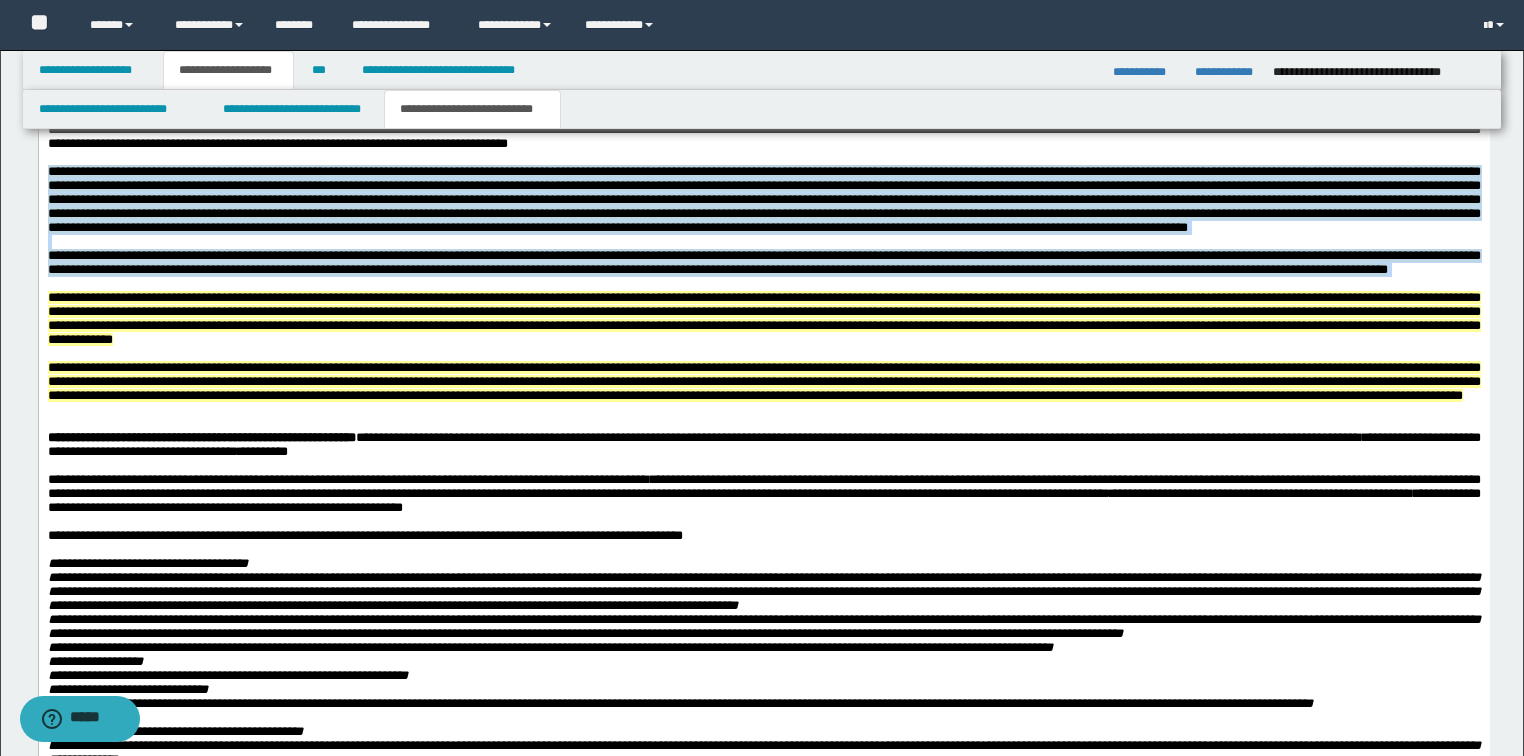 drag, startPoint x: 161, startPoint y: 570, endPoint x: 49, endPoint y: 415, distance: 191.23022 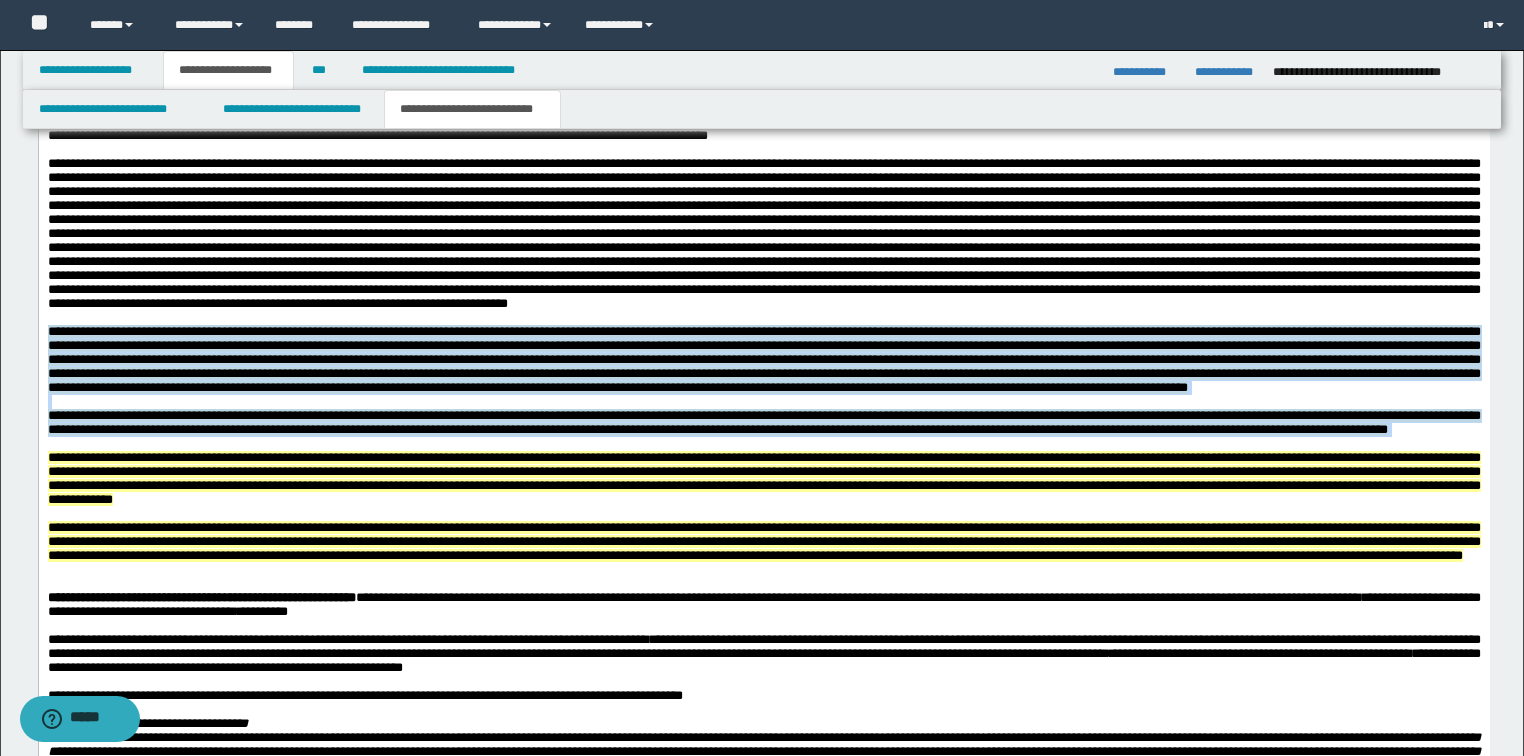 scroll, scrollTop: 2240, scrollLeft: 0, axis: vertical 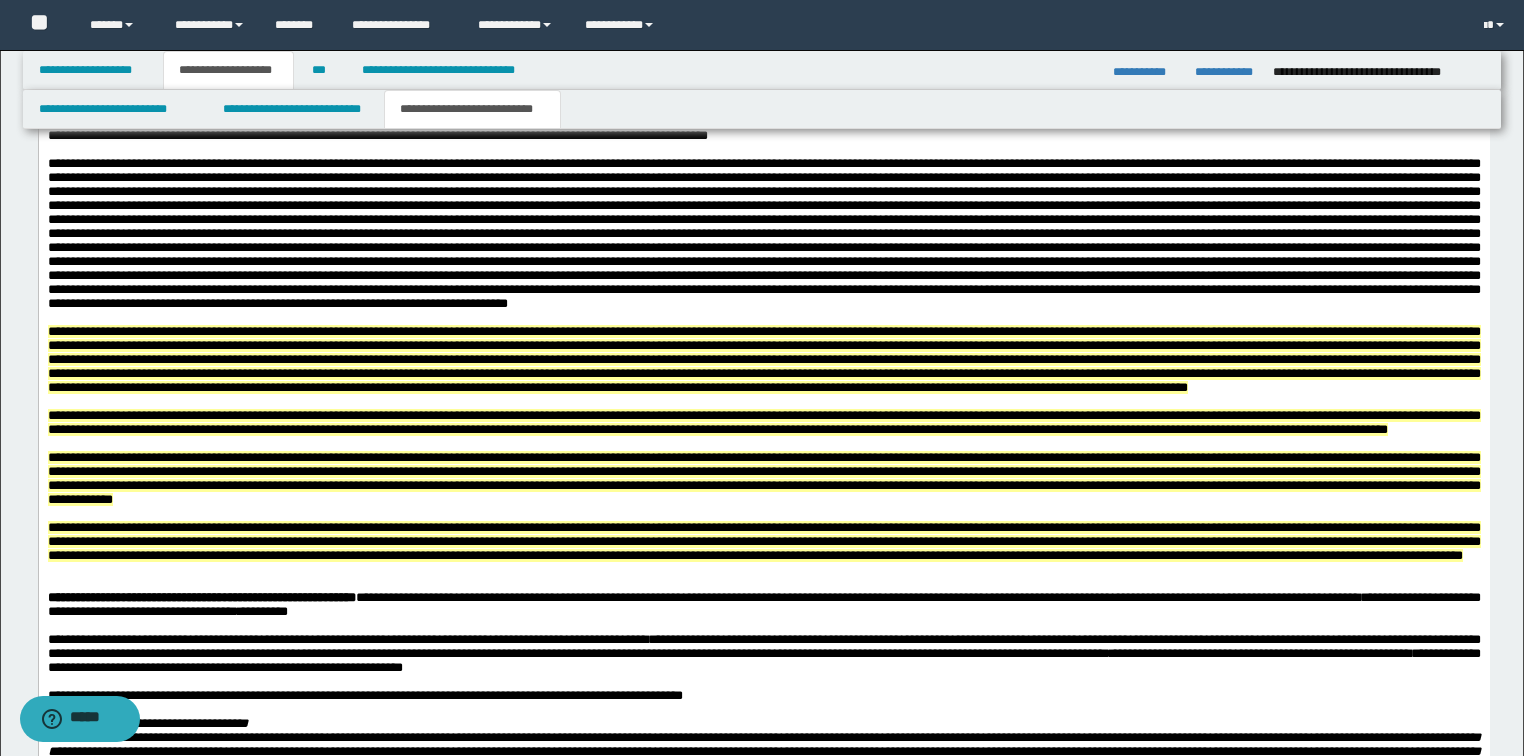 drag, startPoint x: 267, startPoint y: 665, endPoint x: 73, endPoint y: -62, distance: 752.4394 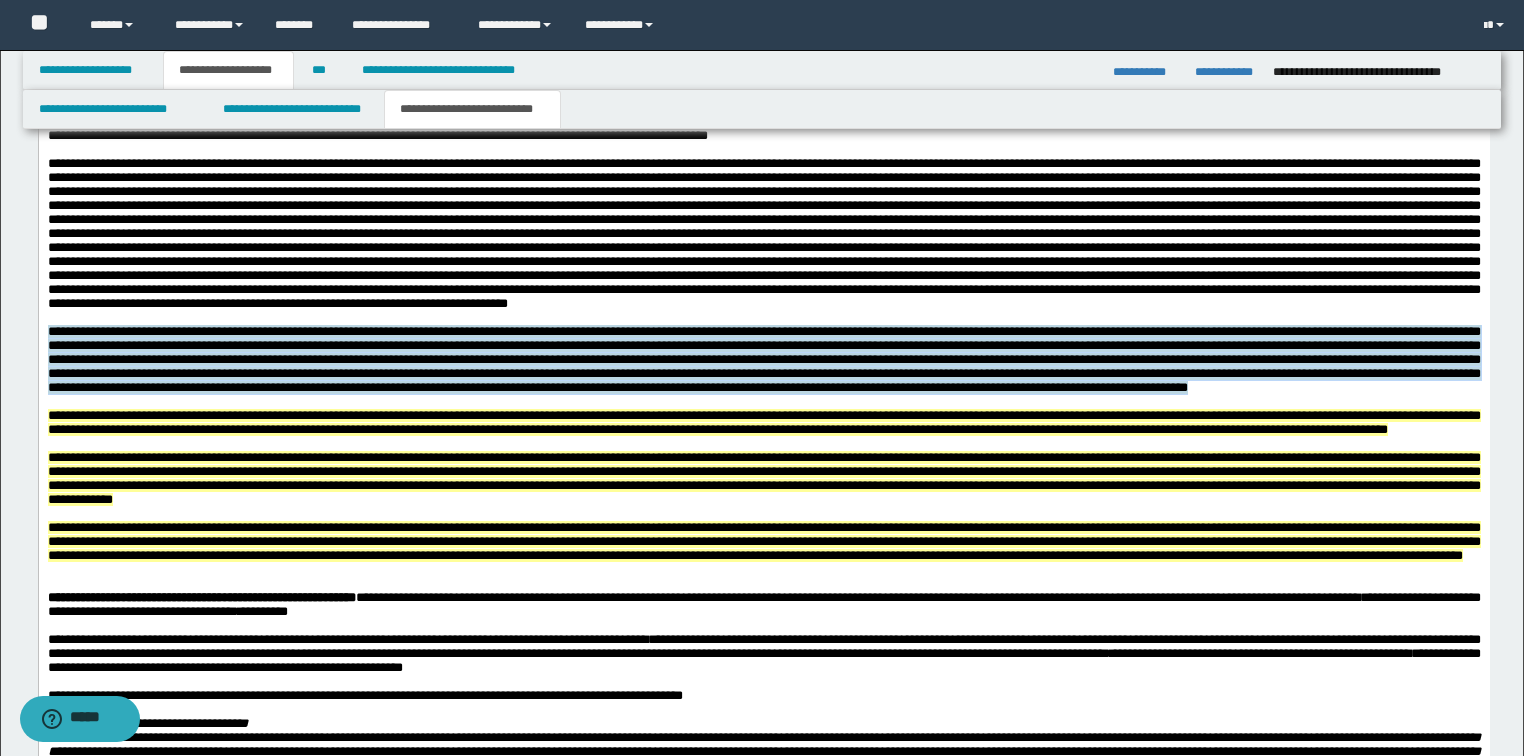 drag, startPoint x: 253, startPoint y: 655, endPoint x: 21, endPoint y: 580, distance: 243.82166 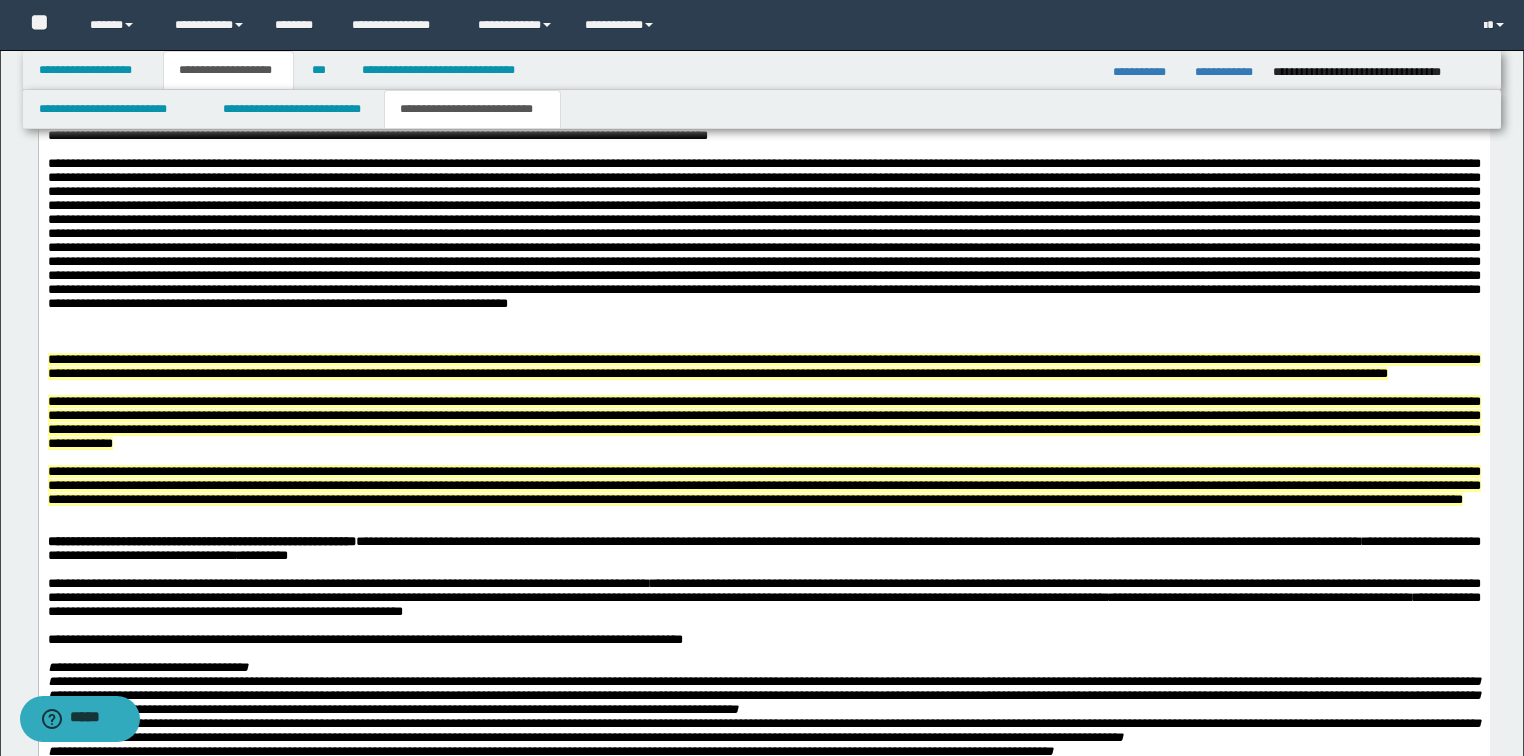 click on "**********" at bounding box center (763, 200) 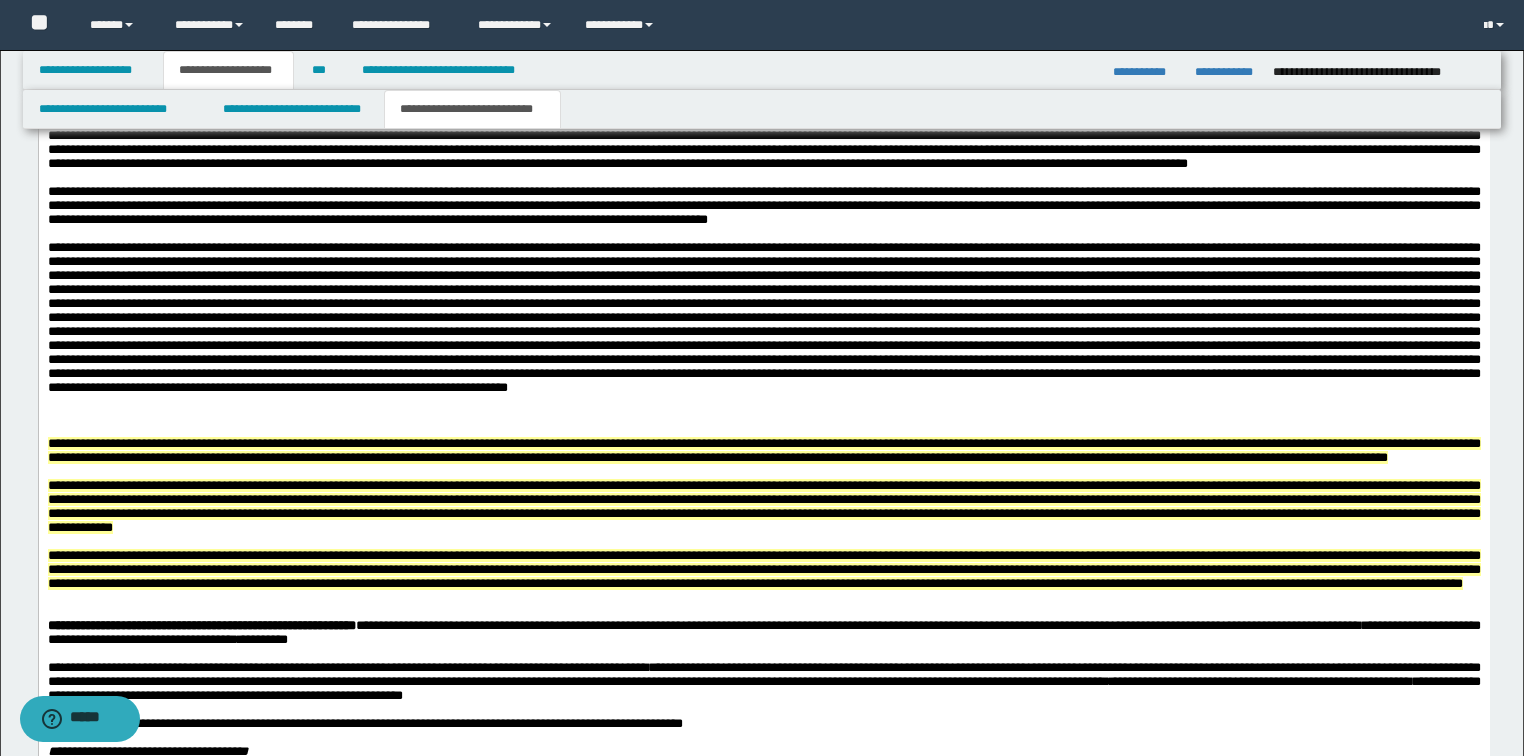 click on "**********" at bounding box center [763, 284] 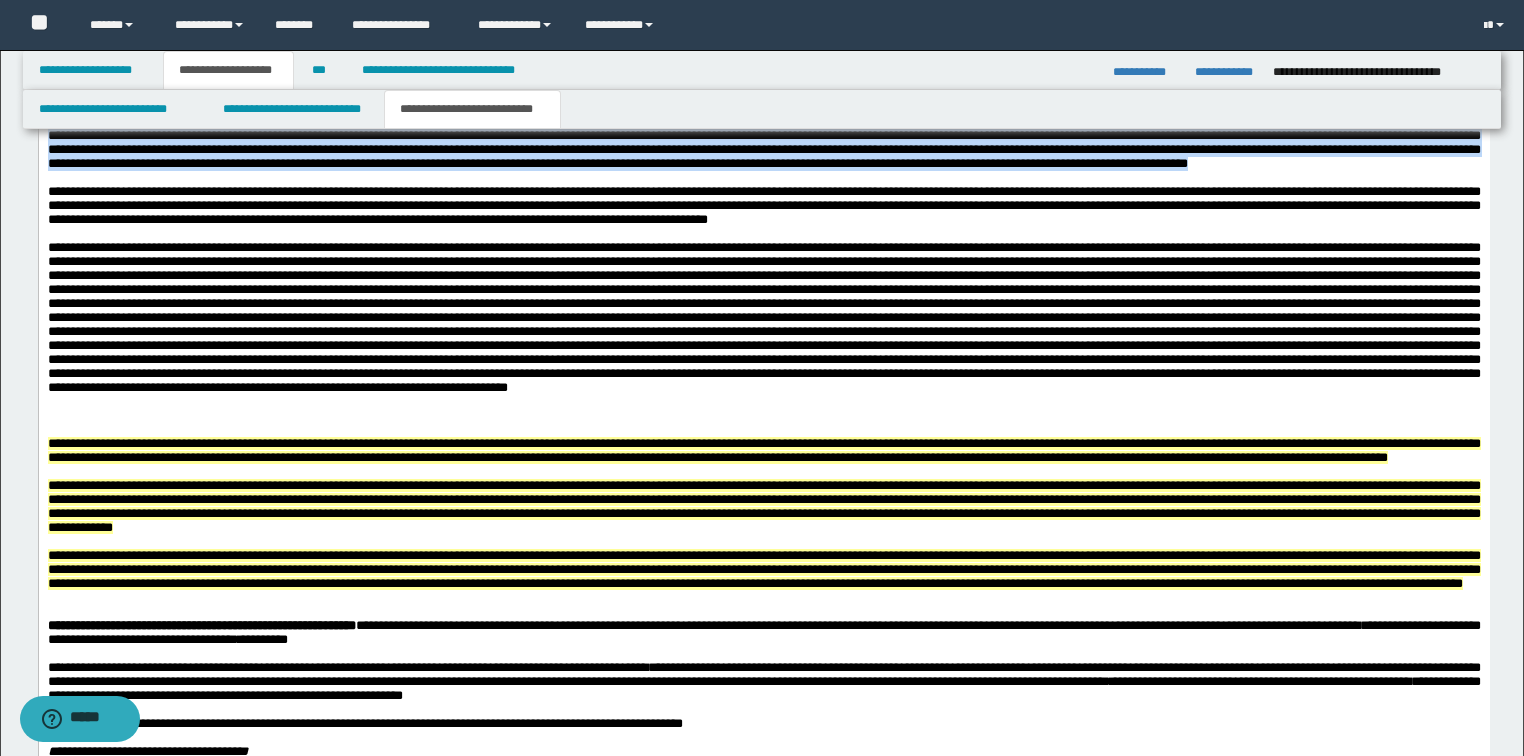 drag, startPoint x: 275, startPoint y: 386, endPoint x: 70, endPoint y: -336, distance: 750.5391 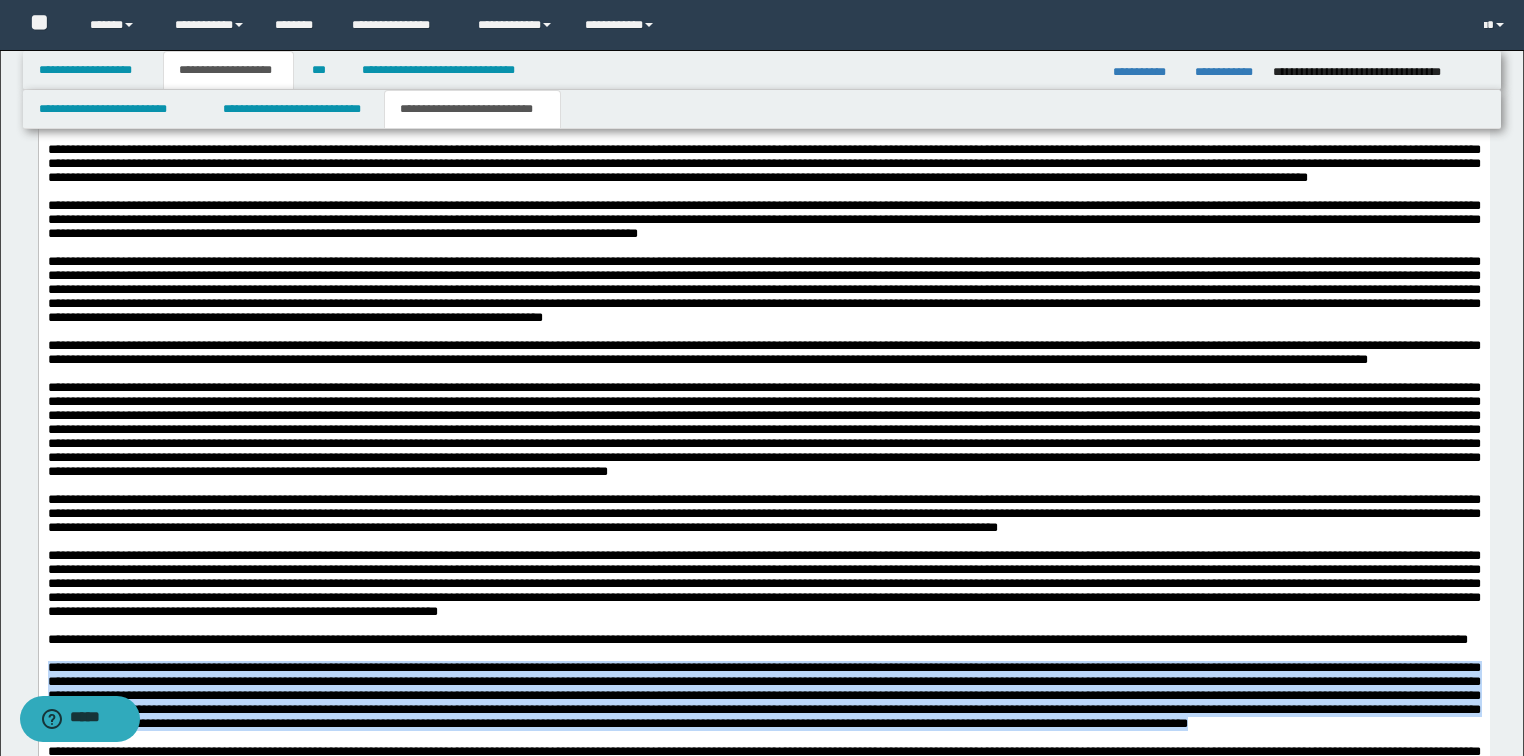 scroll, scrollTop: 1440, scrollLeft: 0, axis: vertical 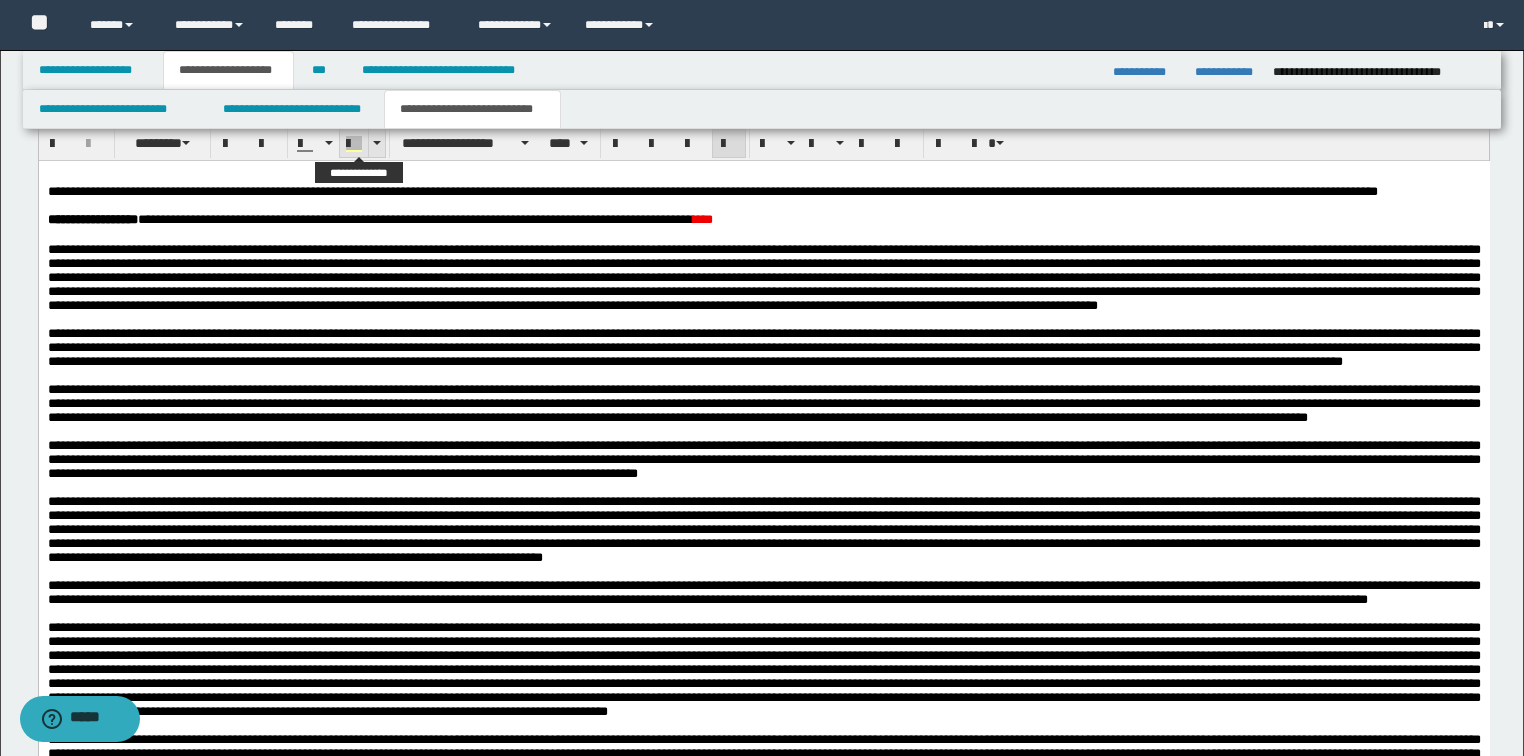 click at bounding box center [354, 151] 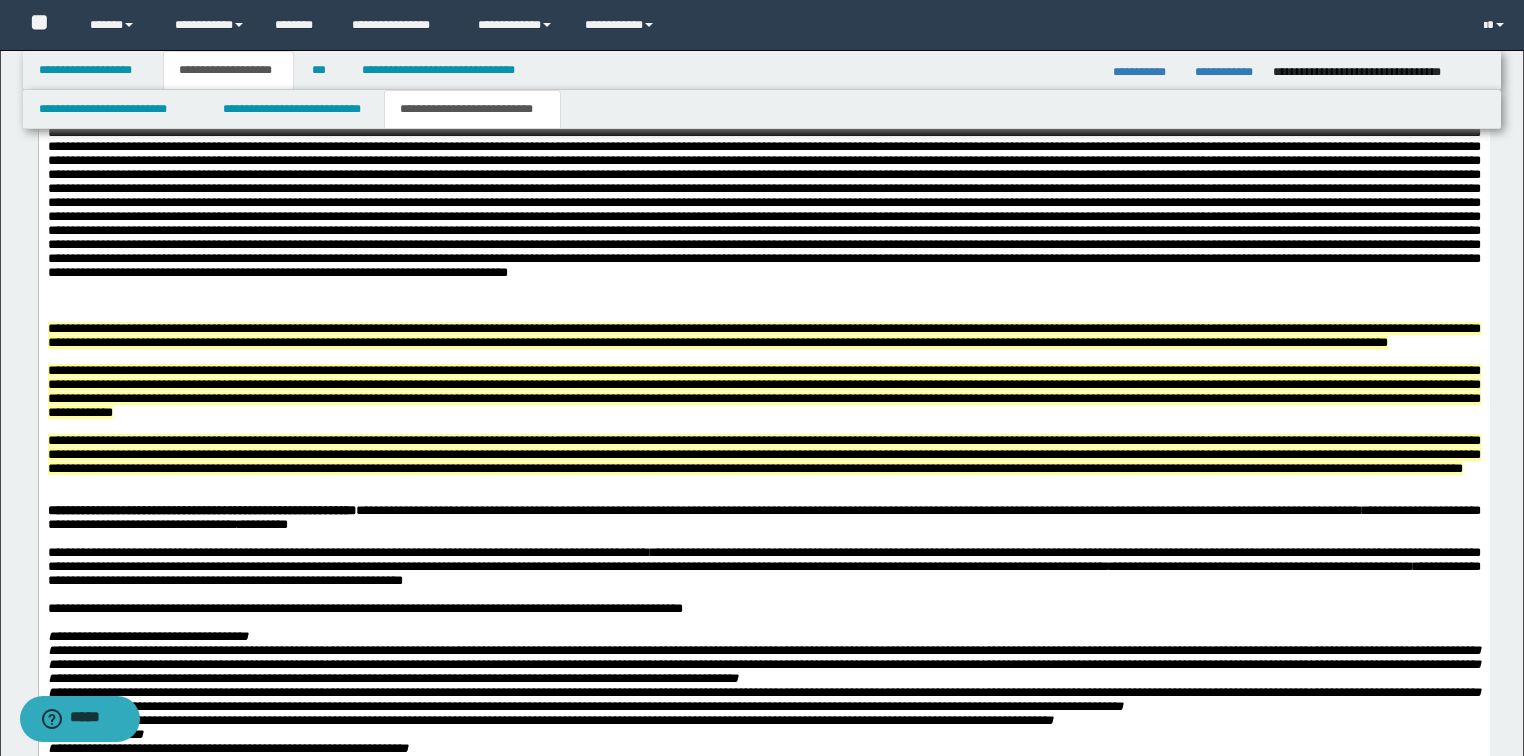 scroll, scrollTop: 2400, scrollLeft: 0, axis: vertical 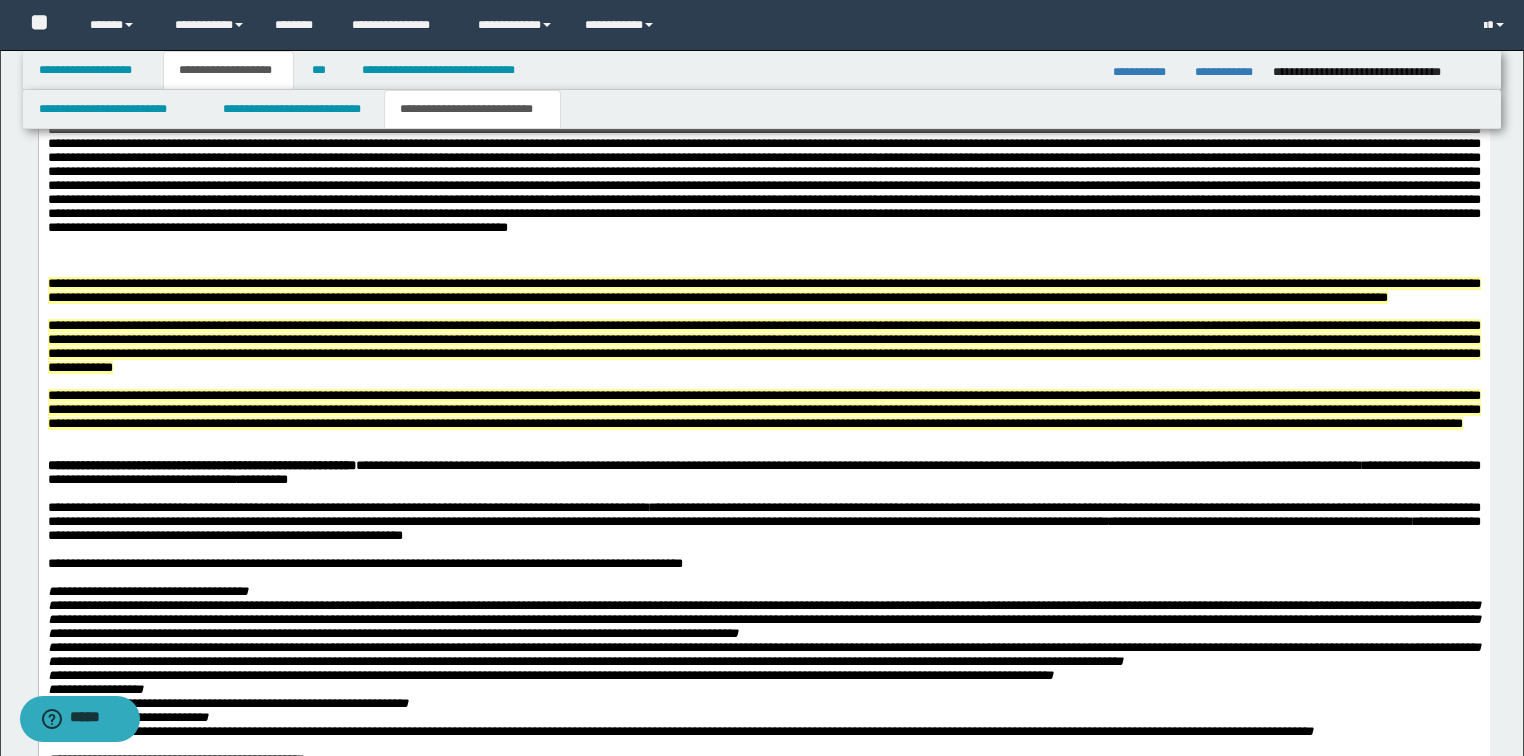 click on "**********" at bounding box center (763, 124) 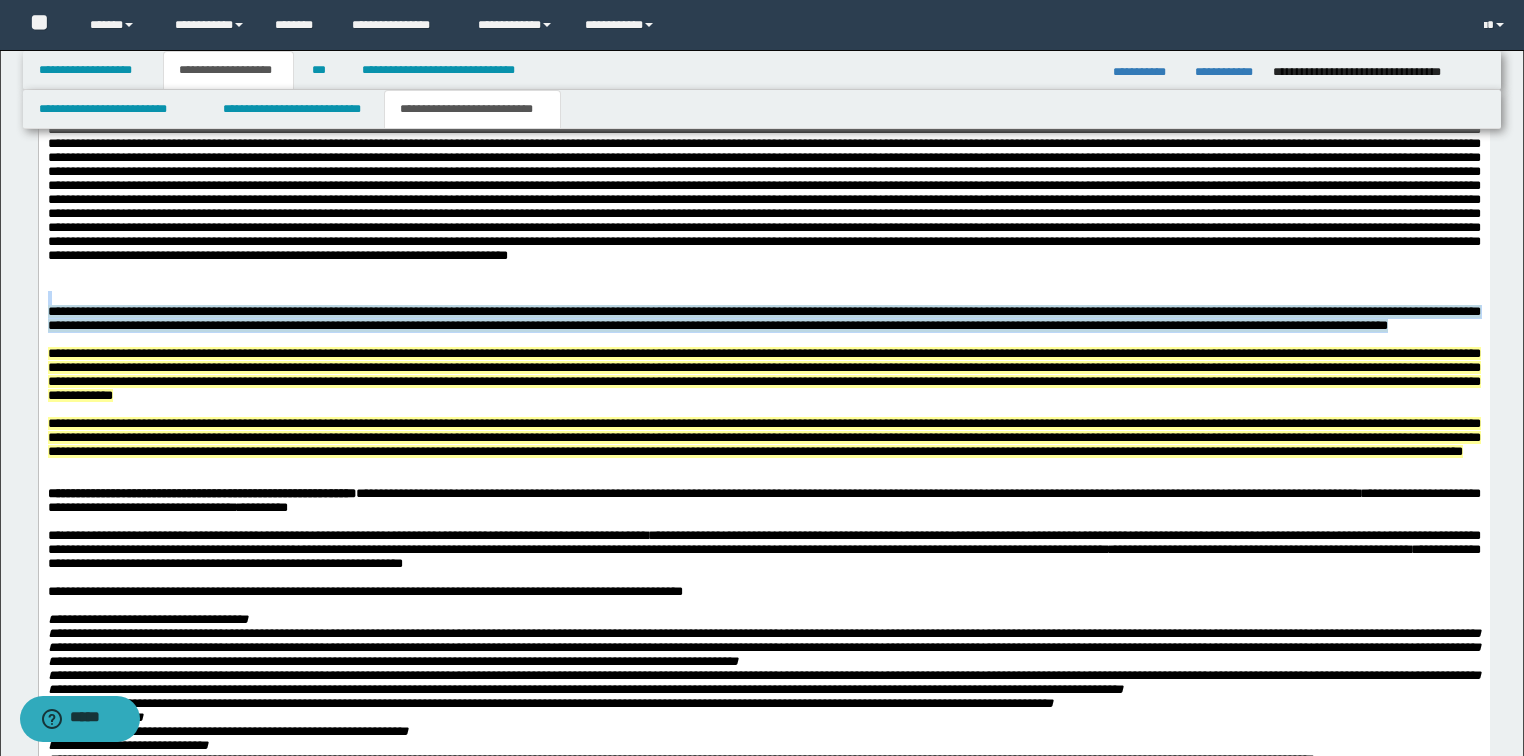 drag, startPoint x: 134, startPoint y: 632, endPoint x: 38, endPoint y: -224, distance: 861.36633 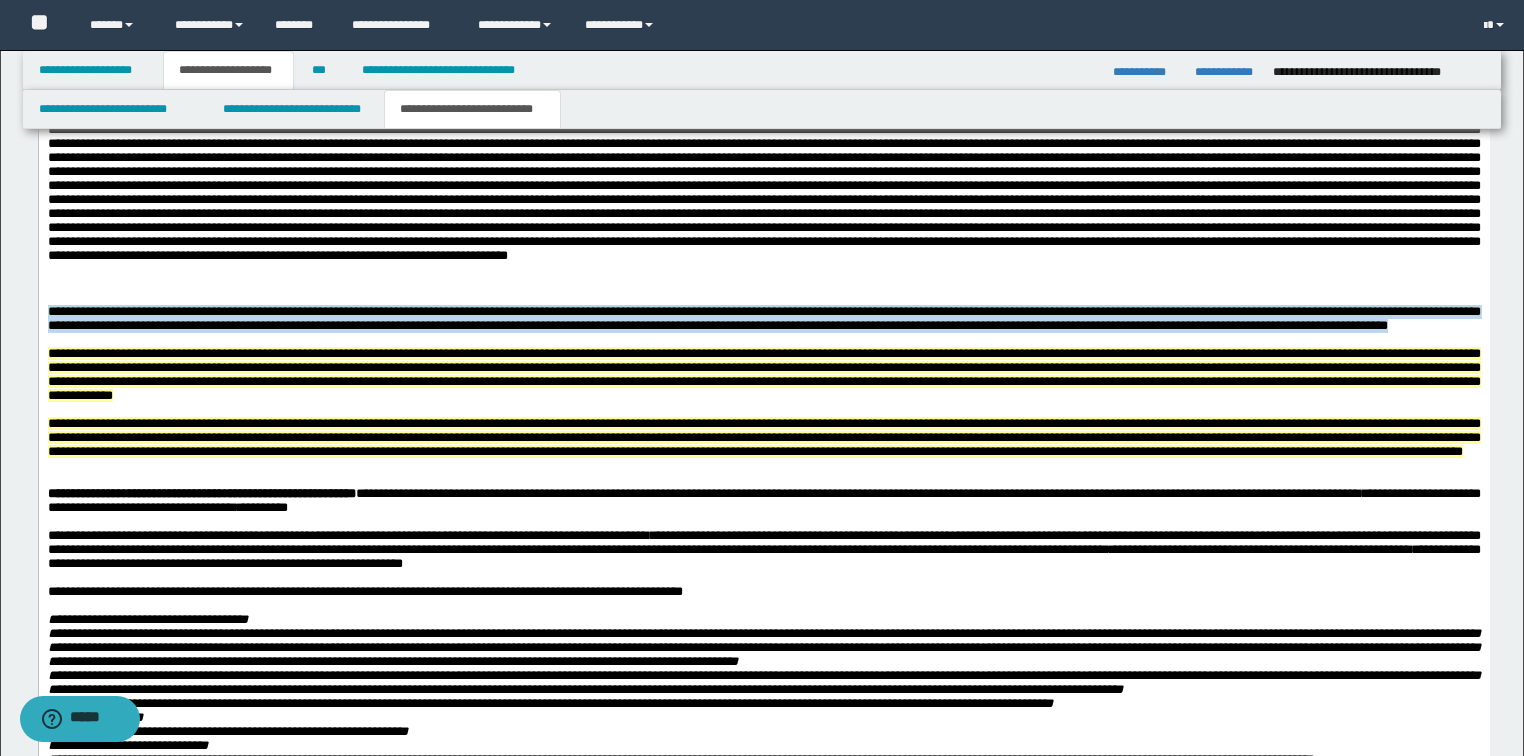 drag, startPoint x: 147, startPoint y: 627, endPoint x: 2, endPoint y: 589, distance: 149.89664 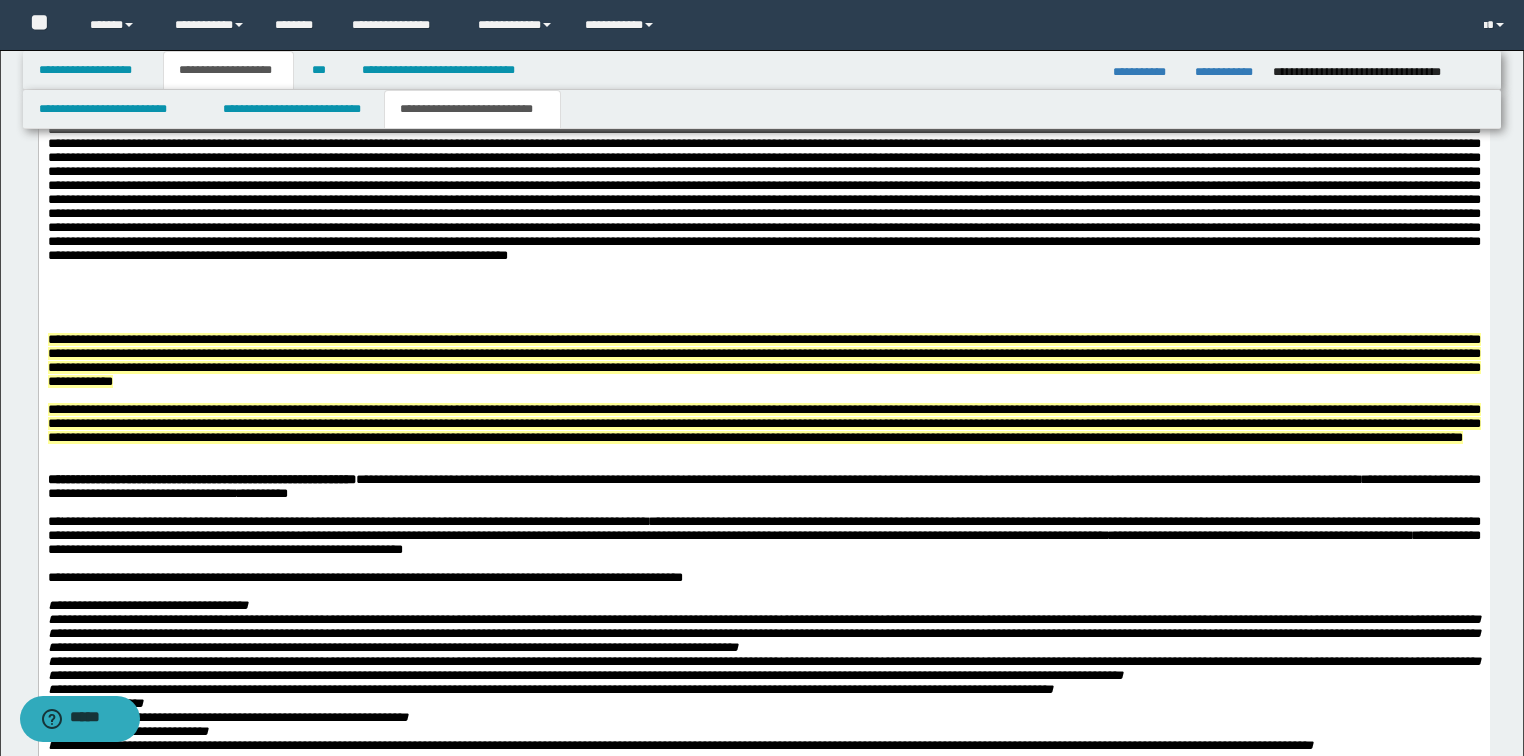 click at bounding box center (763, 173) 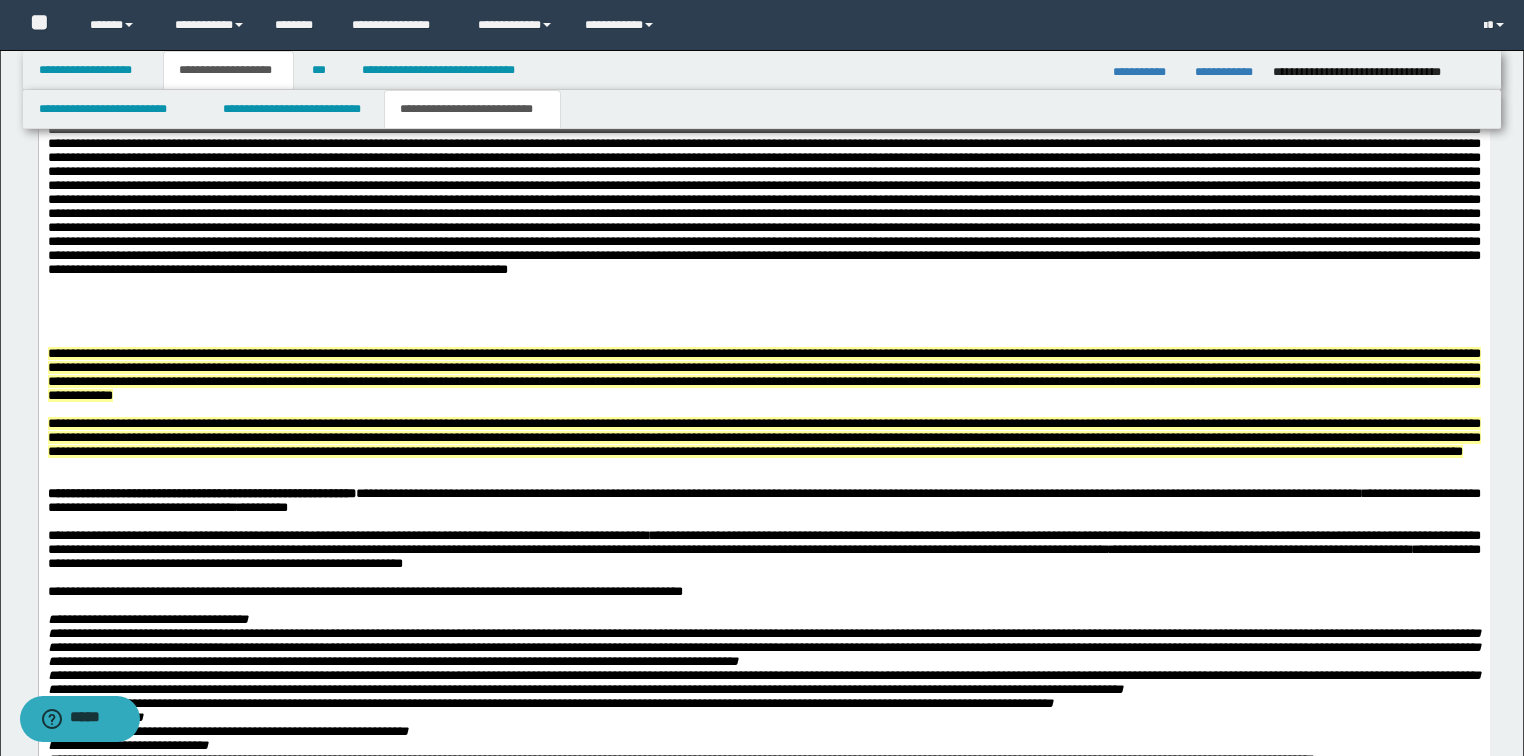 click on "**********" at bounding box center (763, 594) 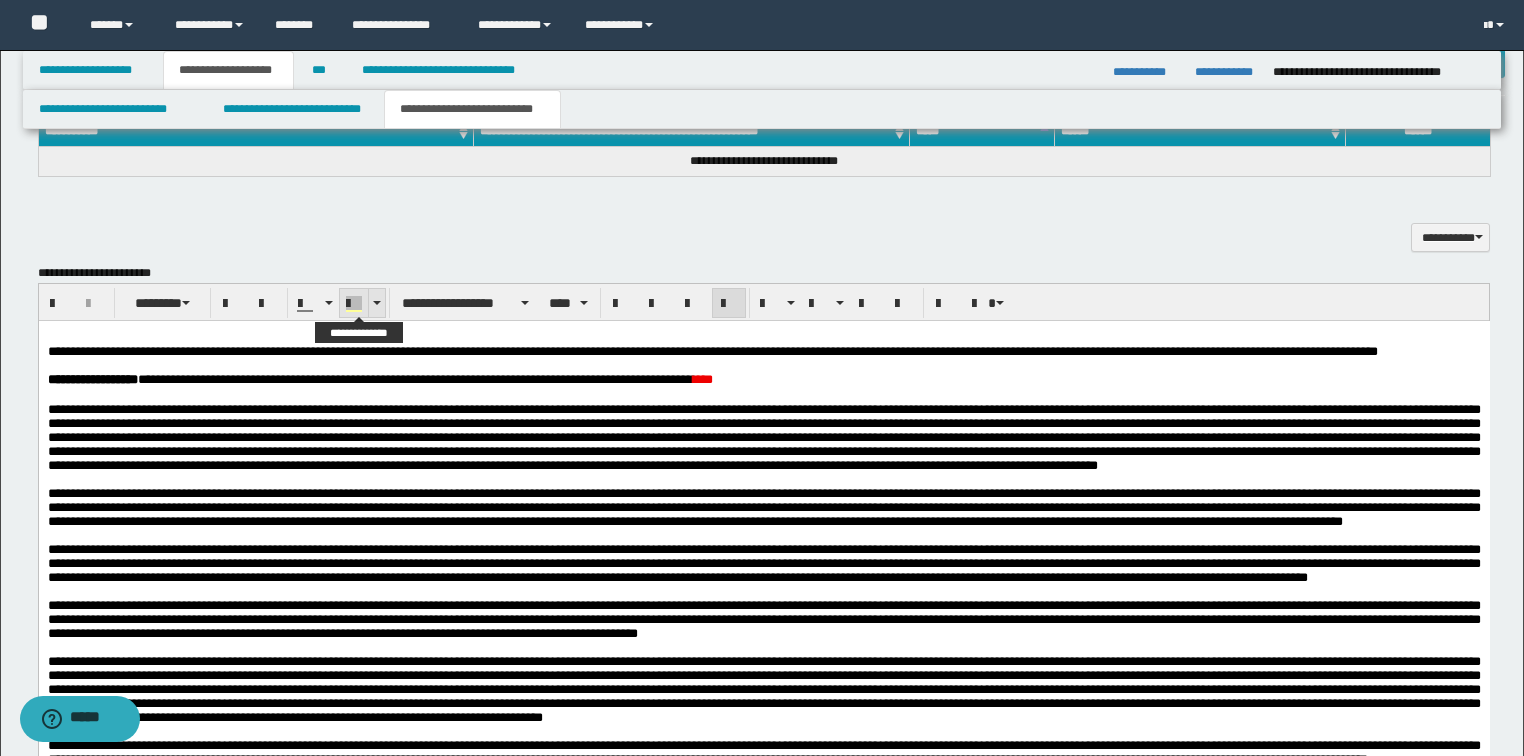click at bounding box center [354, 304] 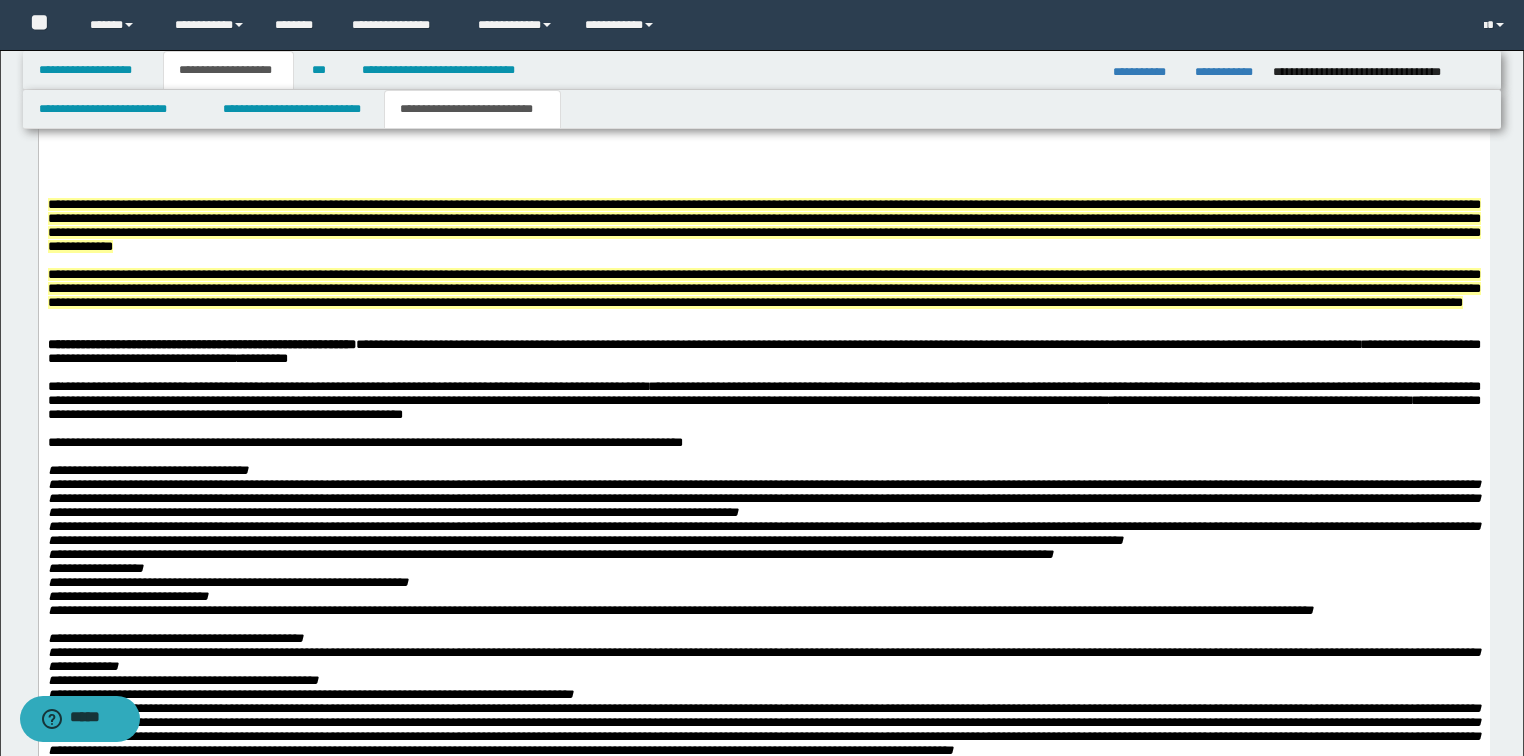 scroll, scrollTop: 2560, scrollLeft: 0, axis: vertical 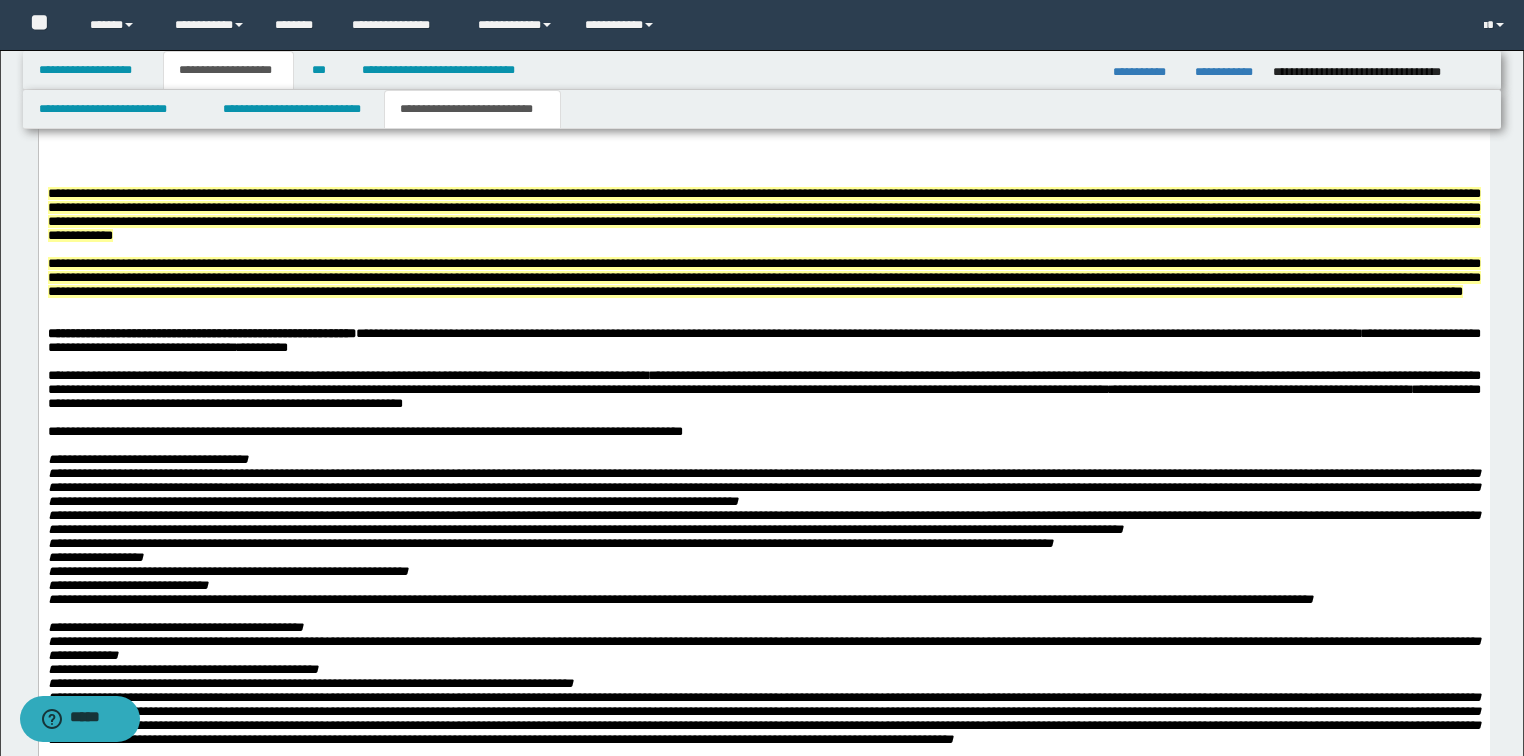 click on "**********" at bounding box center (763, 216) 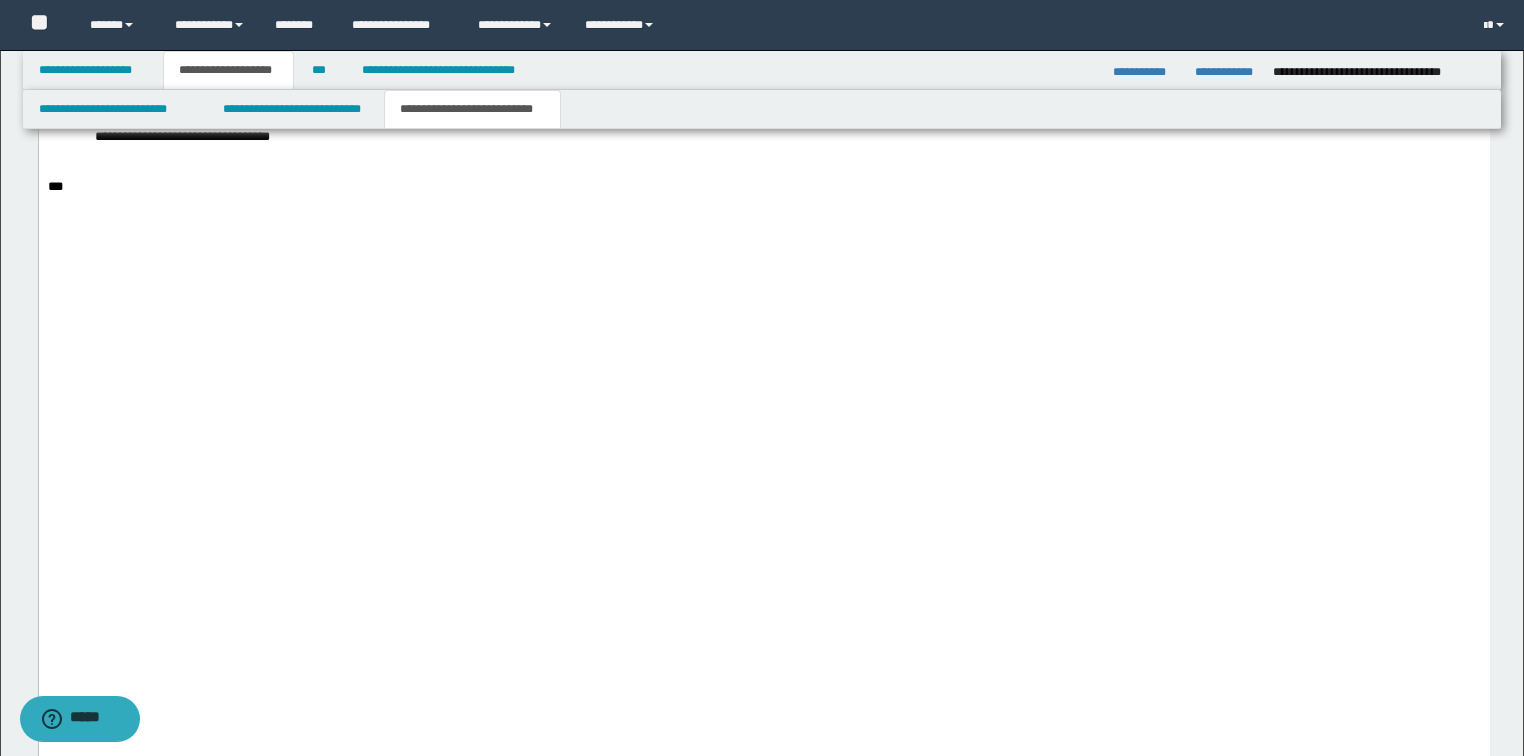 scroll, scrollTop: 4240, scrollLeft: 0, axis: vertical 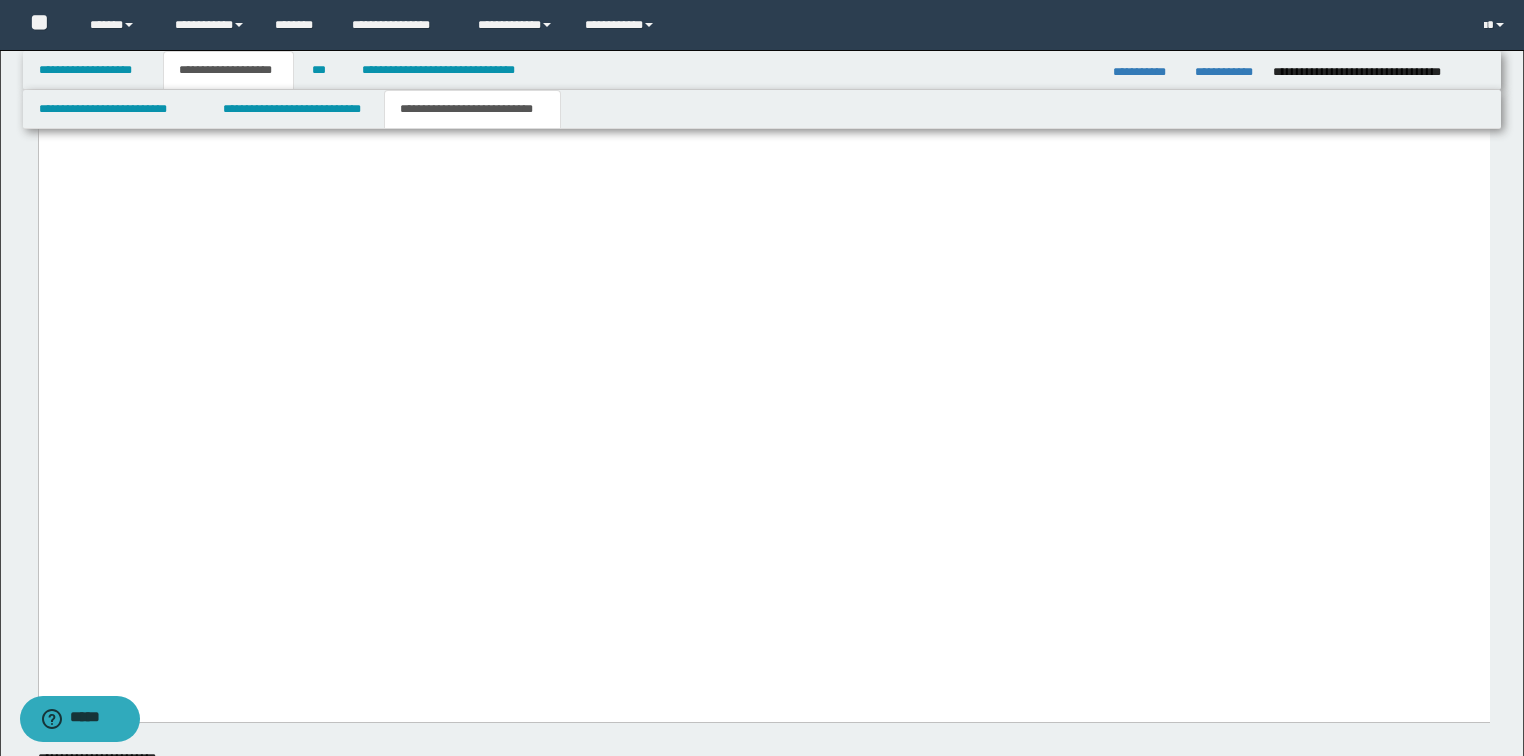click on "***" at bounding box center [763, 12] 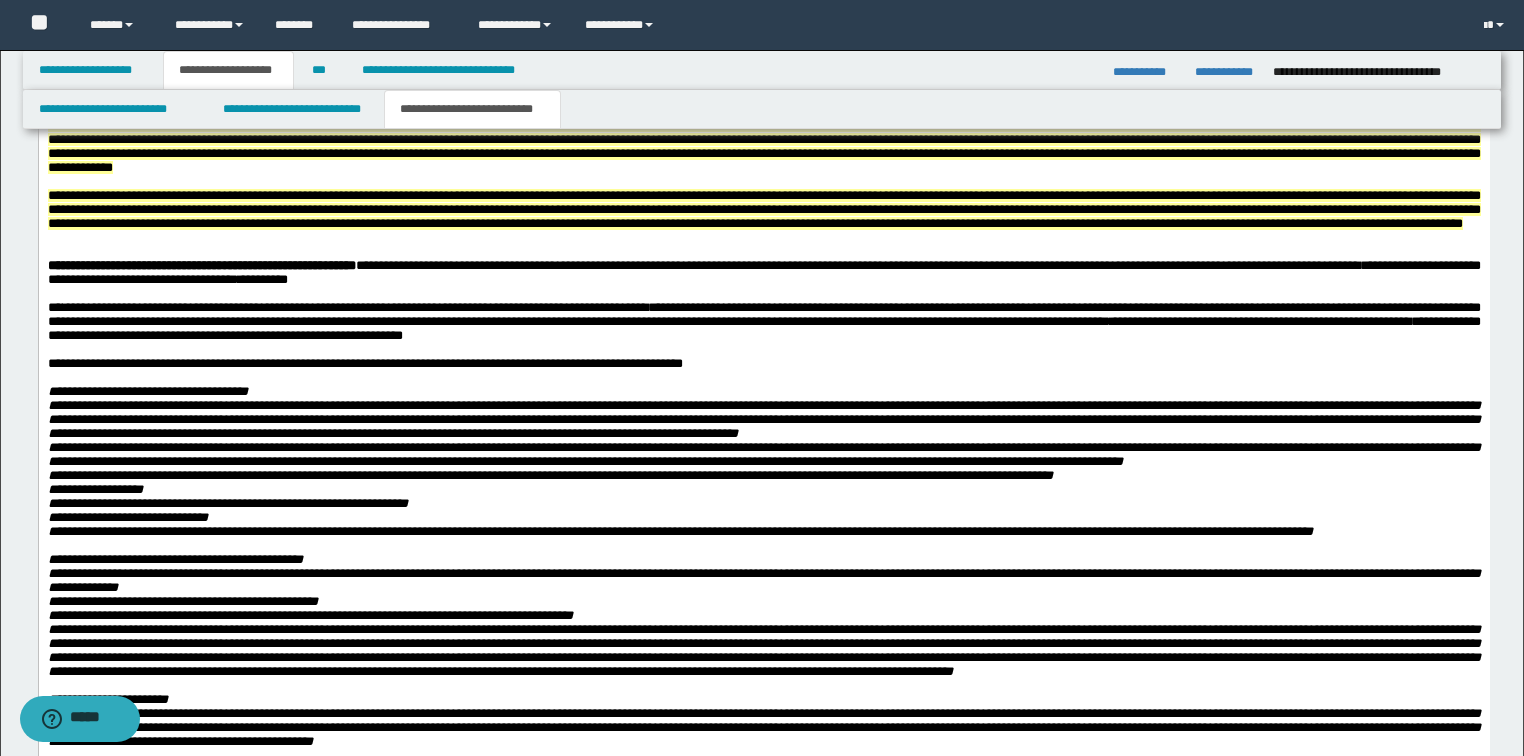 scroll, scrollTop: 2560, scrollLeft: 0, axis: vertical 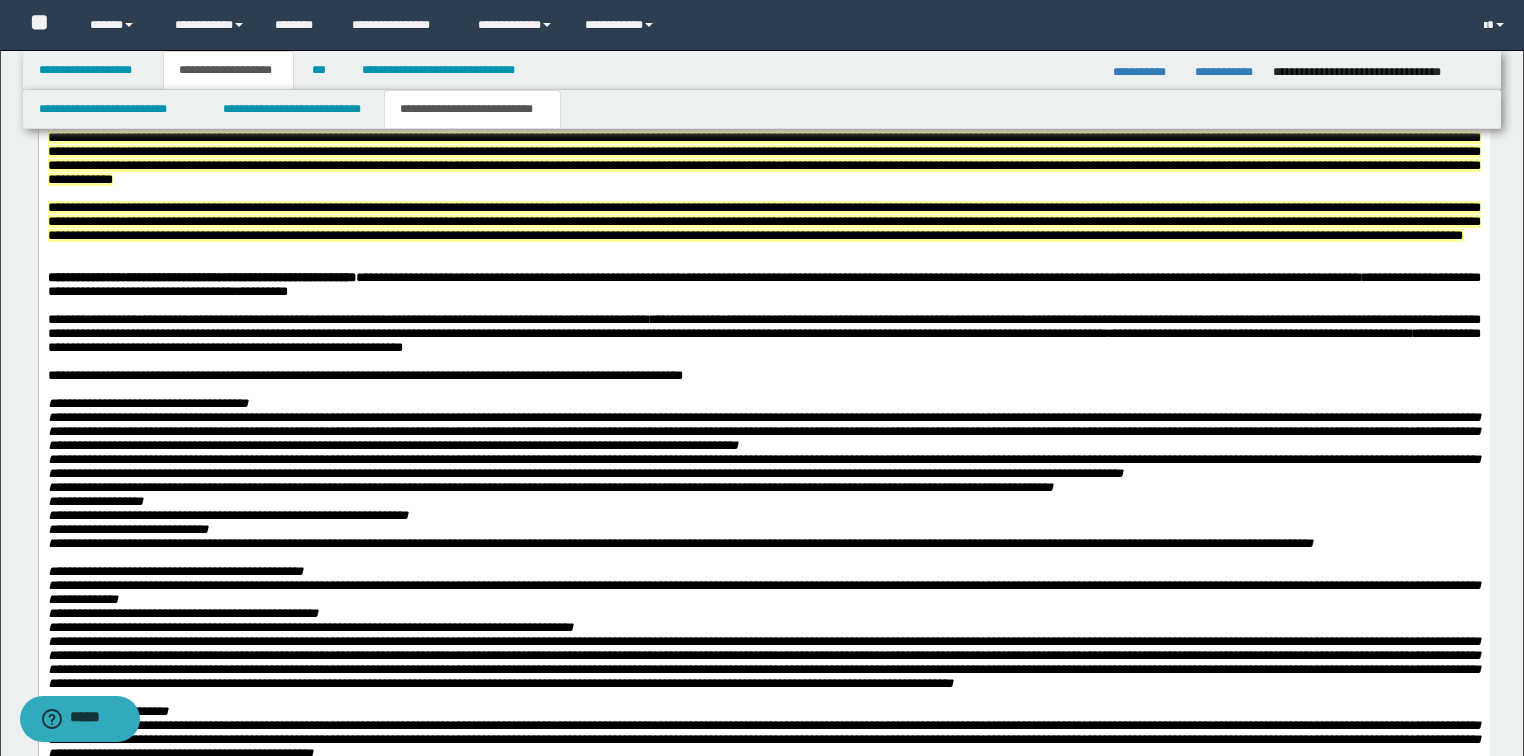 click on "**********" at bounding box center (763, 159) 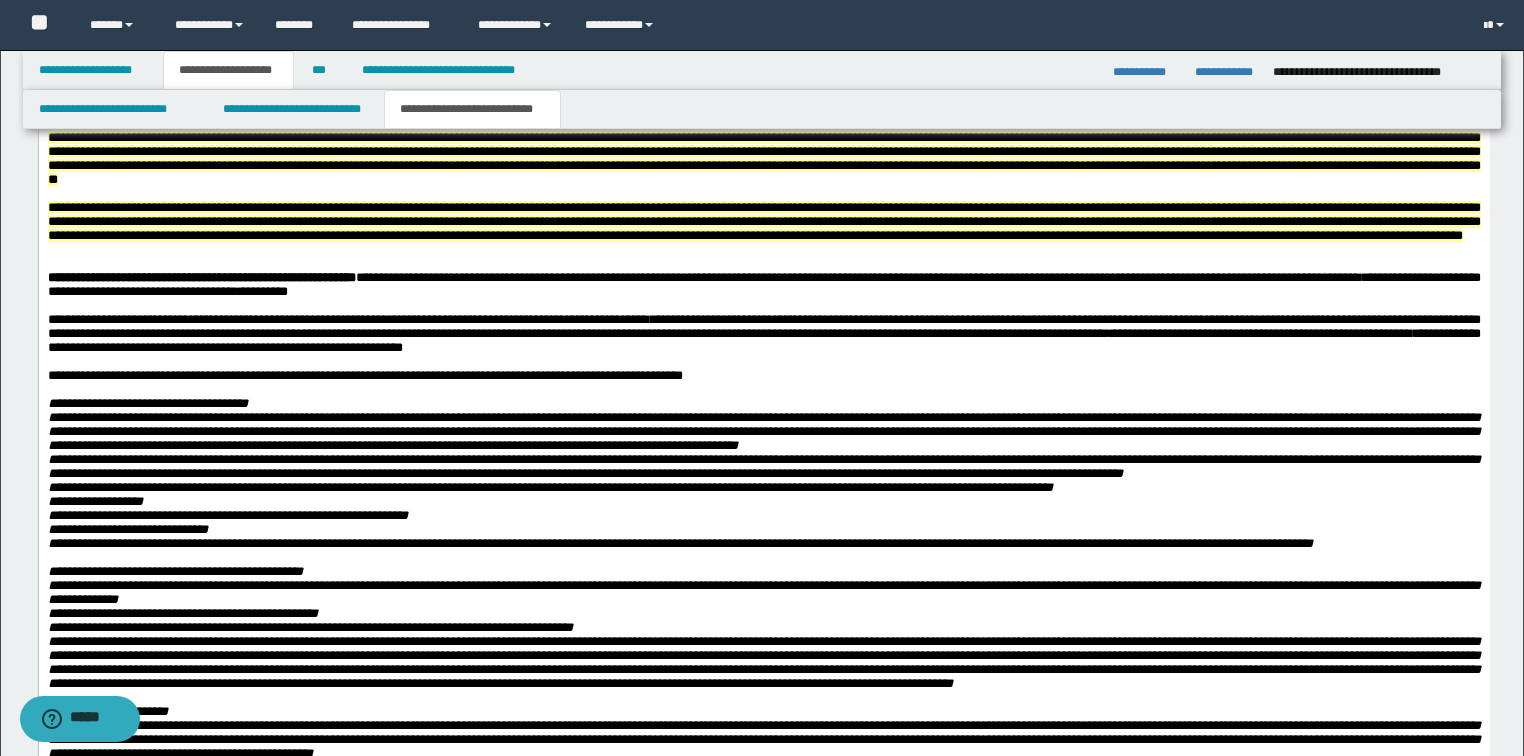 click on "**********" at bounding box center [763, 159] 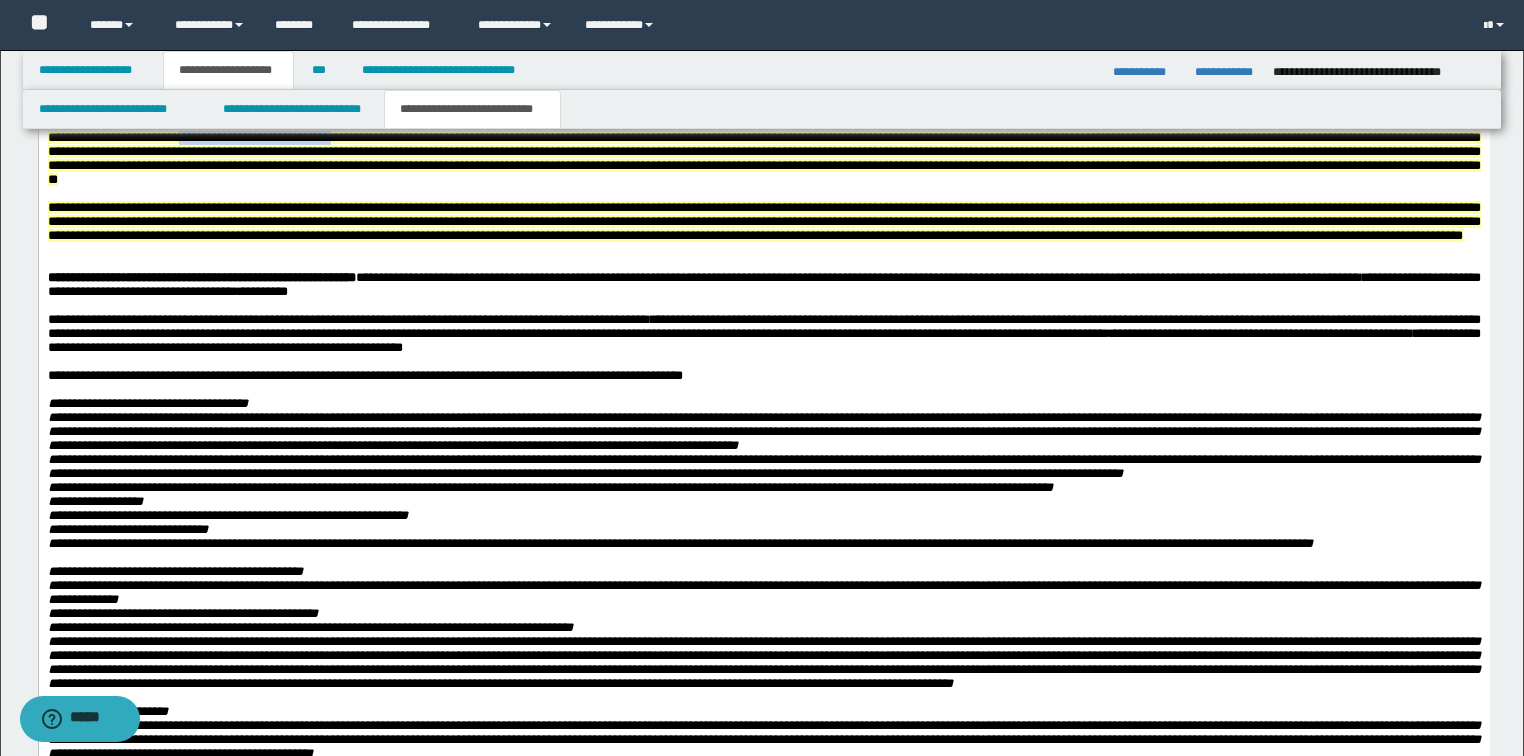 click on "**********" at bounding box center (763, 159) 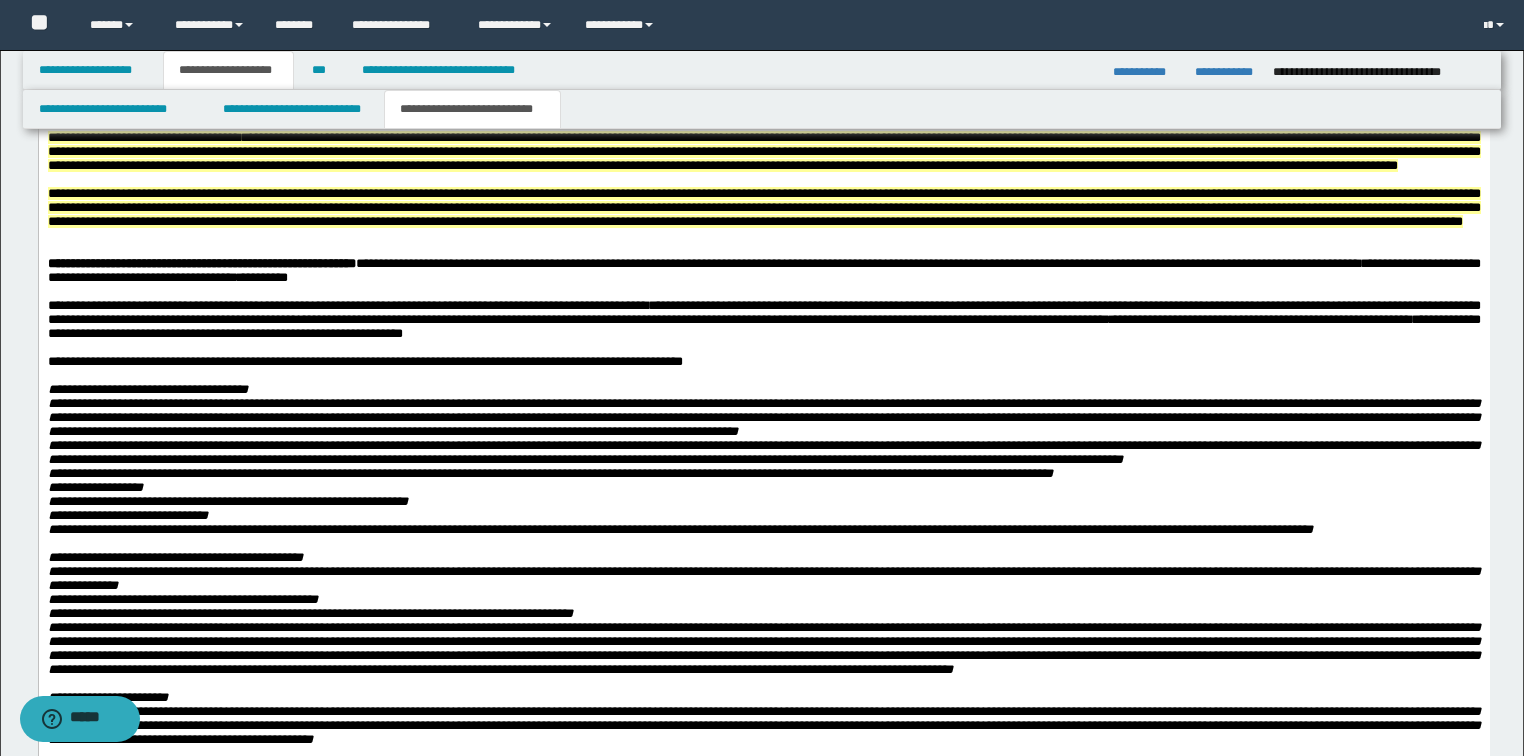 click on "**********" at bounding box center [763, 208] 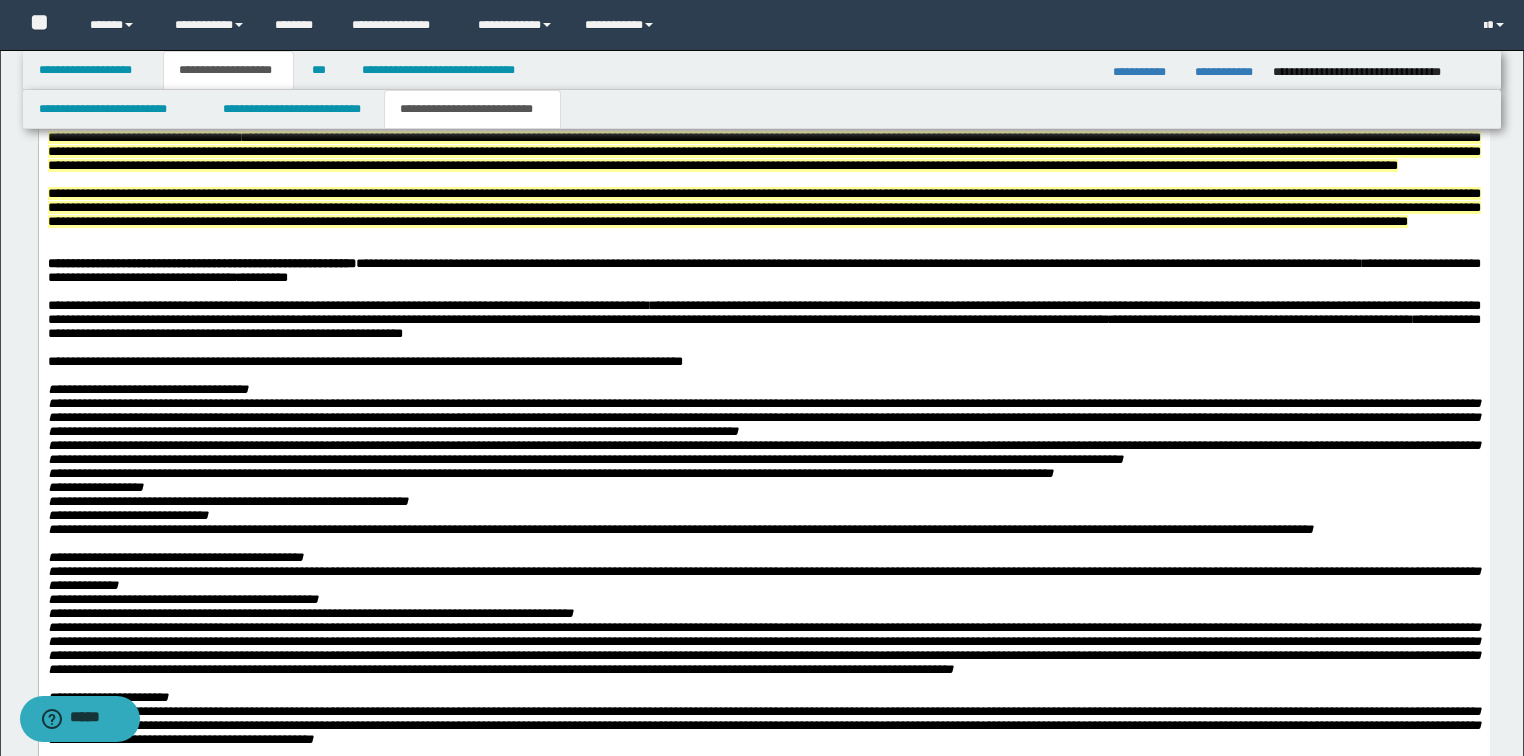 click on "**********" at bounding box center [763, 208] 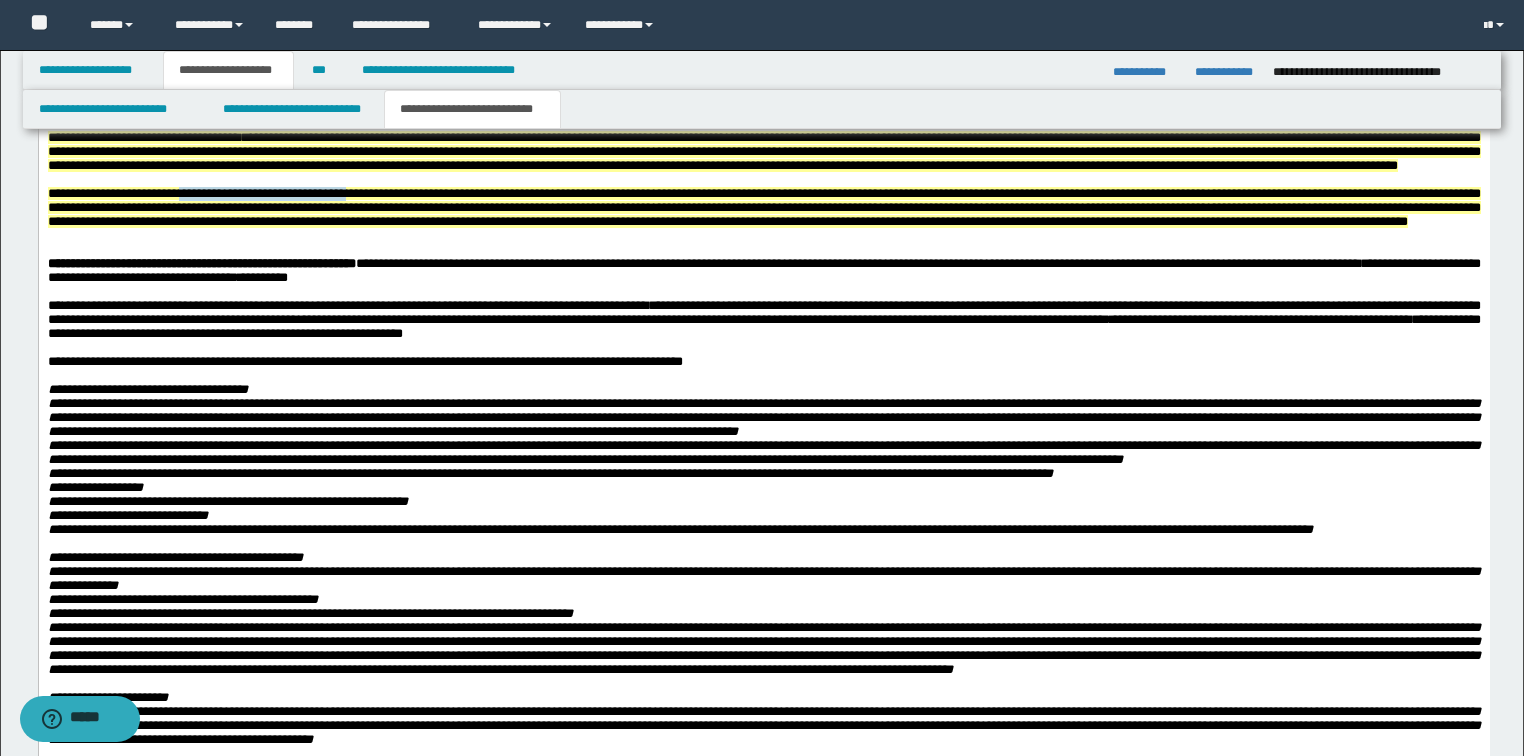 click on "**********" at bounding box center (763, 208) 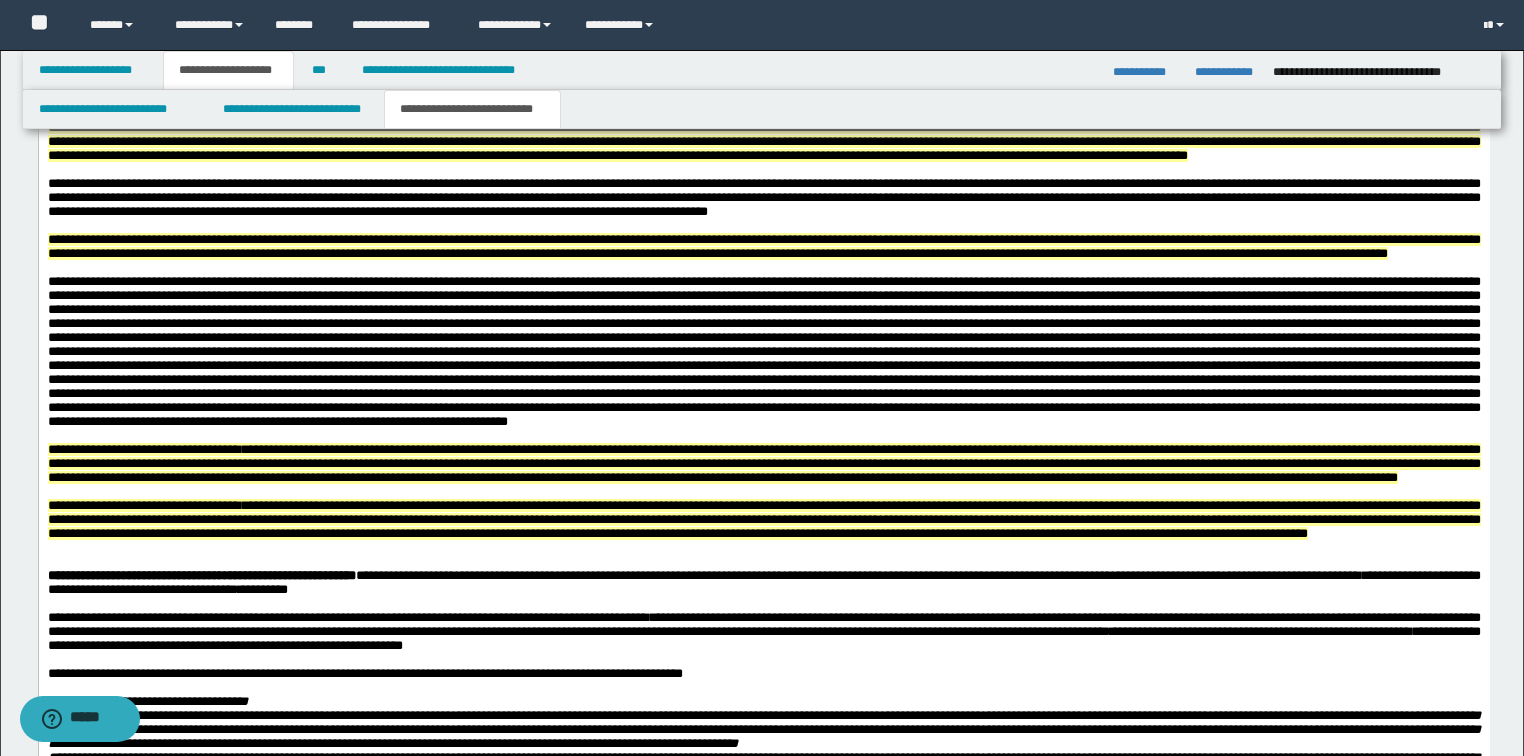 scroll, scrollTop: 2240, scrollLeft: 0, axis: vertical 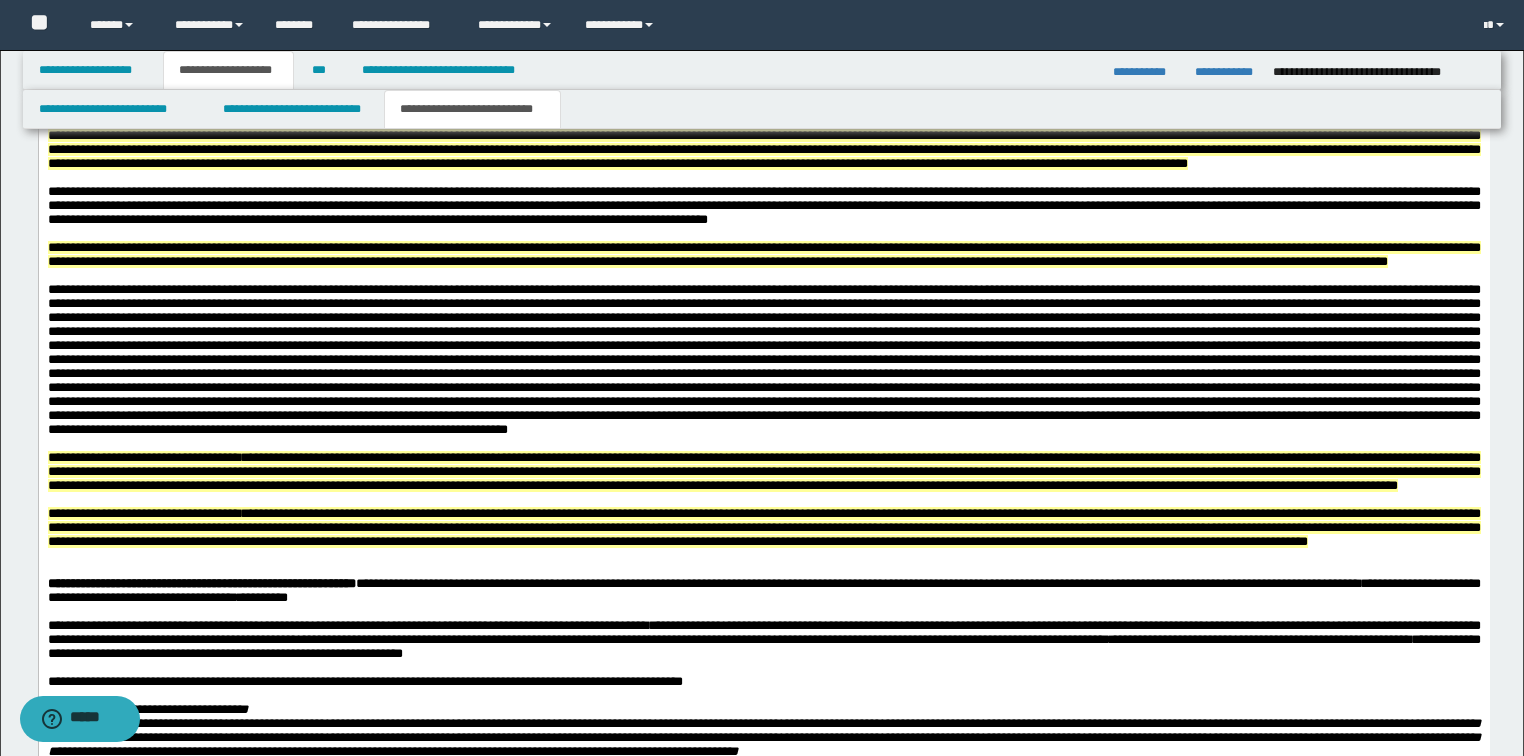 click on "**********" at bounding box center [763, 255] 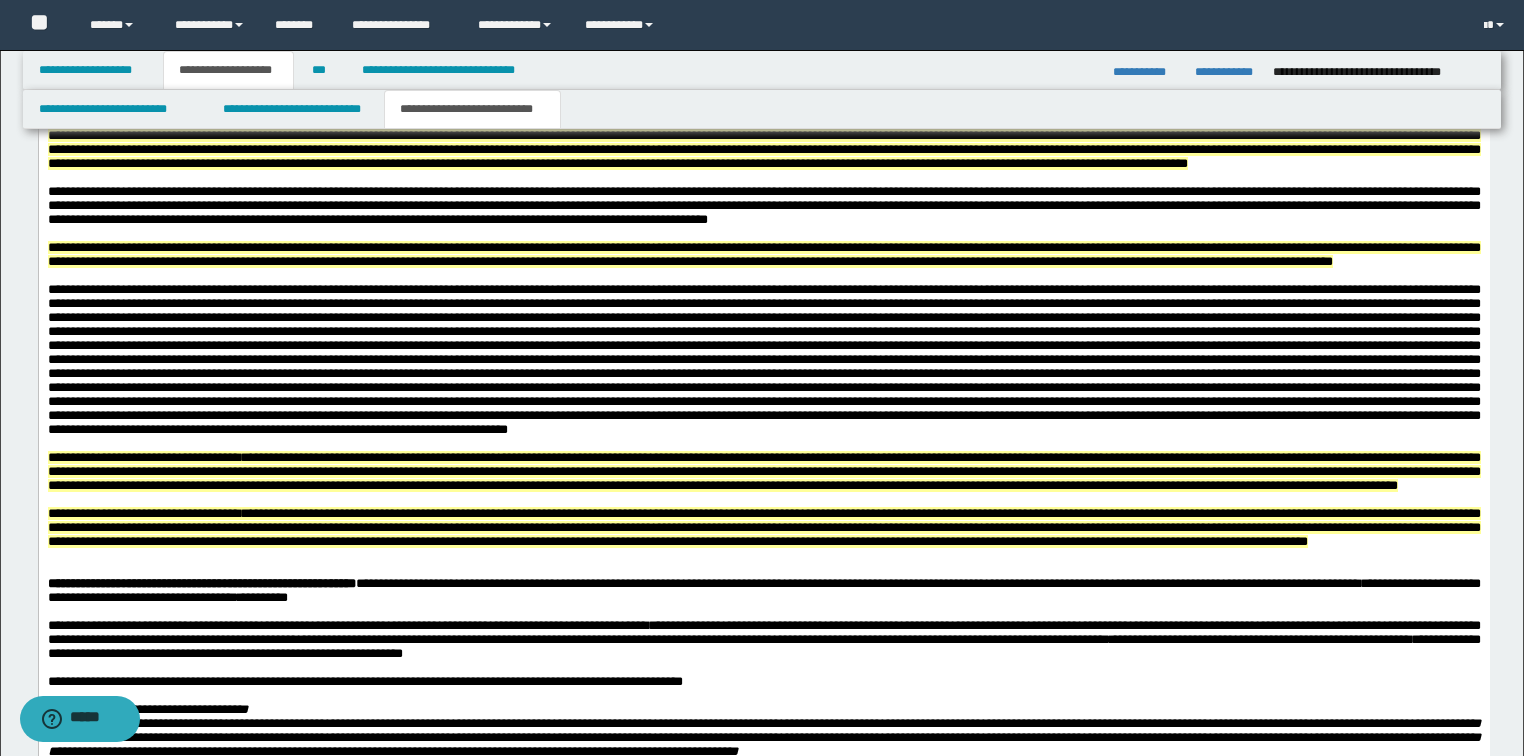 click on "**********" at bounding box center (763, 255) 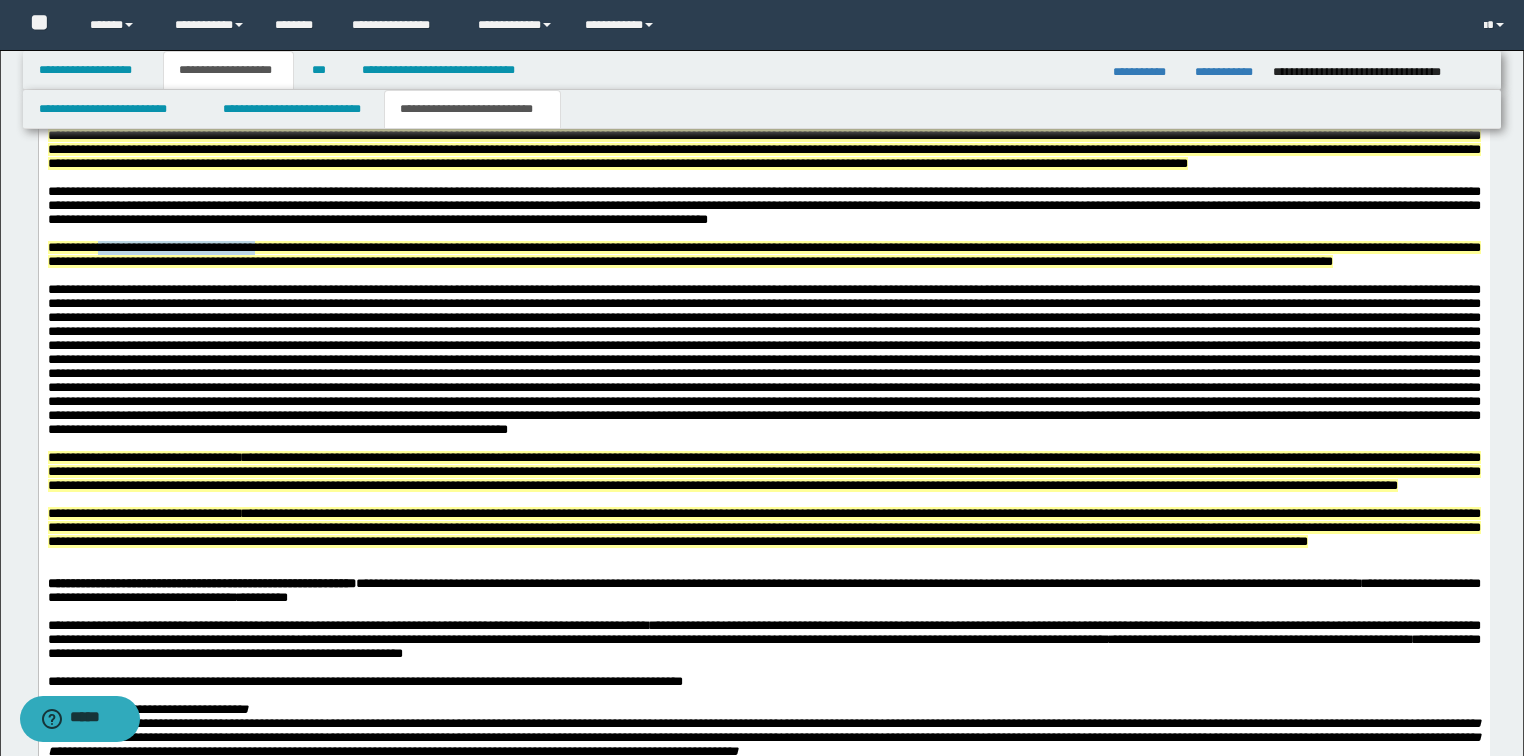 click on "**********" at bounding box center [763, 255] 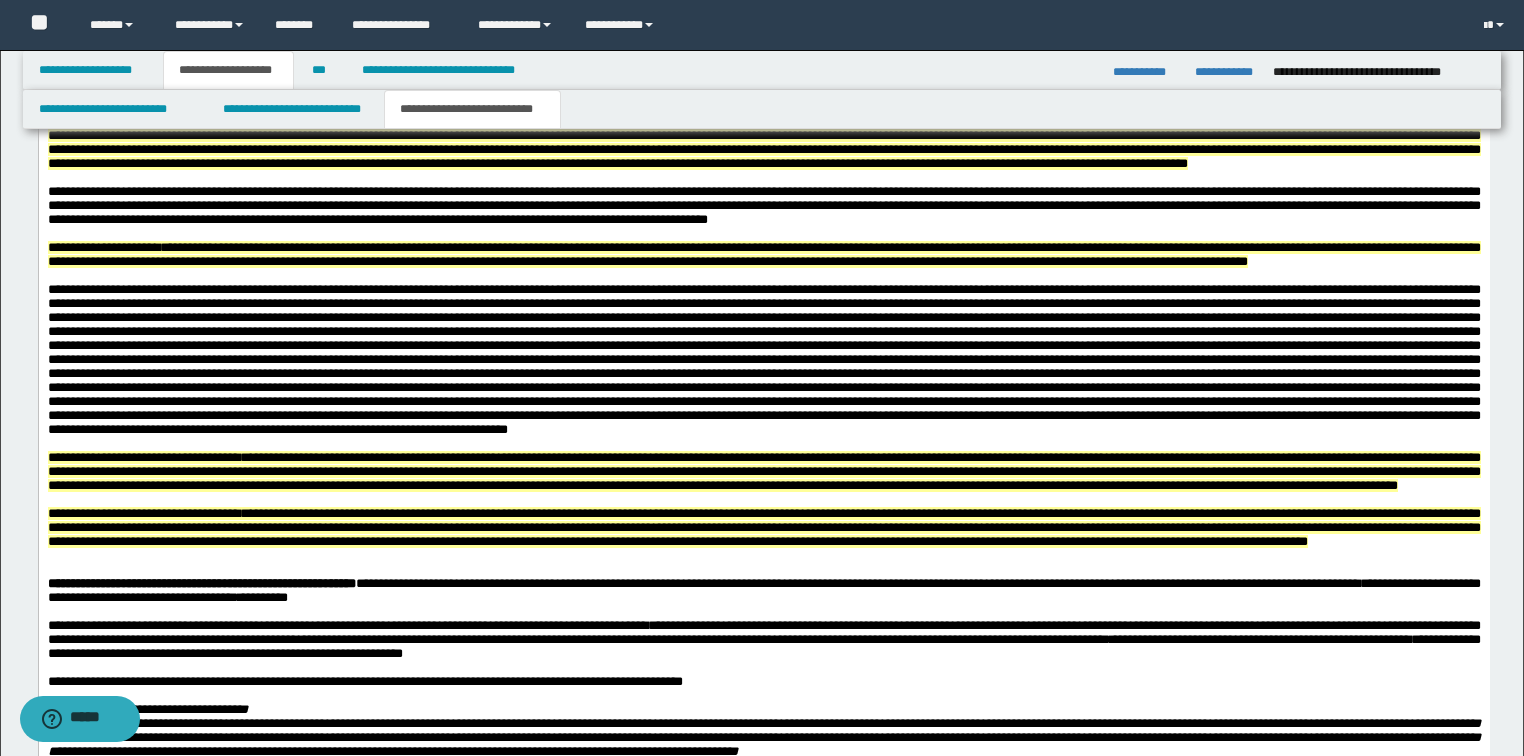 click at bounding box center (763, 136) 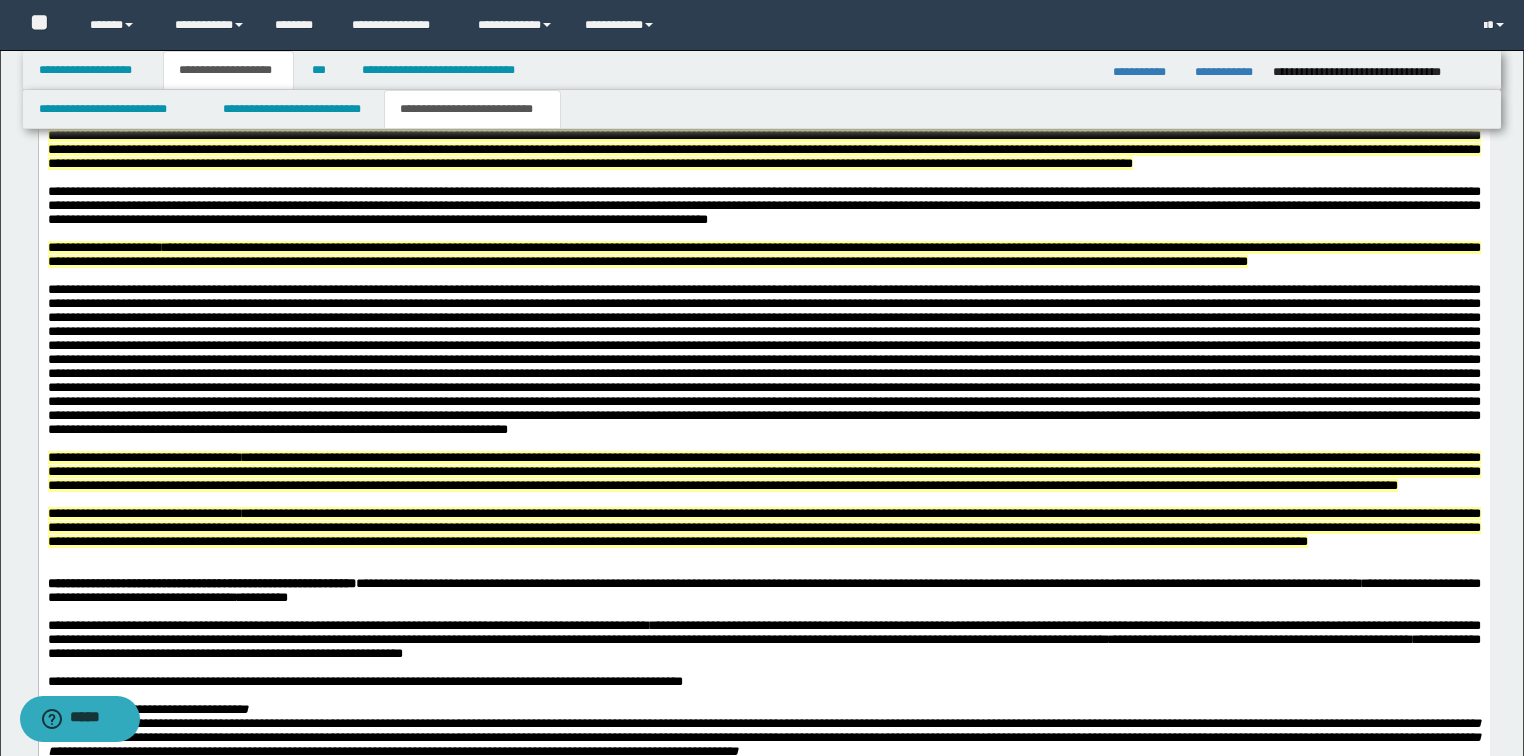 click at bounding box center [763, 136] 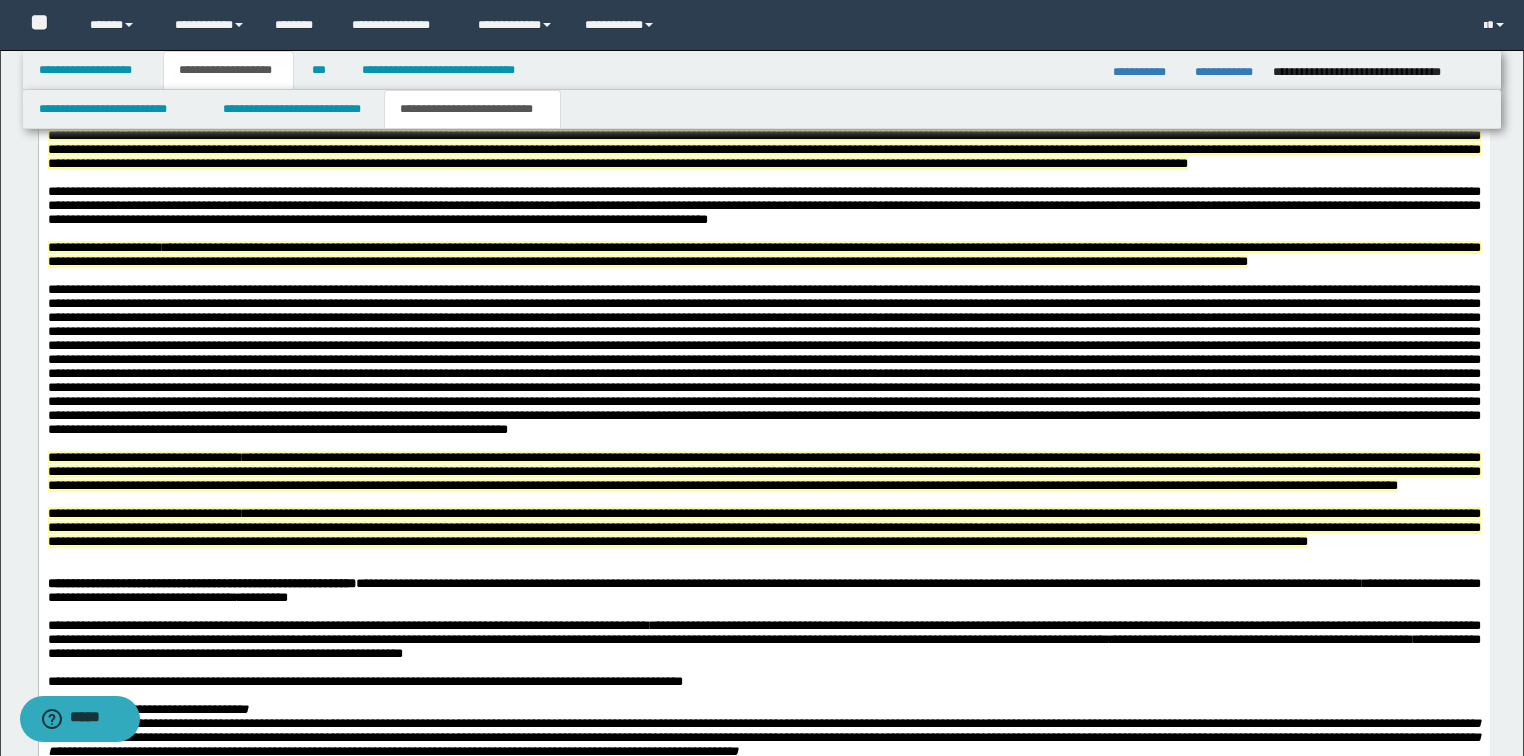 click on "**********" at bounding box center (763, -249) 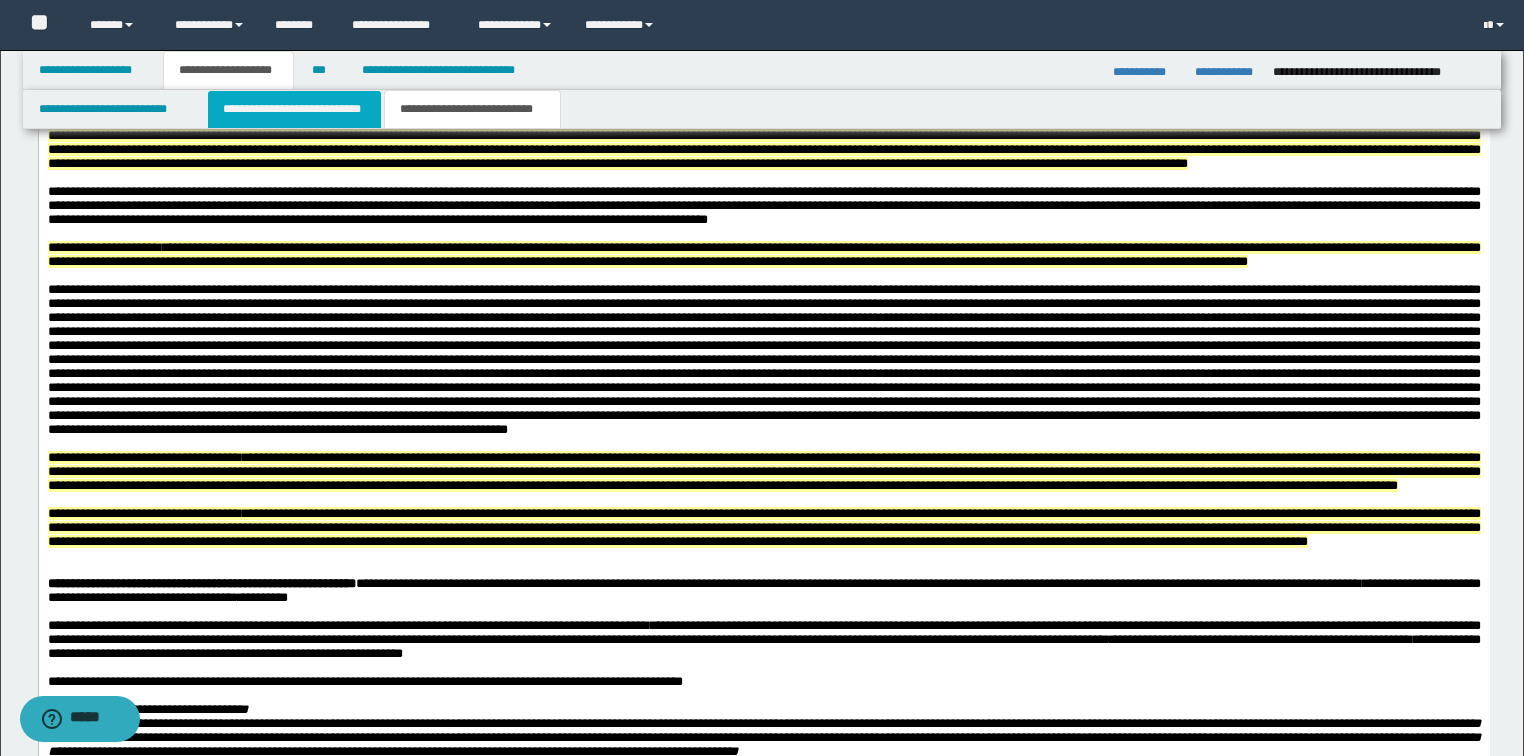 click on "**********" at bounding box center [294, 109] 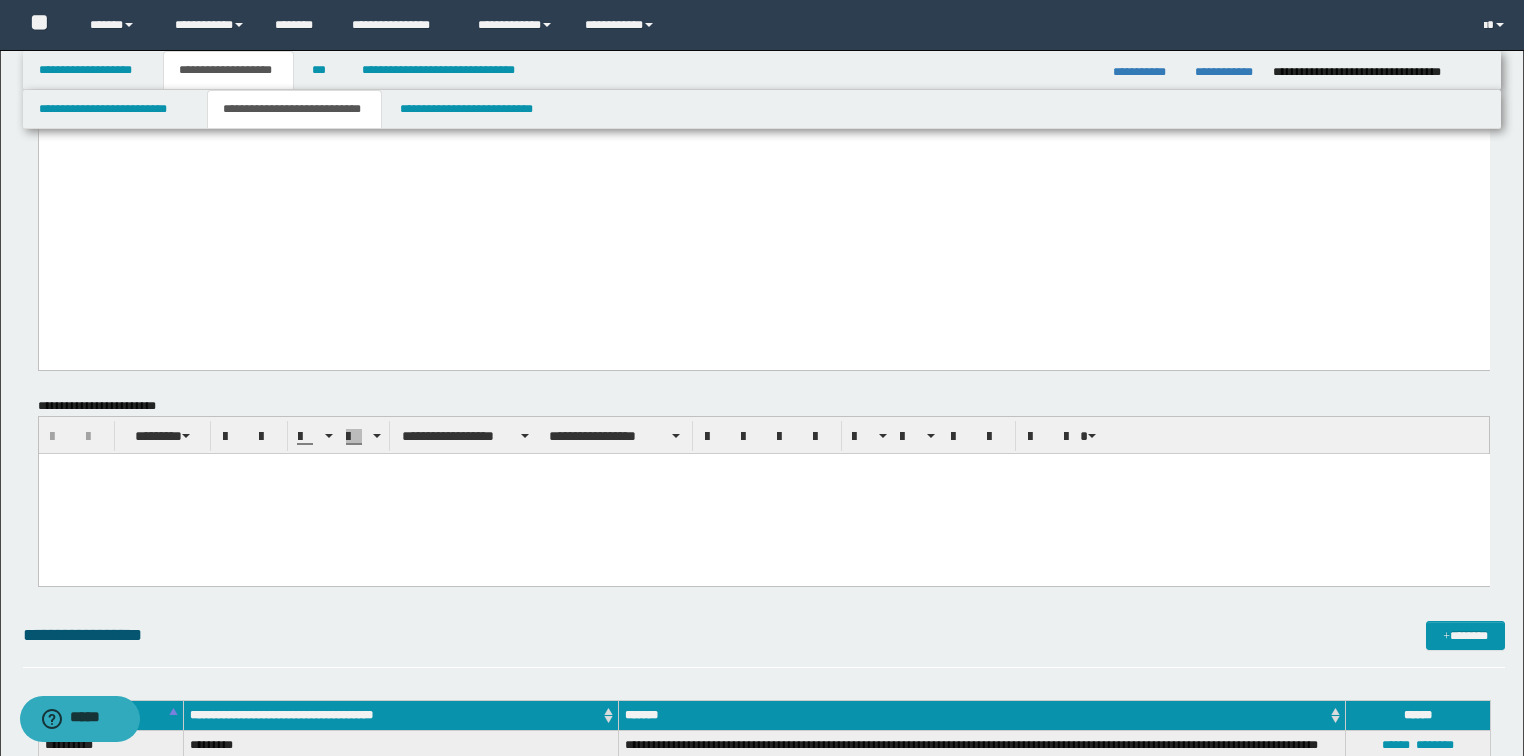 scroll, scrollTop: 1680, scrollLeft: 0, axis: vertical 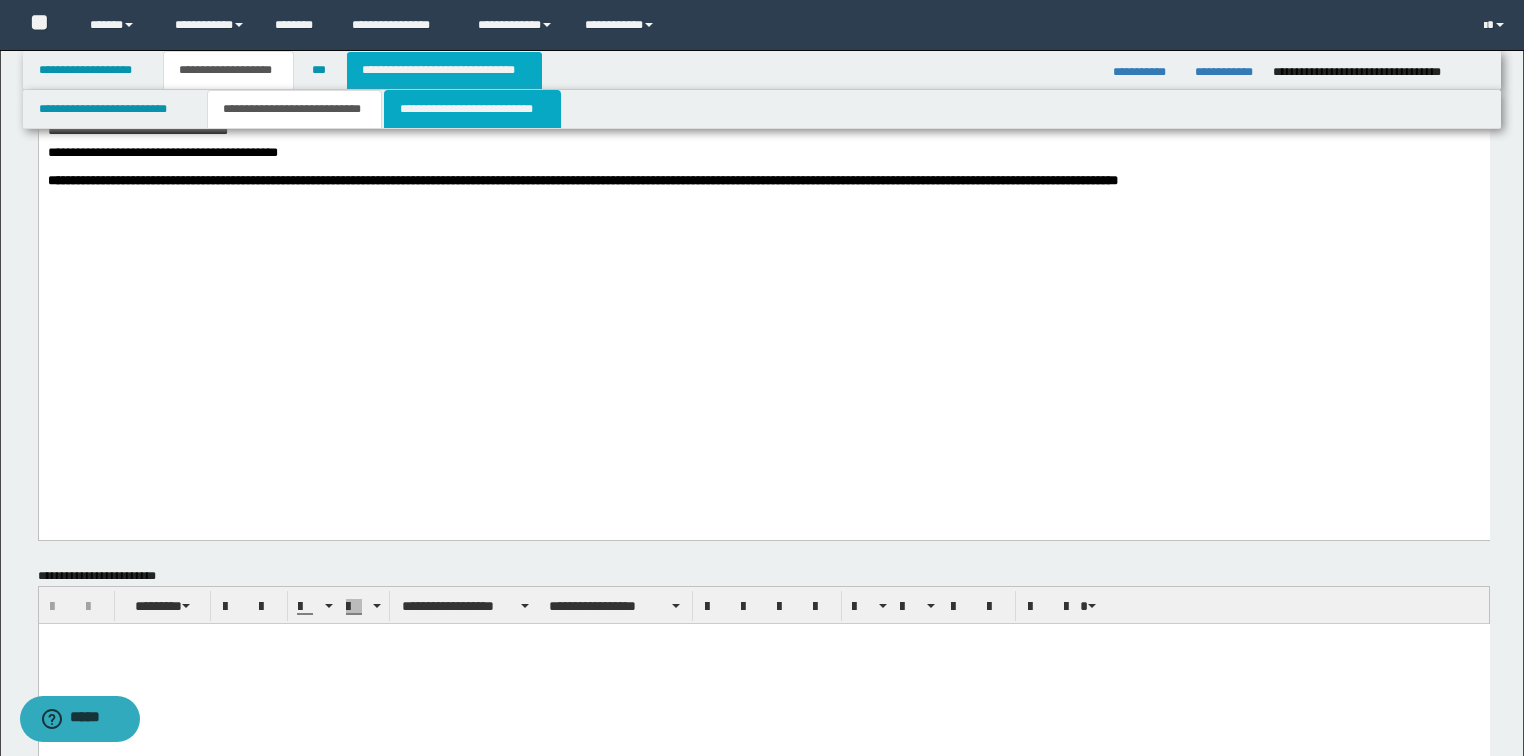 drag, startPoint x: 425, startPoint y: 1599, endPoint x: 484, endPoint y: 81, distance: 1519.1461 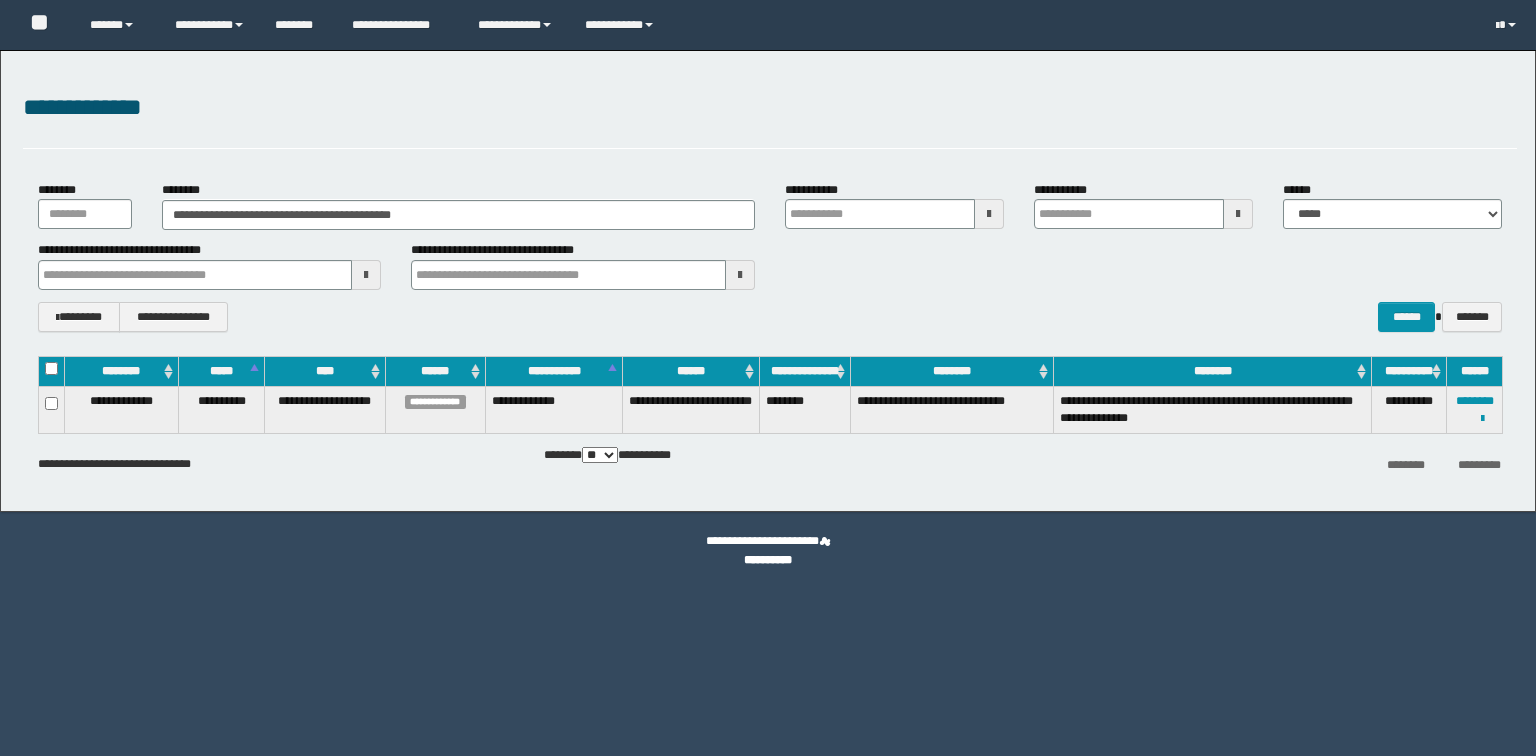 scroll, scrollTop: 0, scrollLeft: 0, axis: both 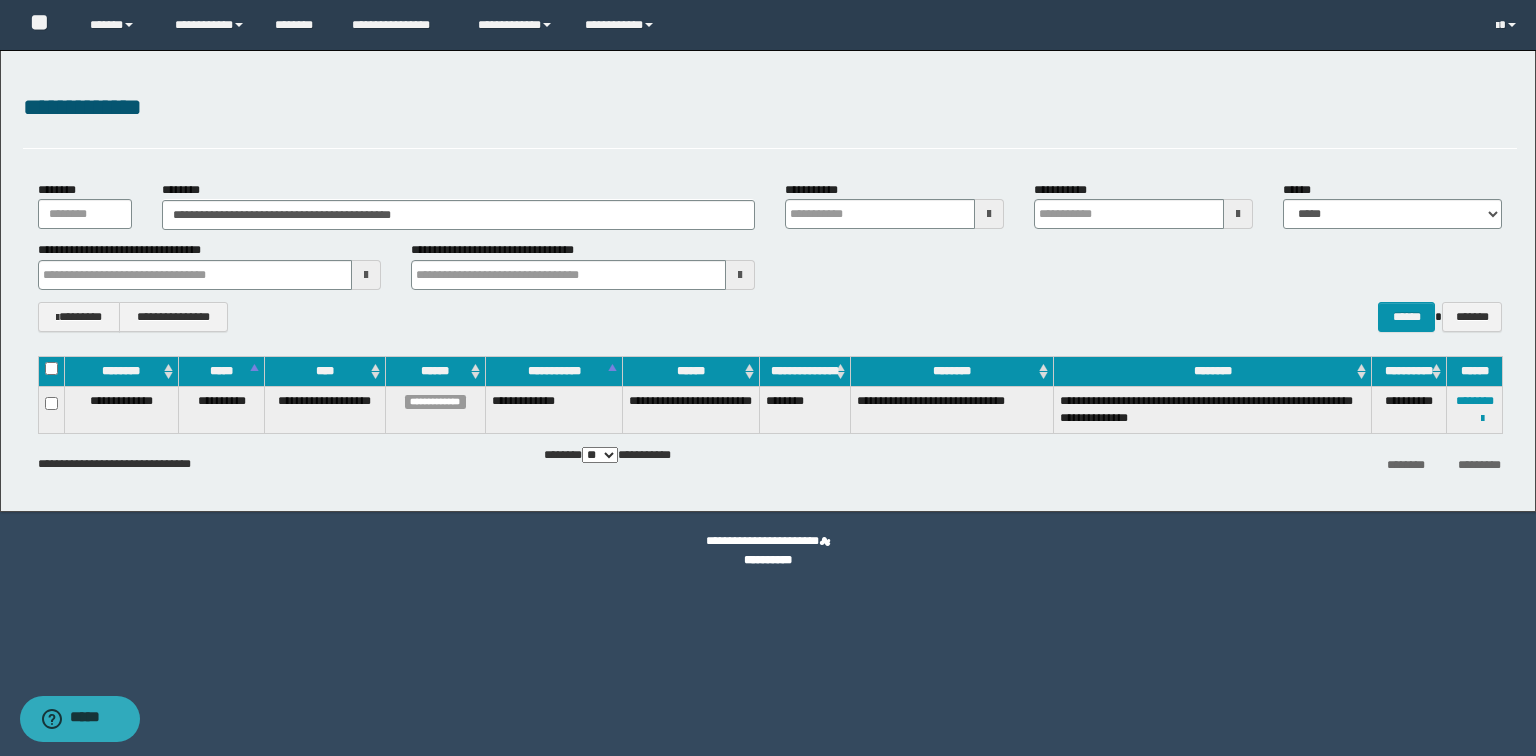 click on "**********" at bounding box center [770, 463] 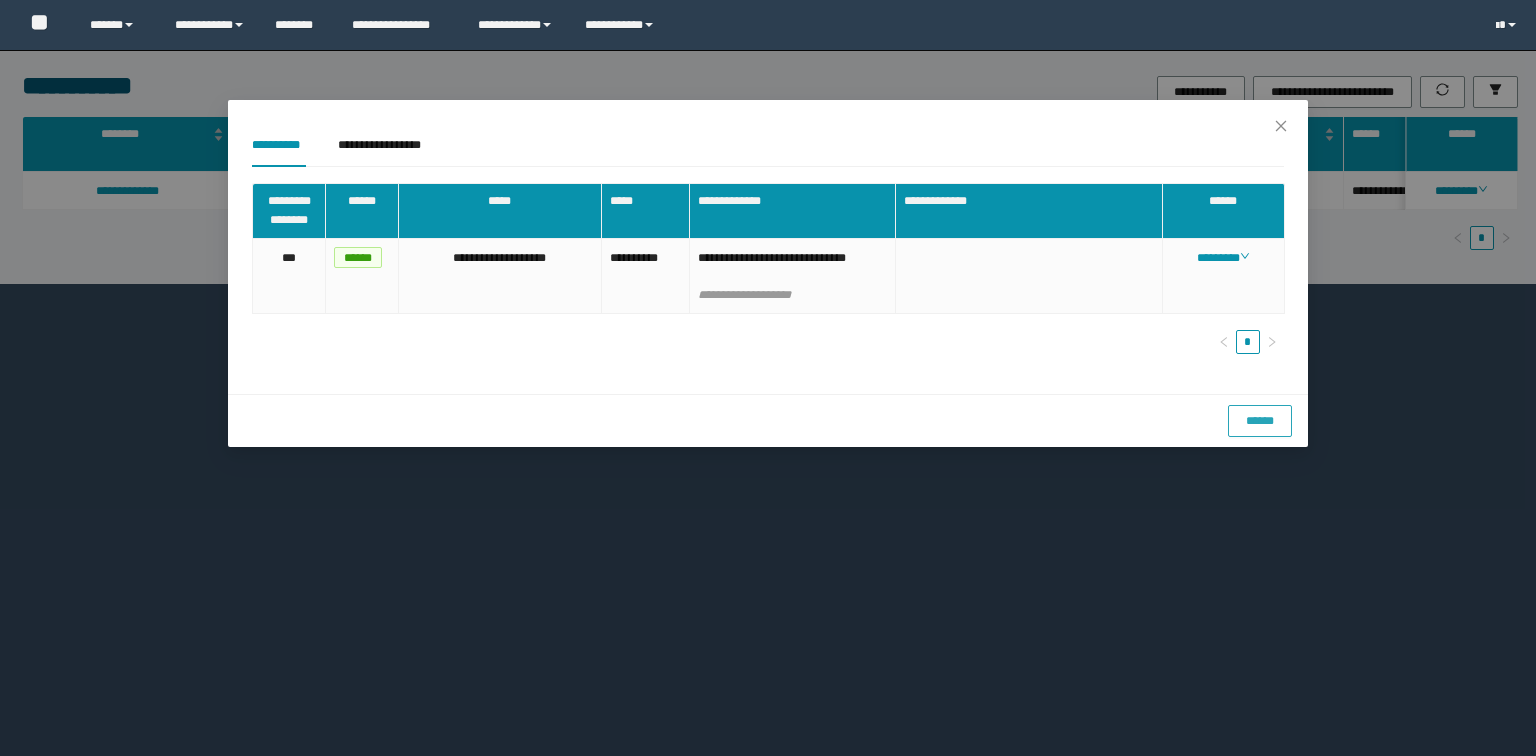 scroll, scrollTop: 0, scrollLeft: 0, axis: both 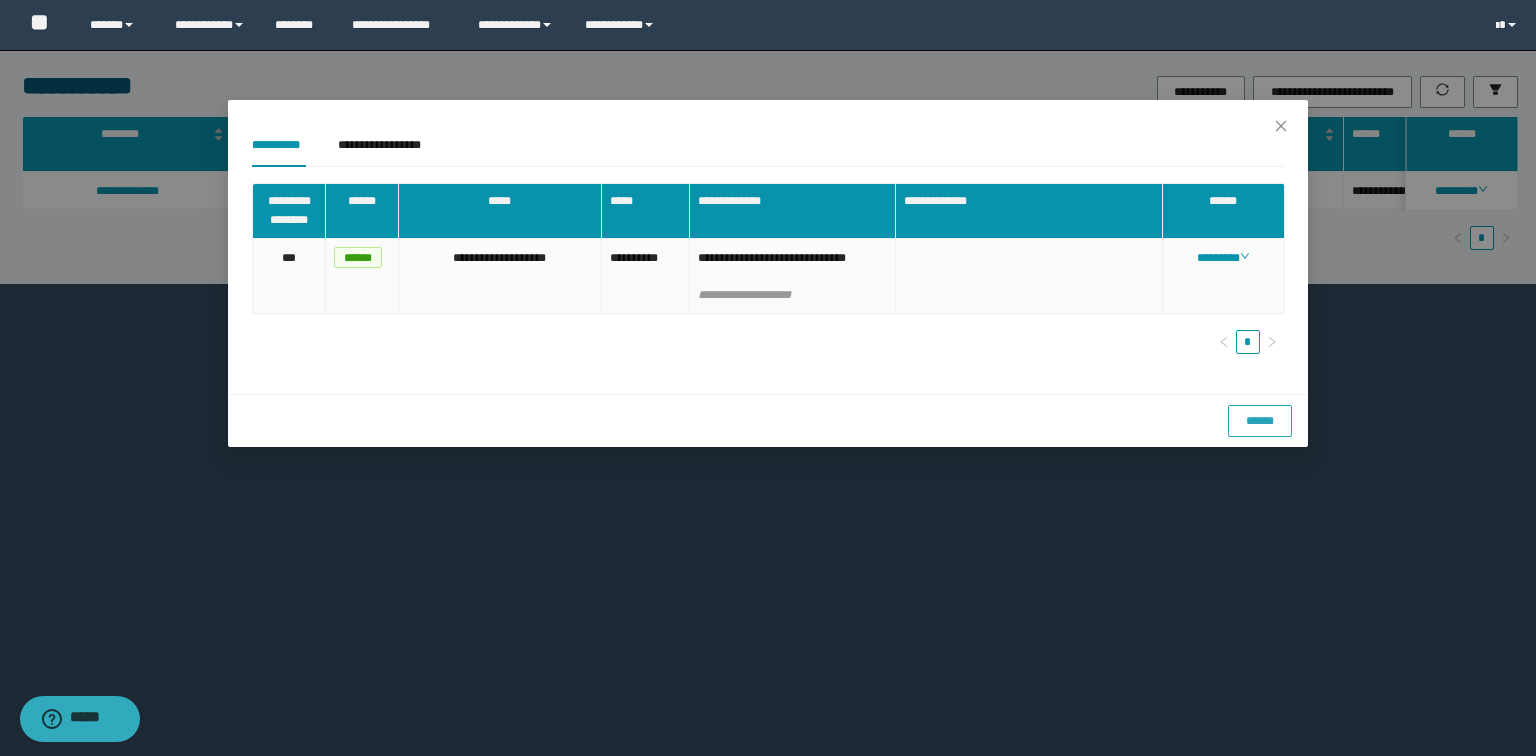 click on "******" at bounding box center [1260, 421] 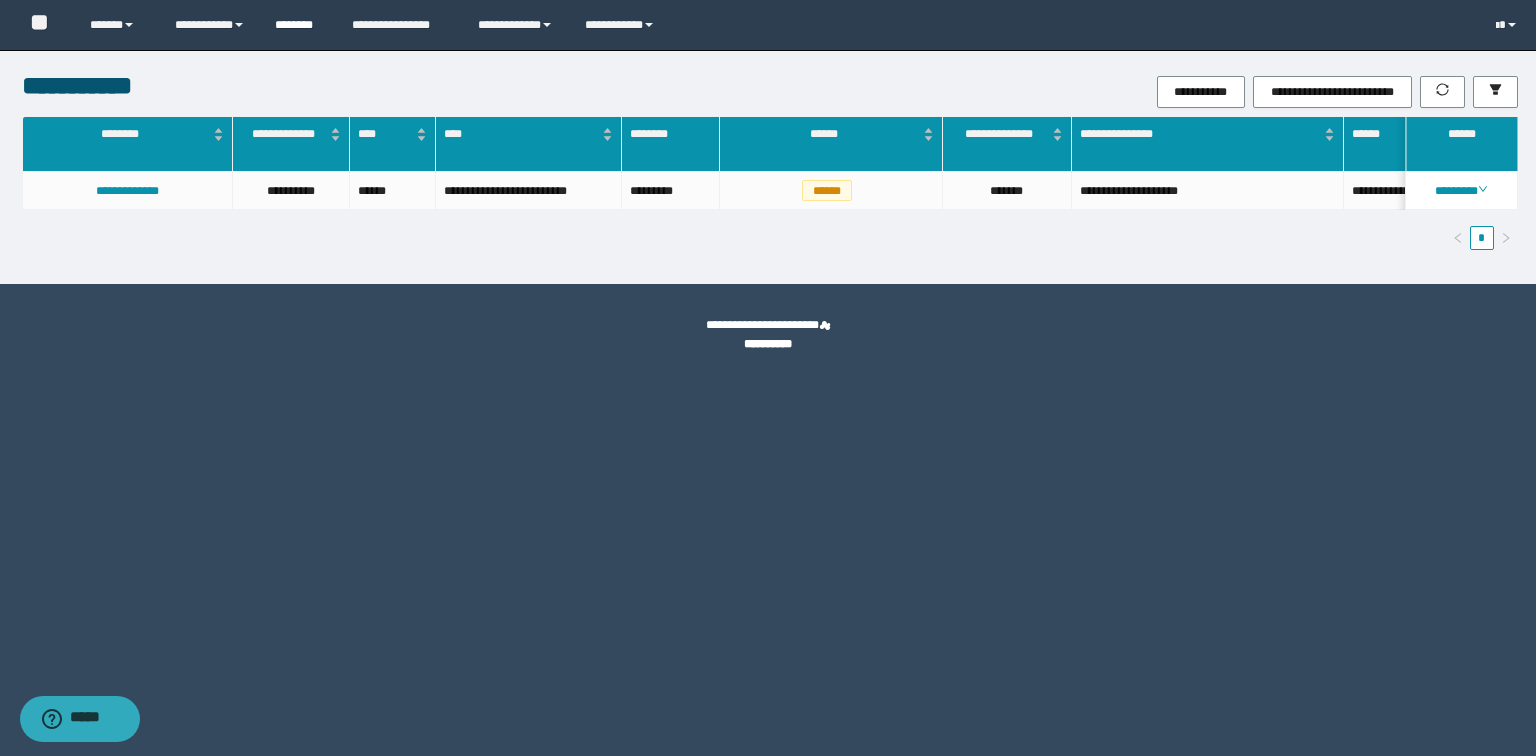 click on "********" at bounding box center (298, 25) 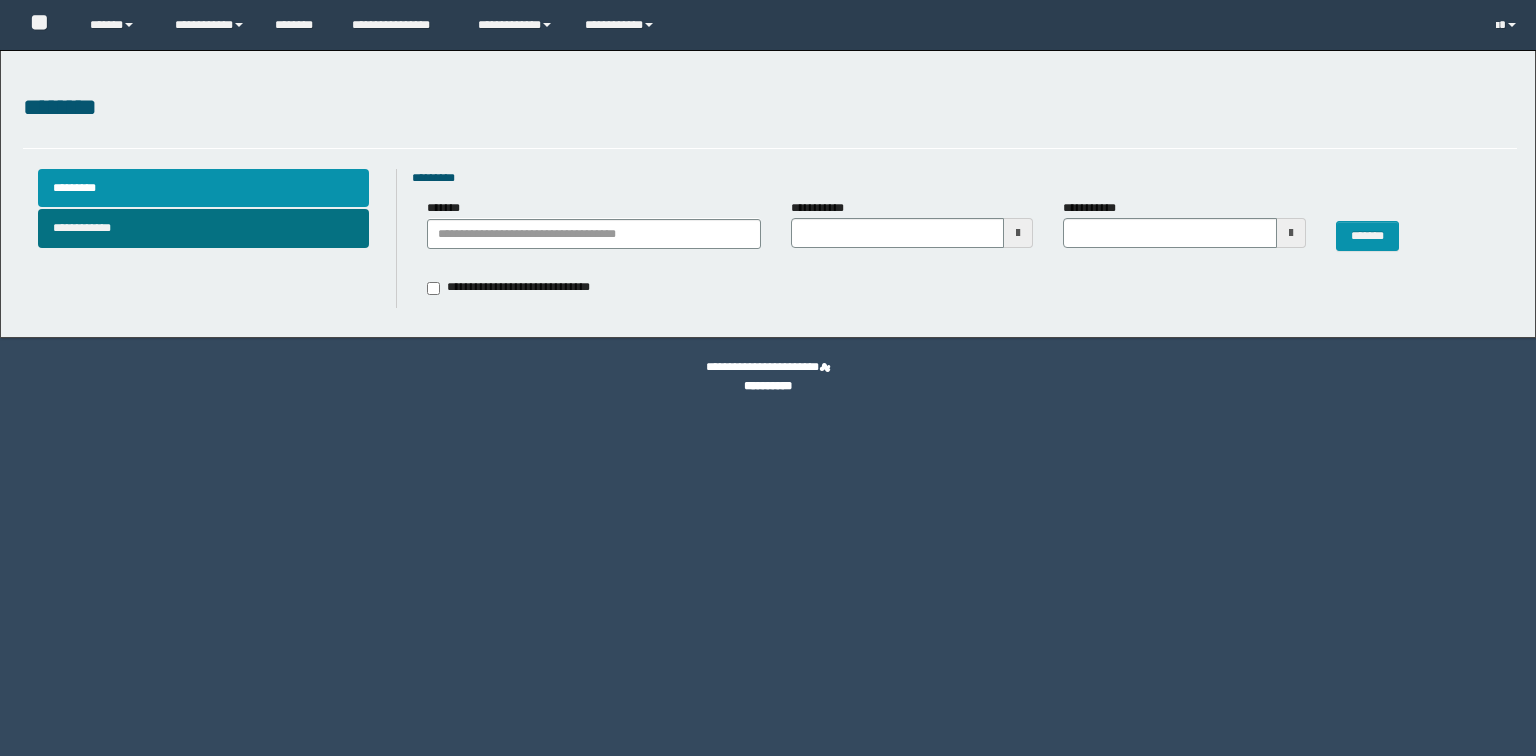 scroll, scrollTop: 0, scrollLeft: 0, axis: both 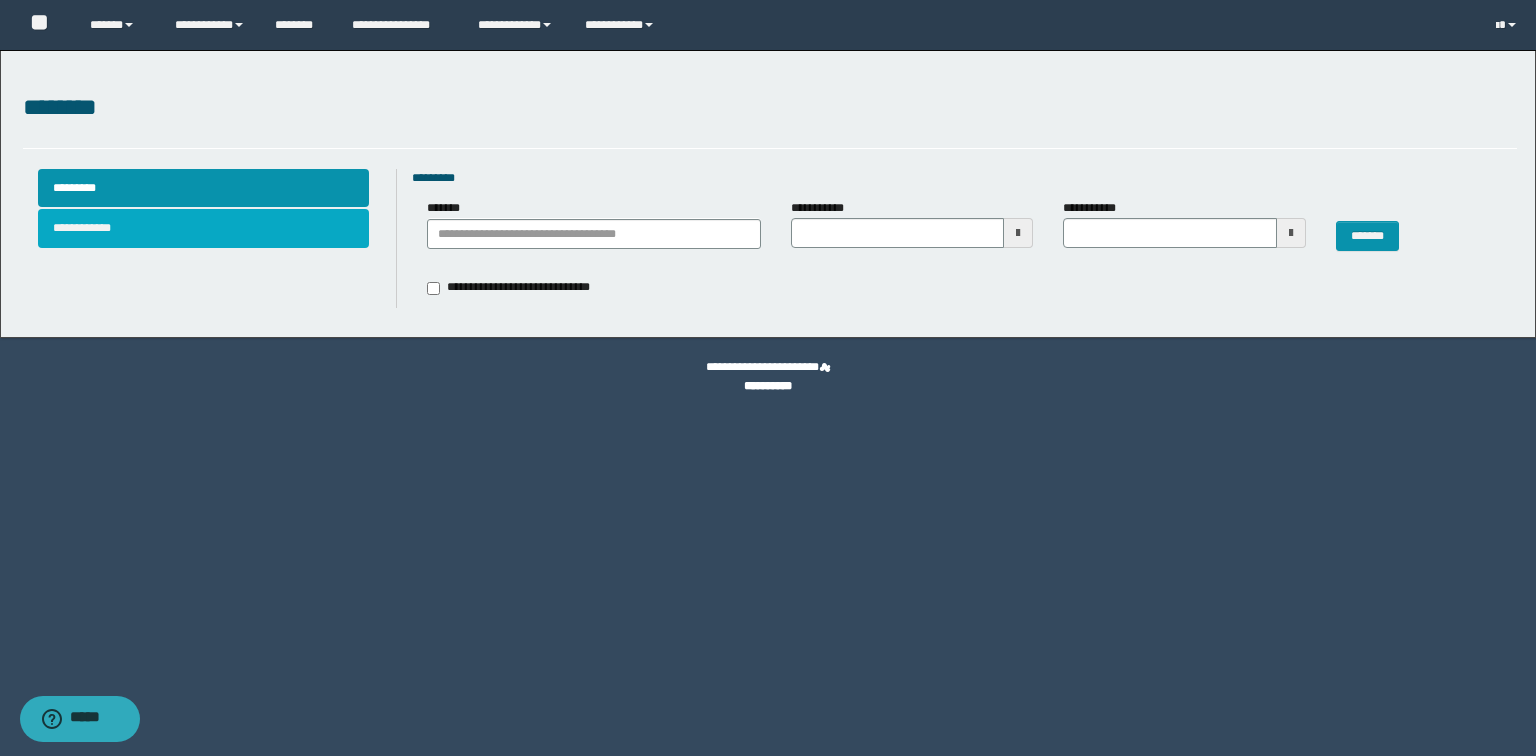 drag, startPoint x: 244, startPoint y: 220, endPoint x: 431, endPoint y: 253, distance: 189.88943 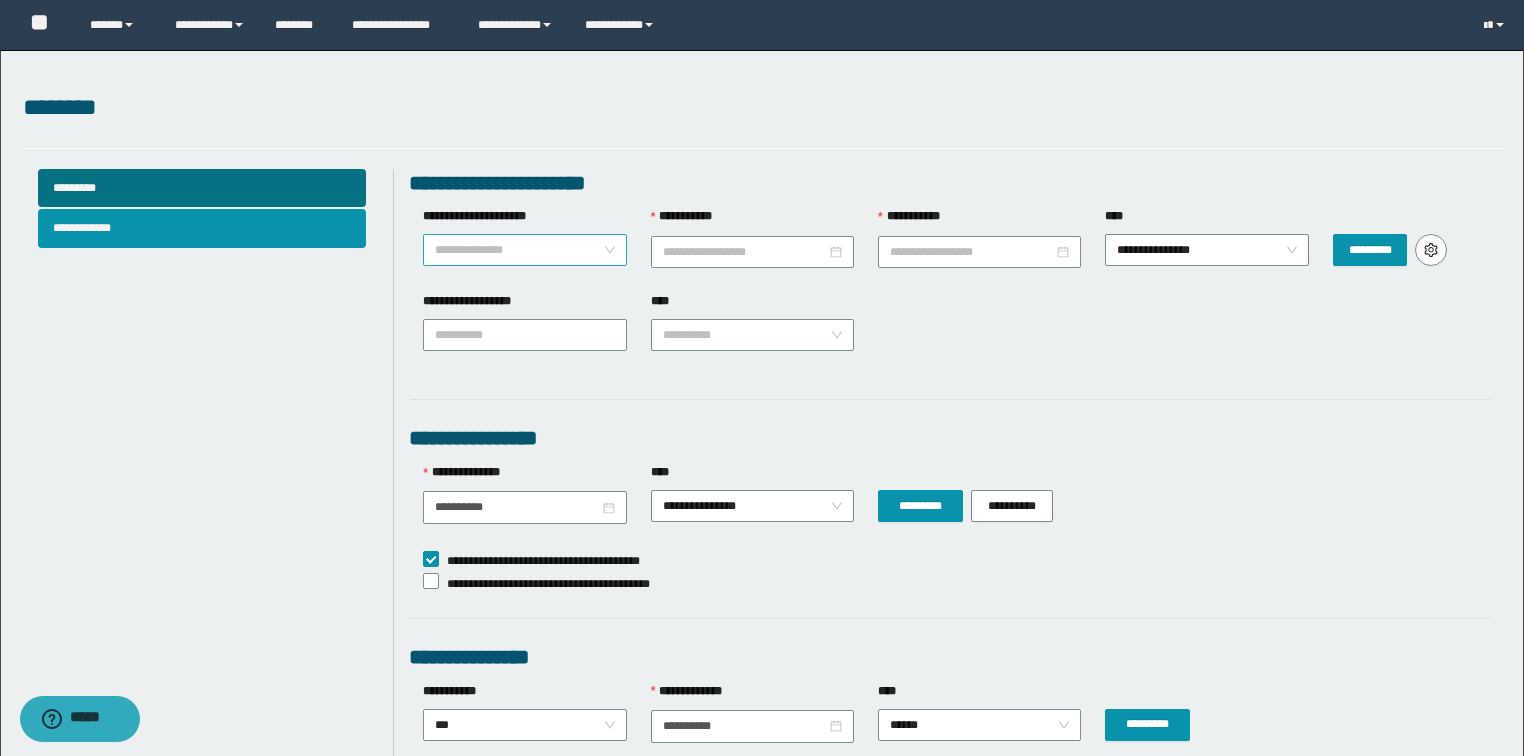 click on "**********" at bounding box center [525, 250] 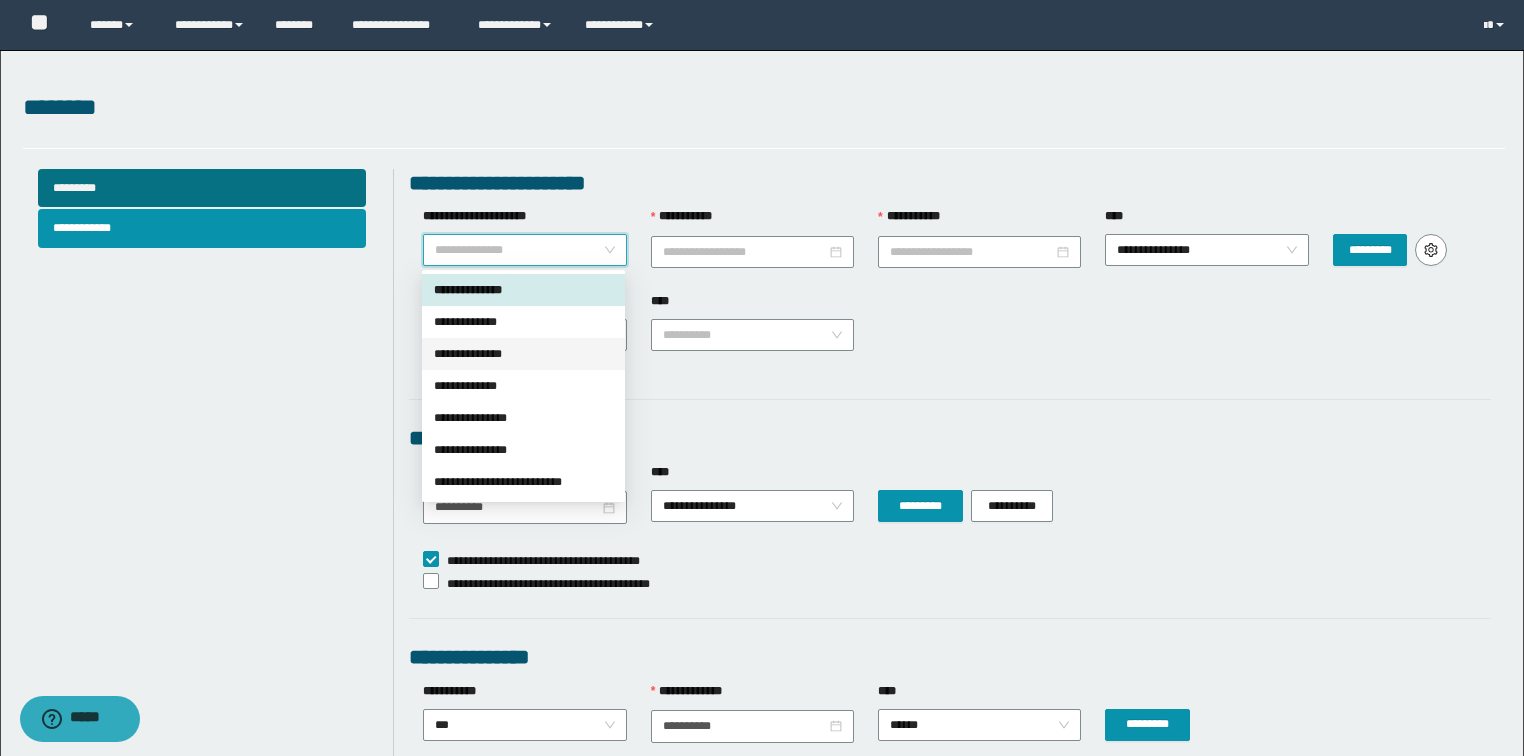 click on "**********" at bounding box center [523, 354] 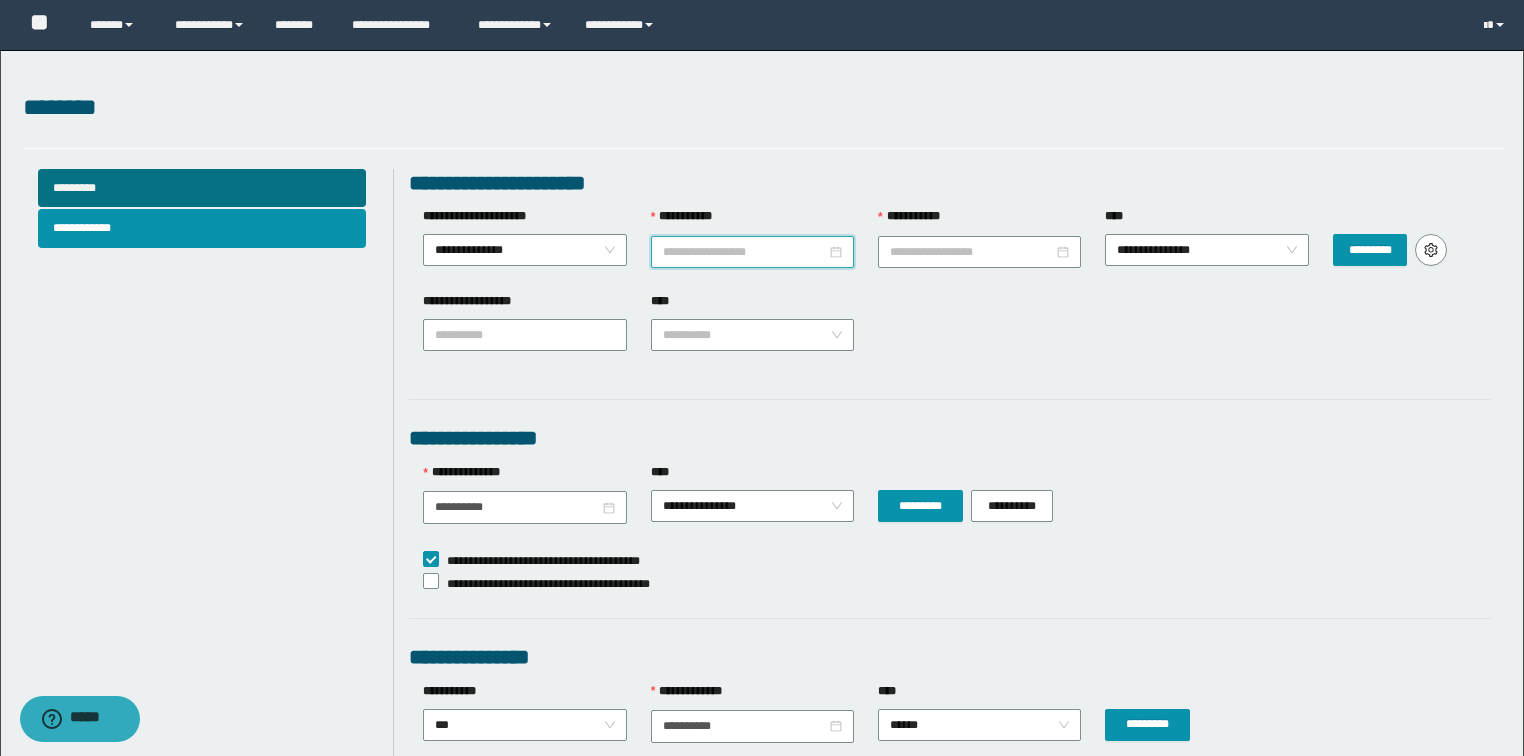 click on "**********" at bounding box center [744, 252] 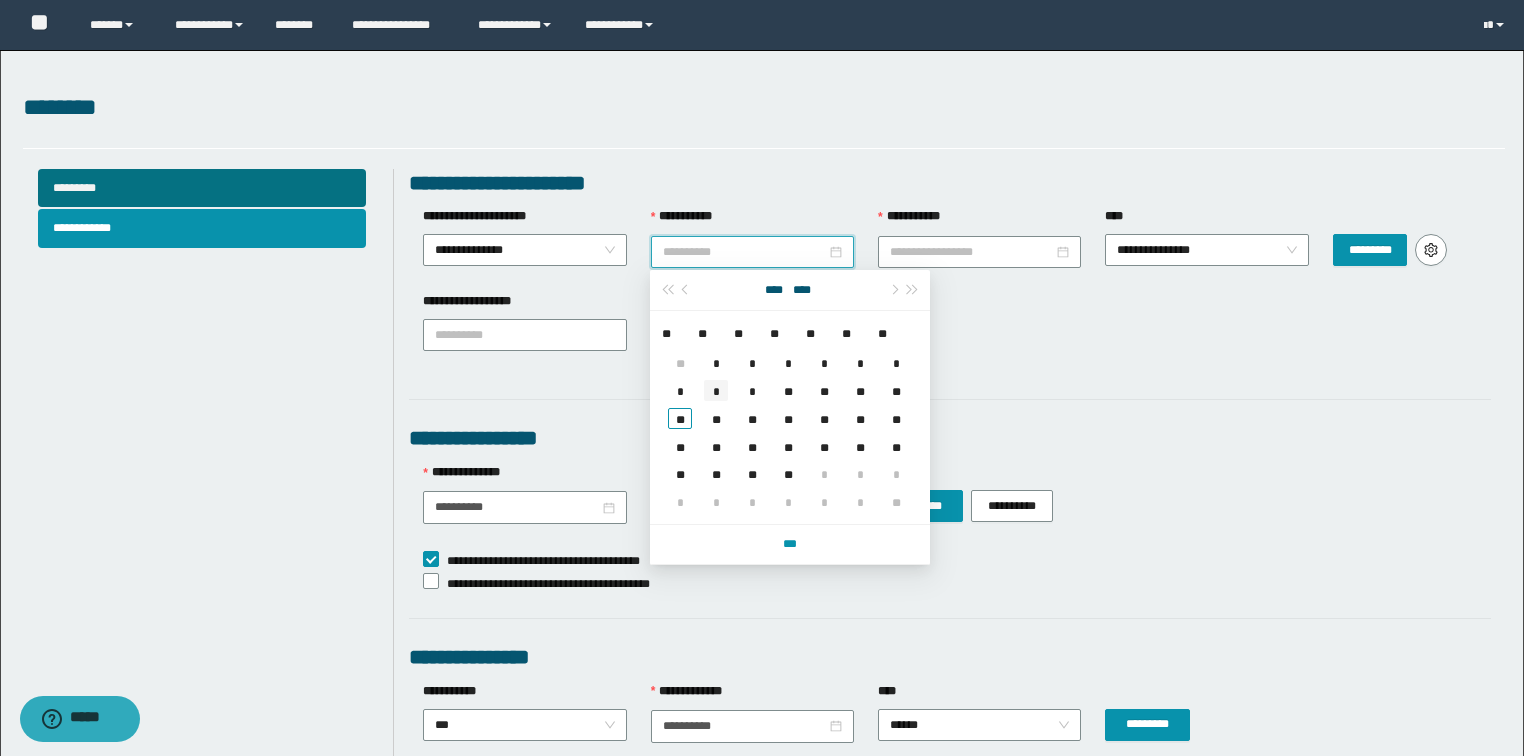 click on "*" at bounding box center [716, 390] 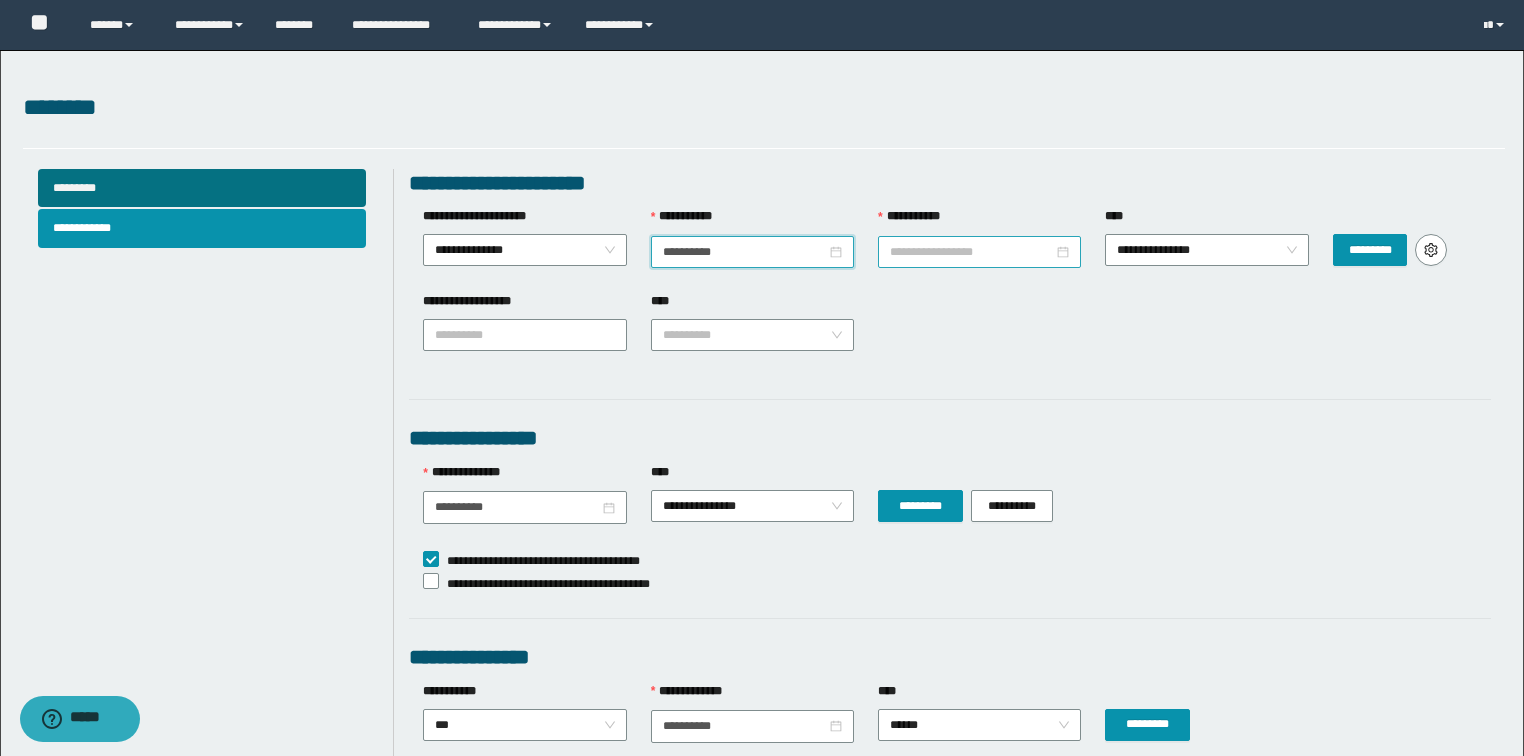 click on "**********" at bounding box center [971, 252] 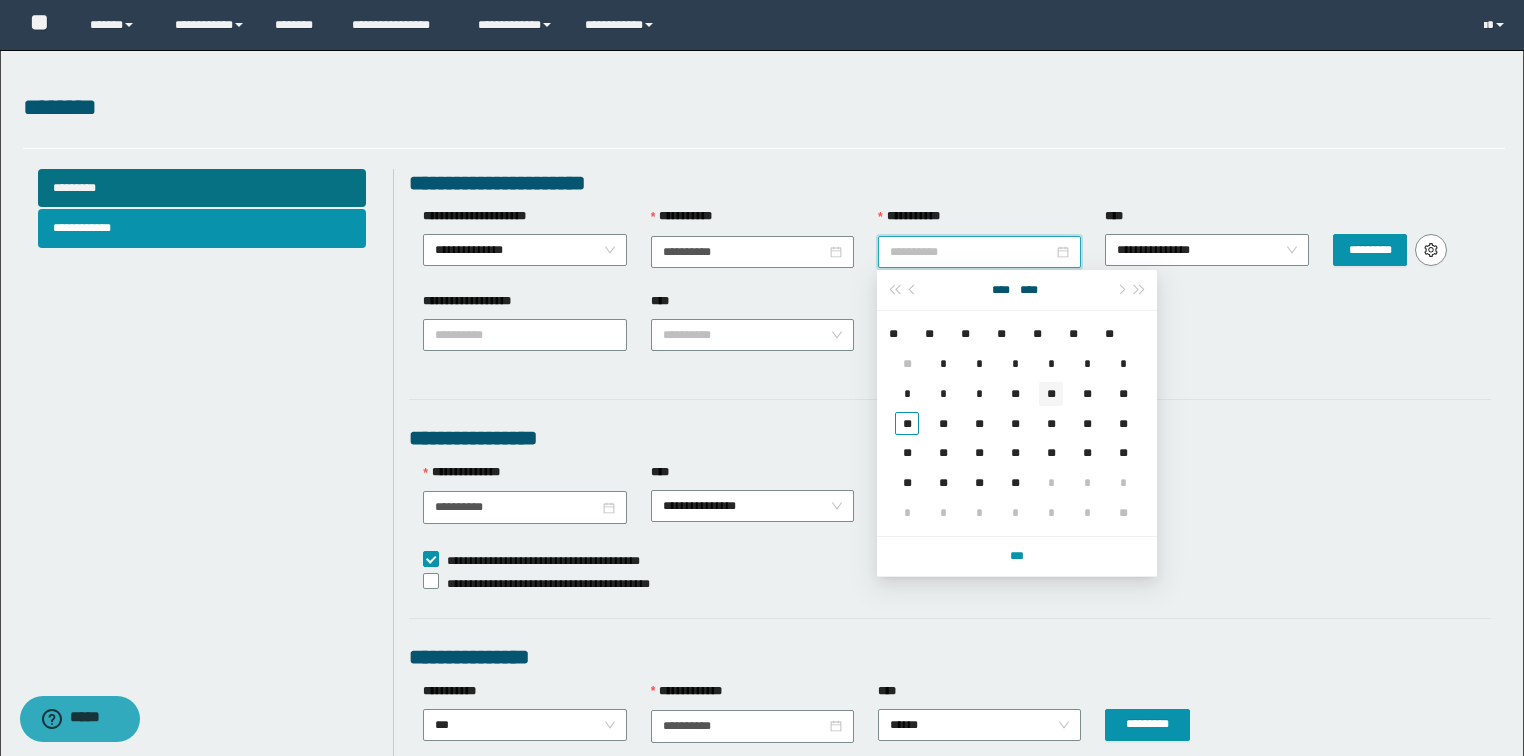 click on "**" at bounding box center (1051, 394) 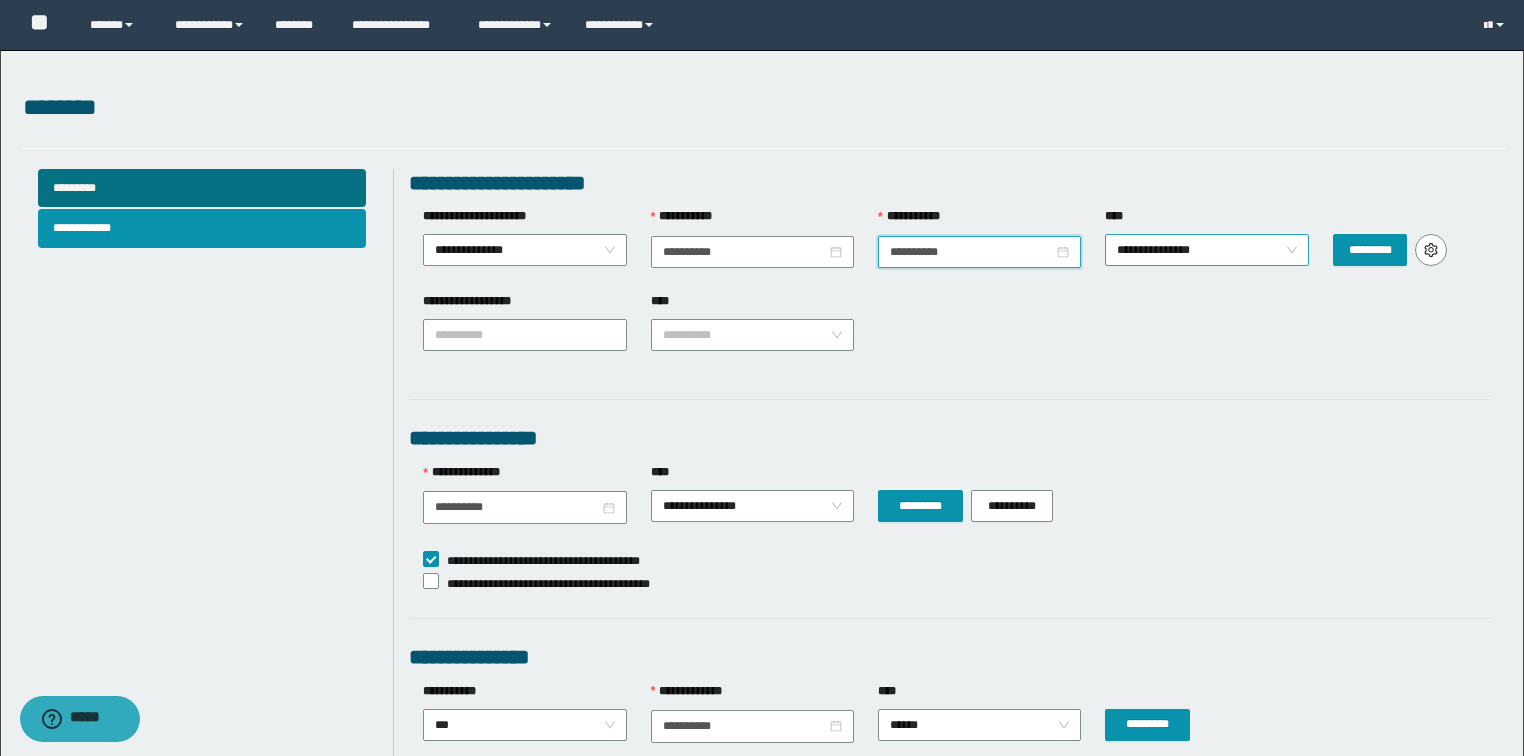 click on "**********" at bounding box center [1207, 250] 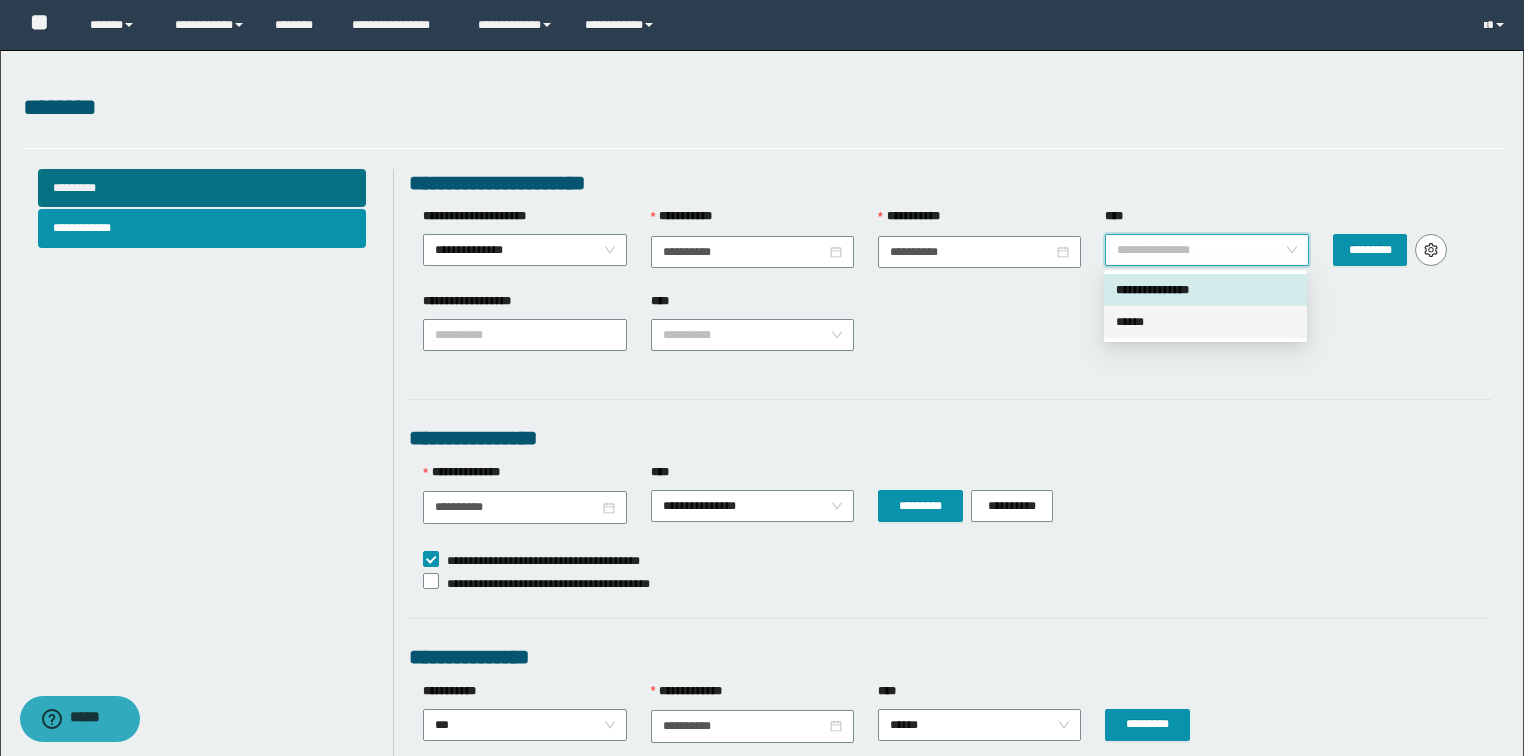 click on "******" at bounding box center [1205, 322] 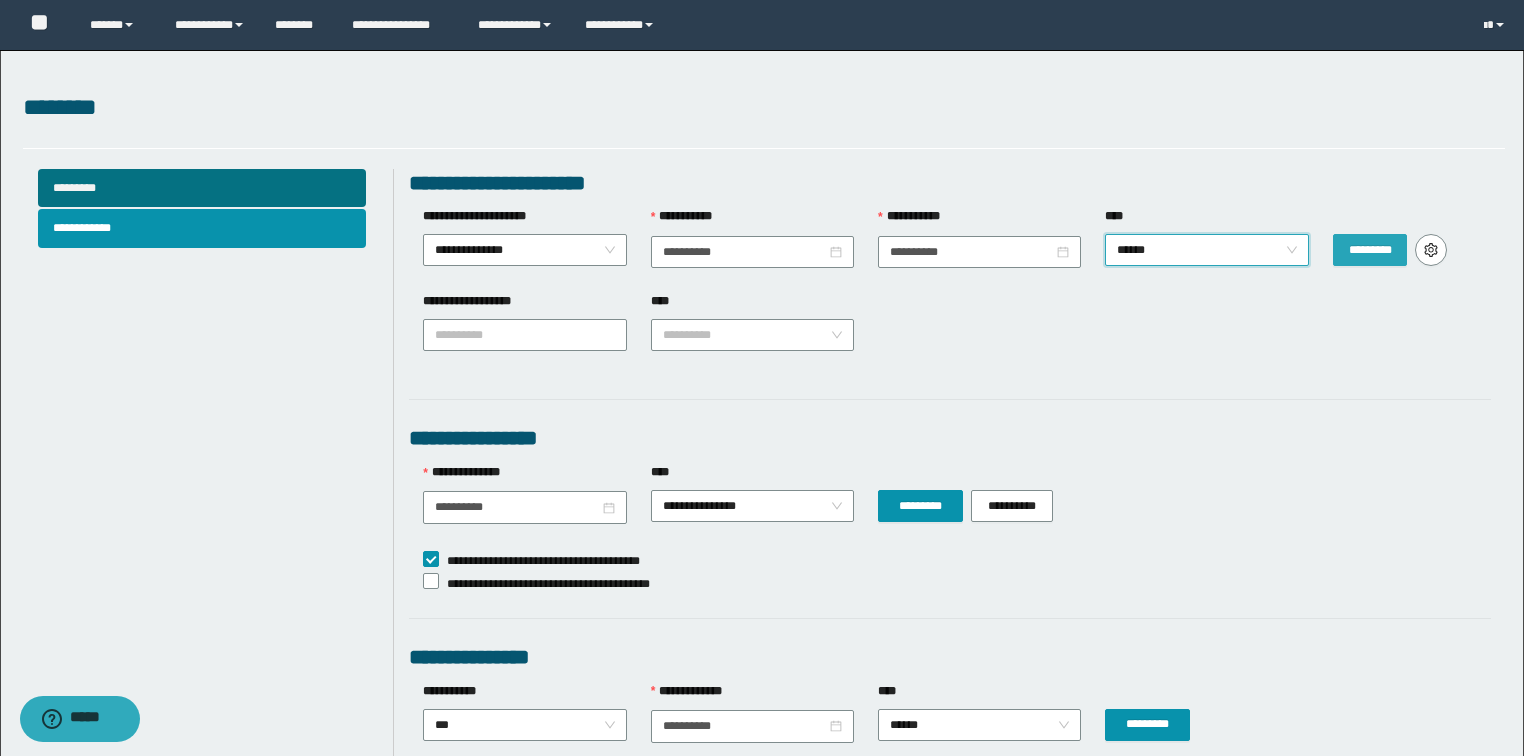 click on "*********" at bounding box center (1370, 250) 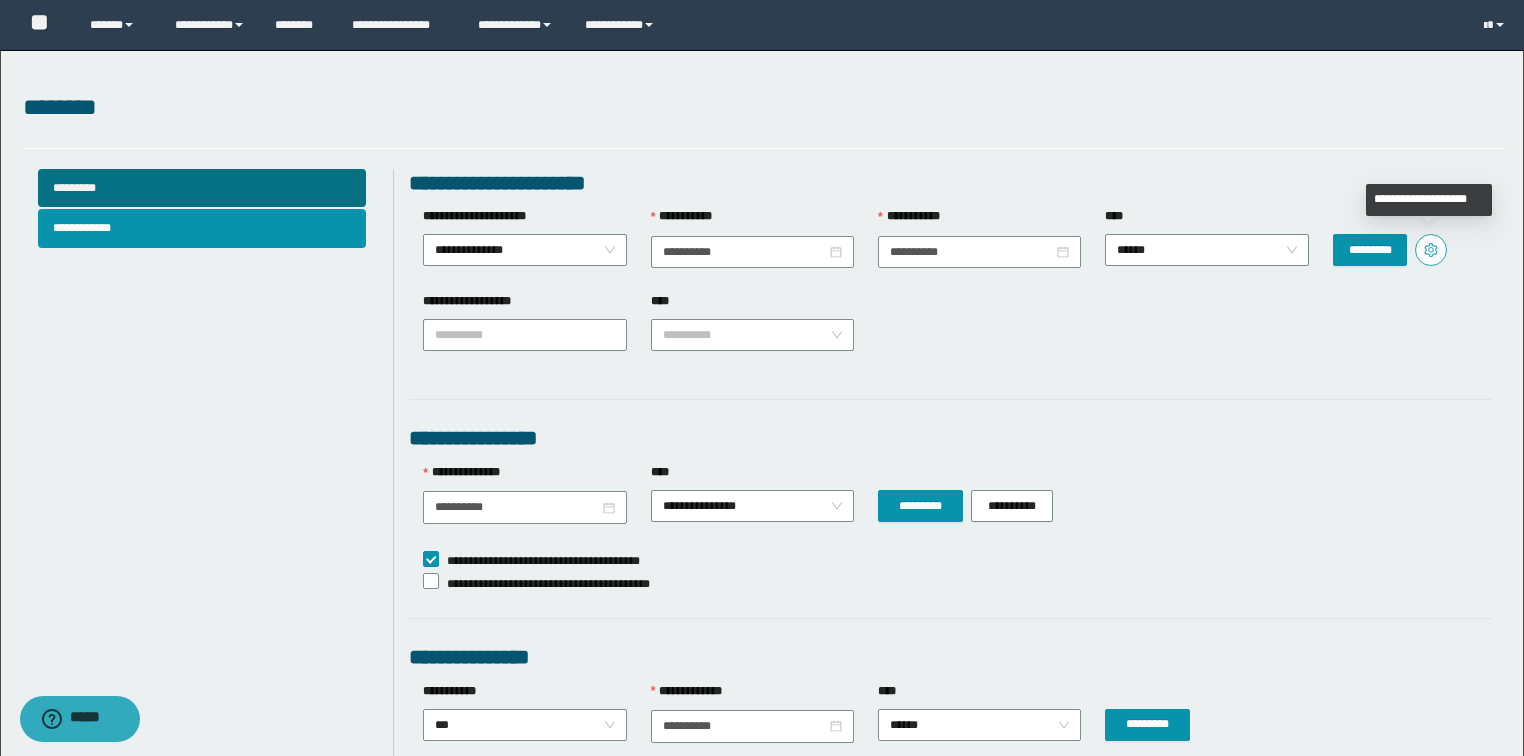 click 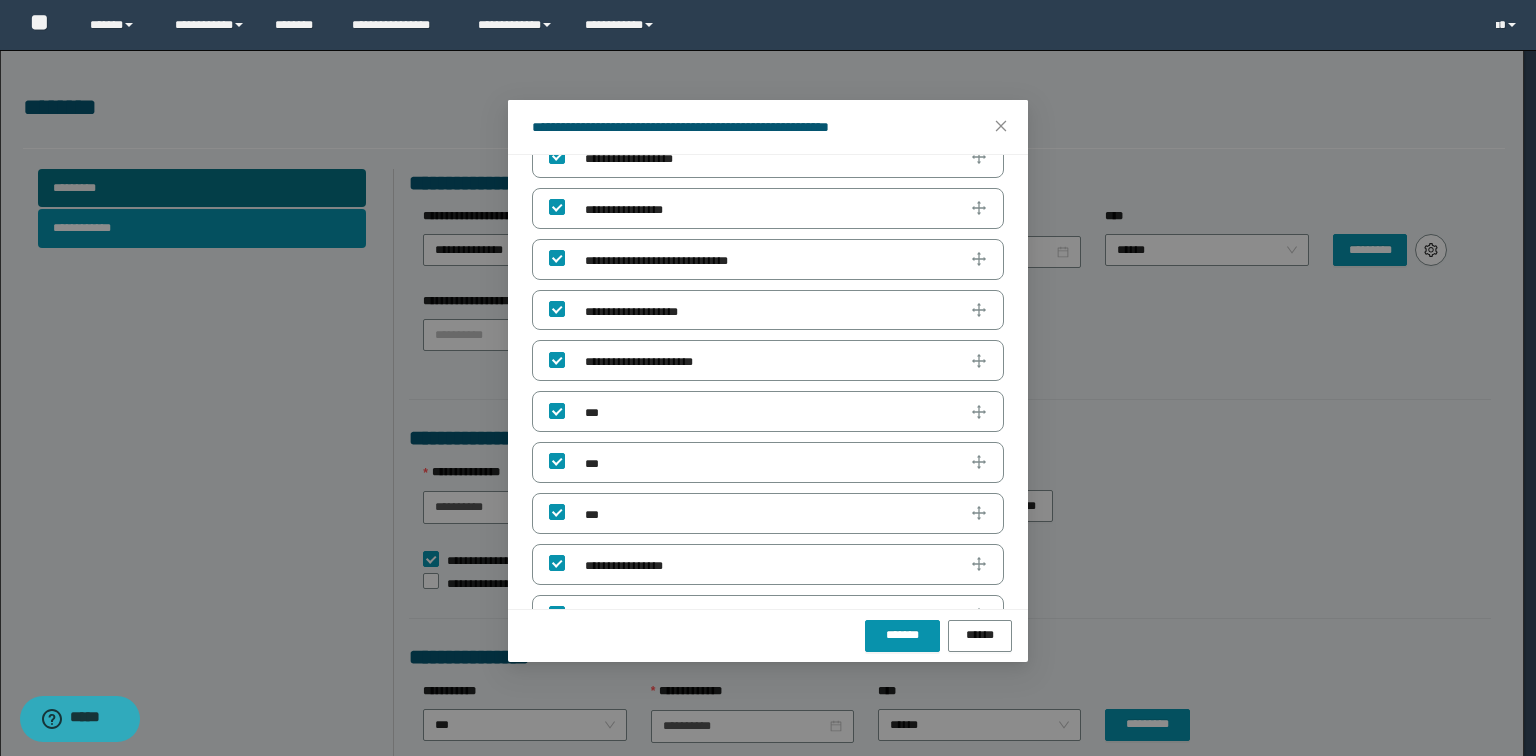 scroll, scrollTop: 4132, scrollLeft: 0, axis: vertical 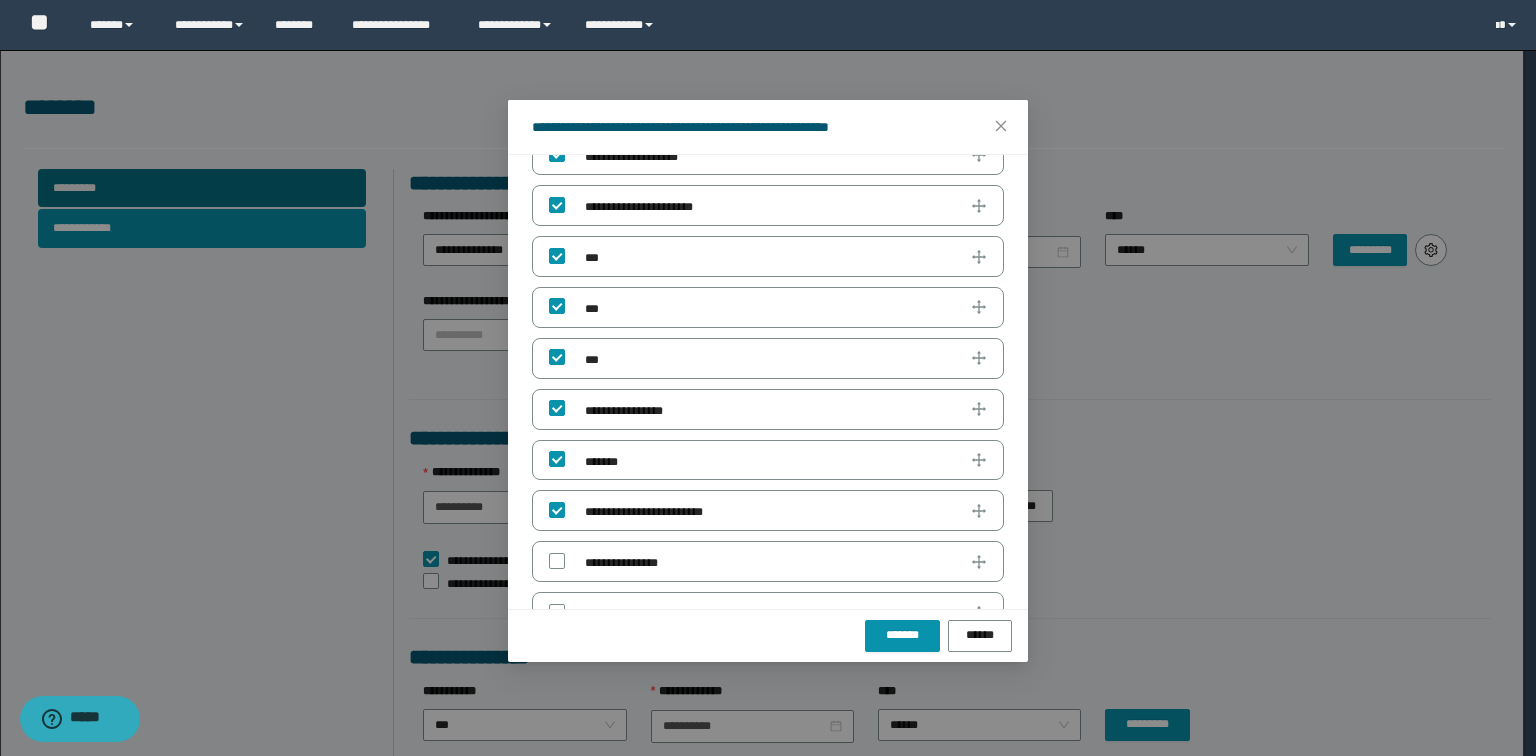click on "*******" at bounding box center (768, 460) 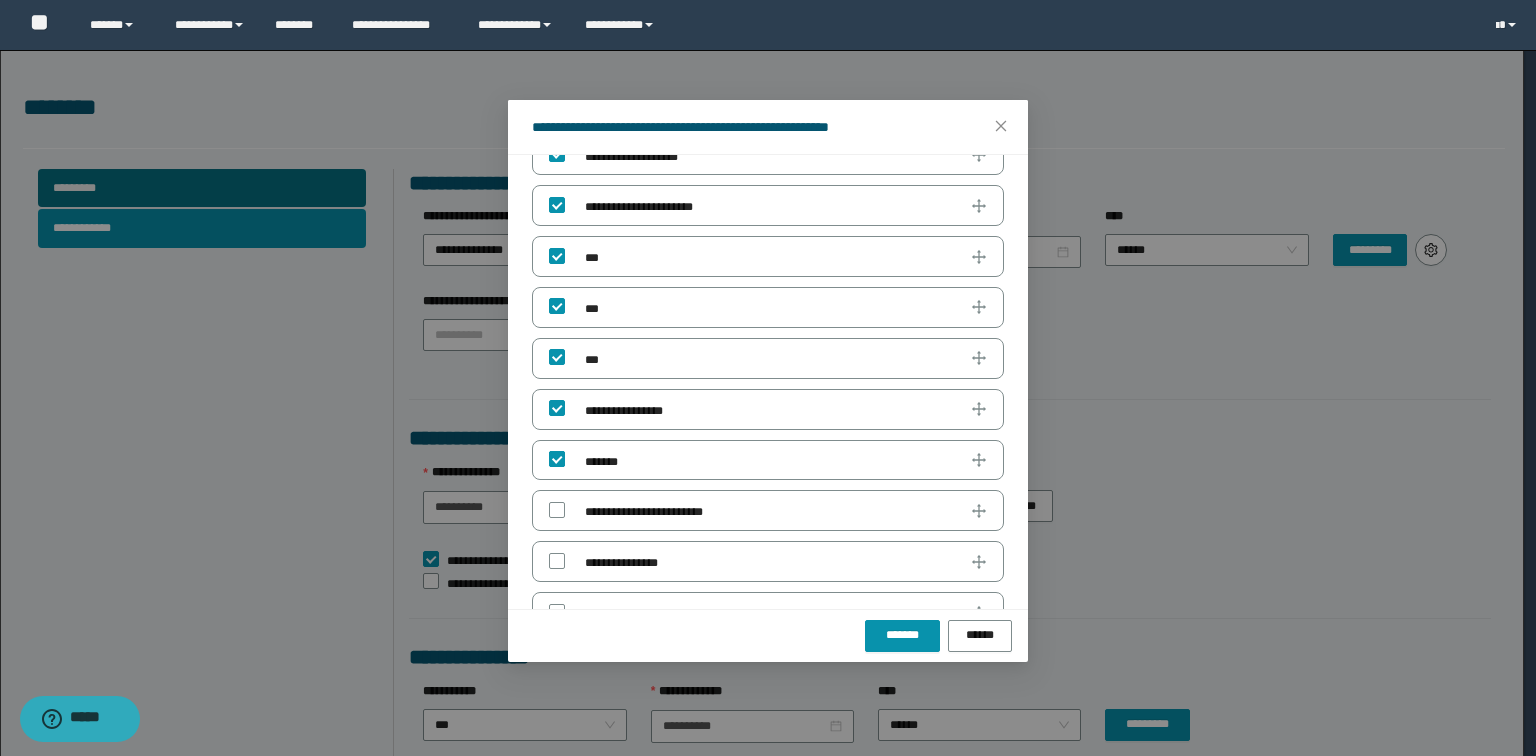 click at bounding box center [557, 459] 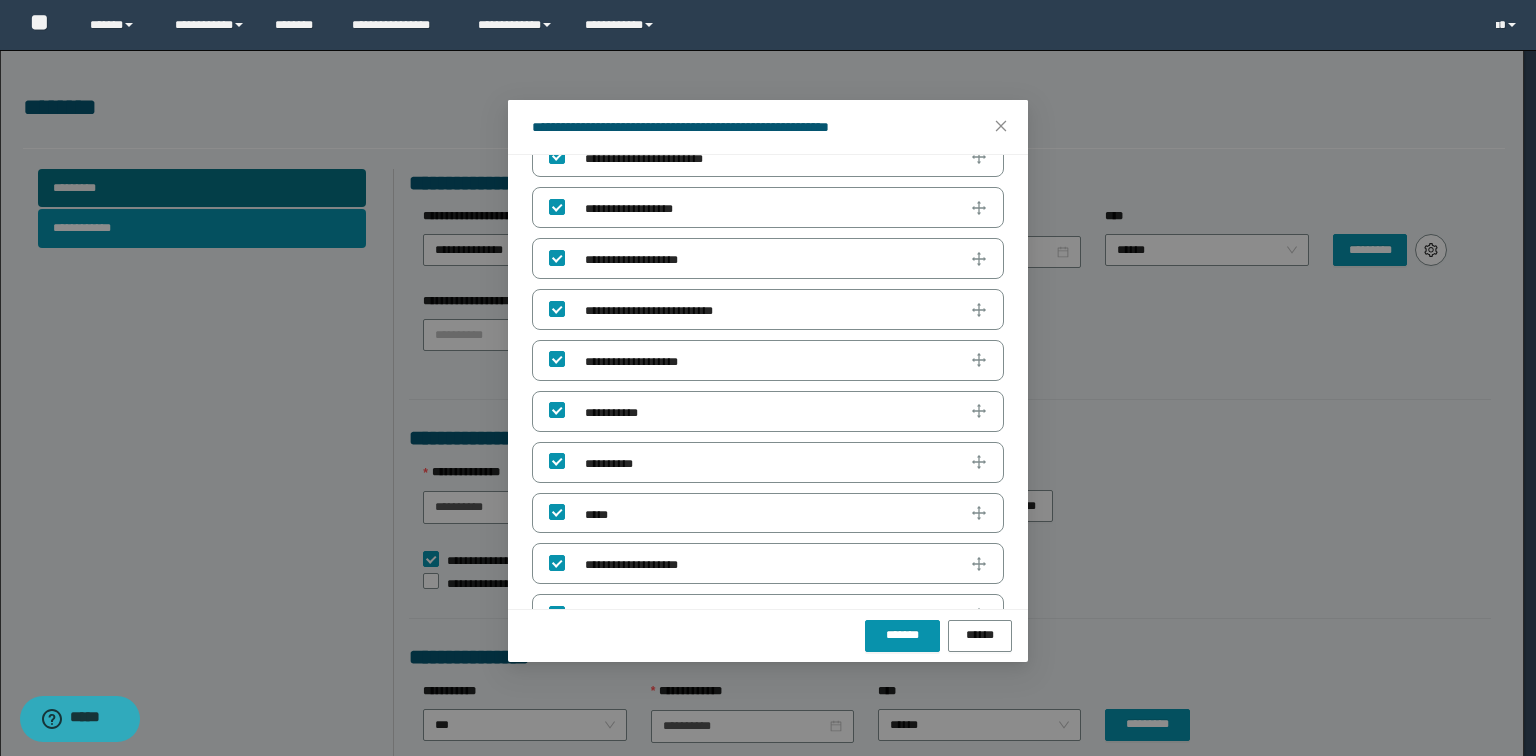 scroll, scrollTop: 2772, scrollLeft: 0, axis: vertical 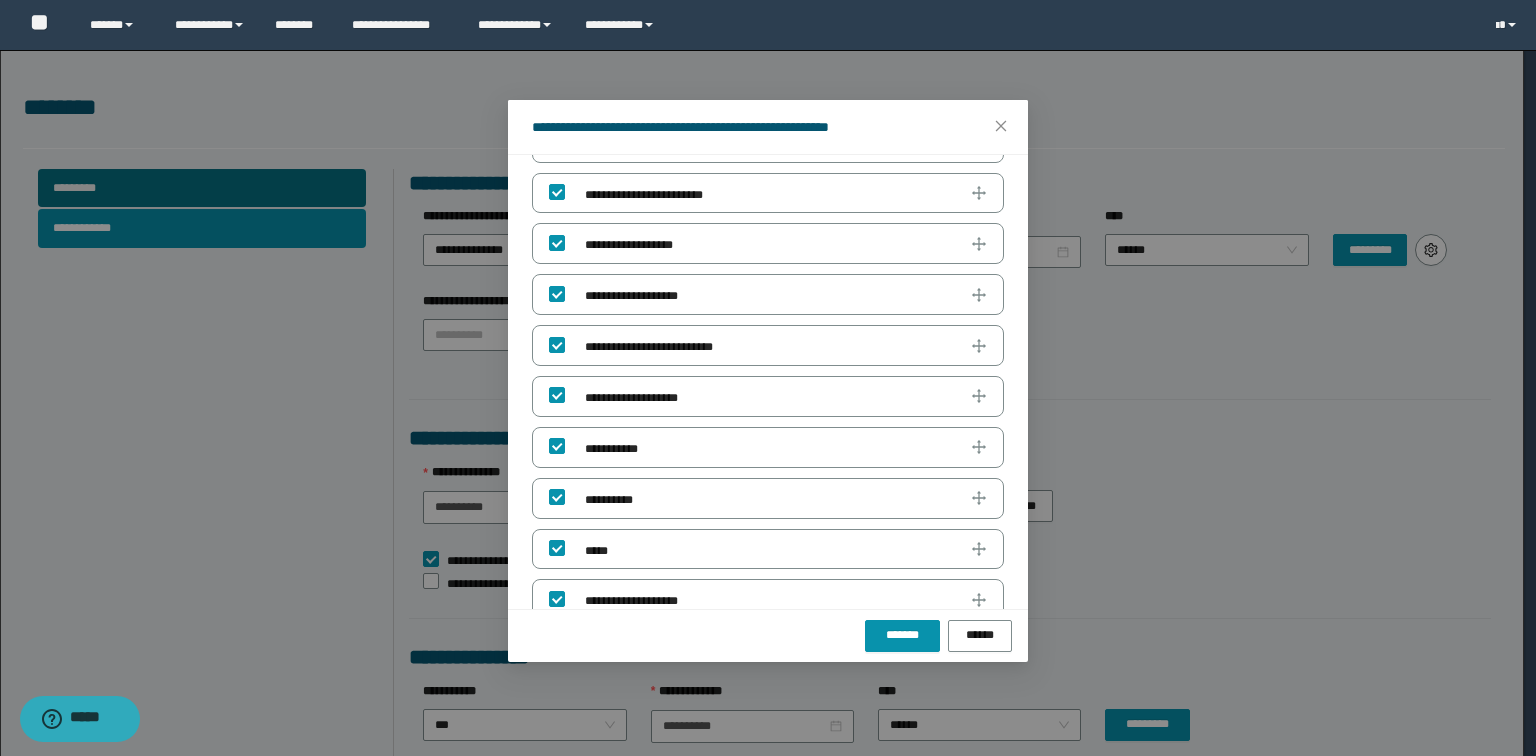 click at bounding box center (557, 650) 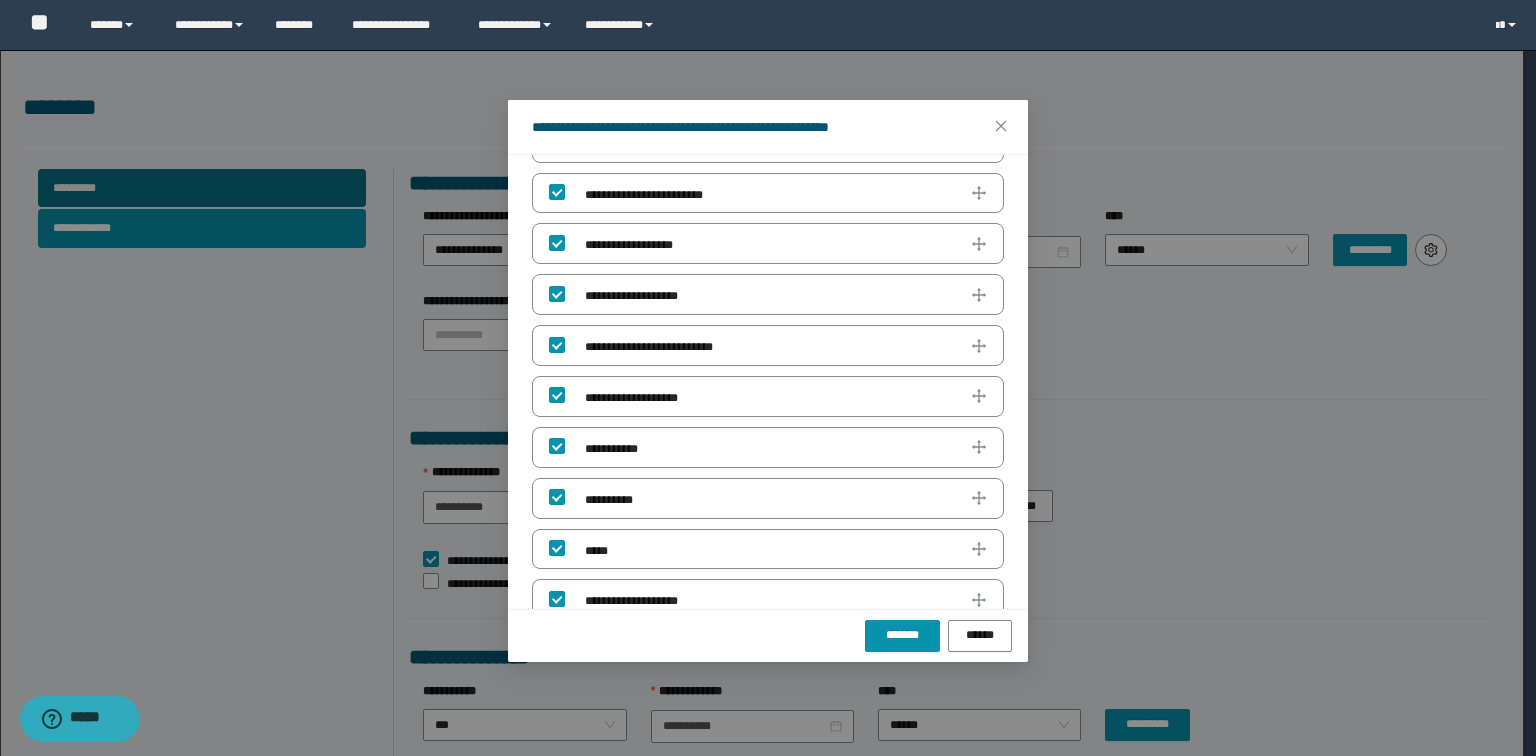 scroll, scrollTop: 2772, scrollLeft: 0, axis: vertical 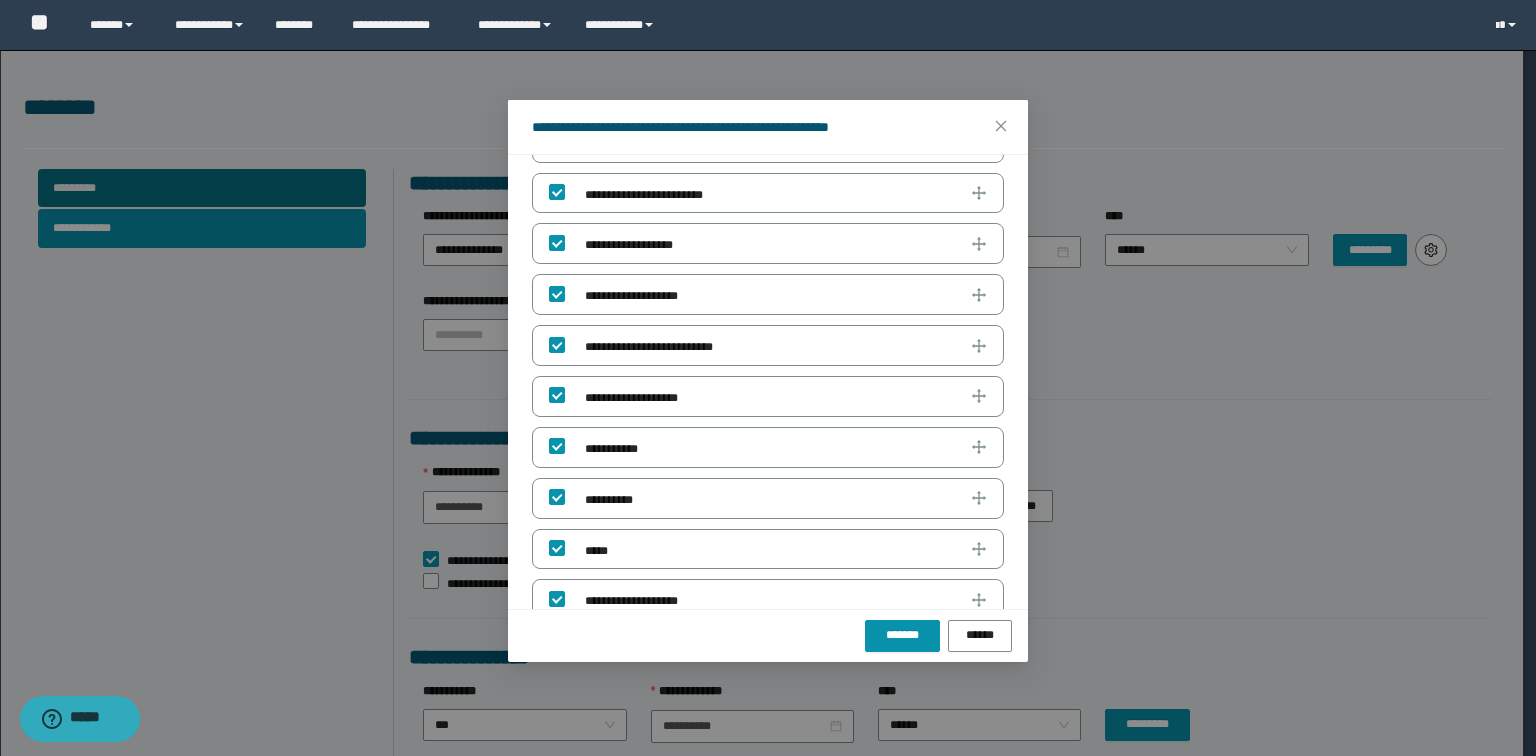 click at bounding box center [557, 650] 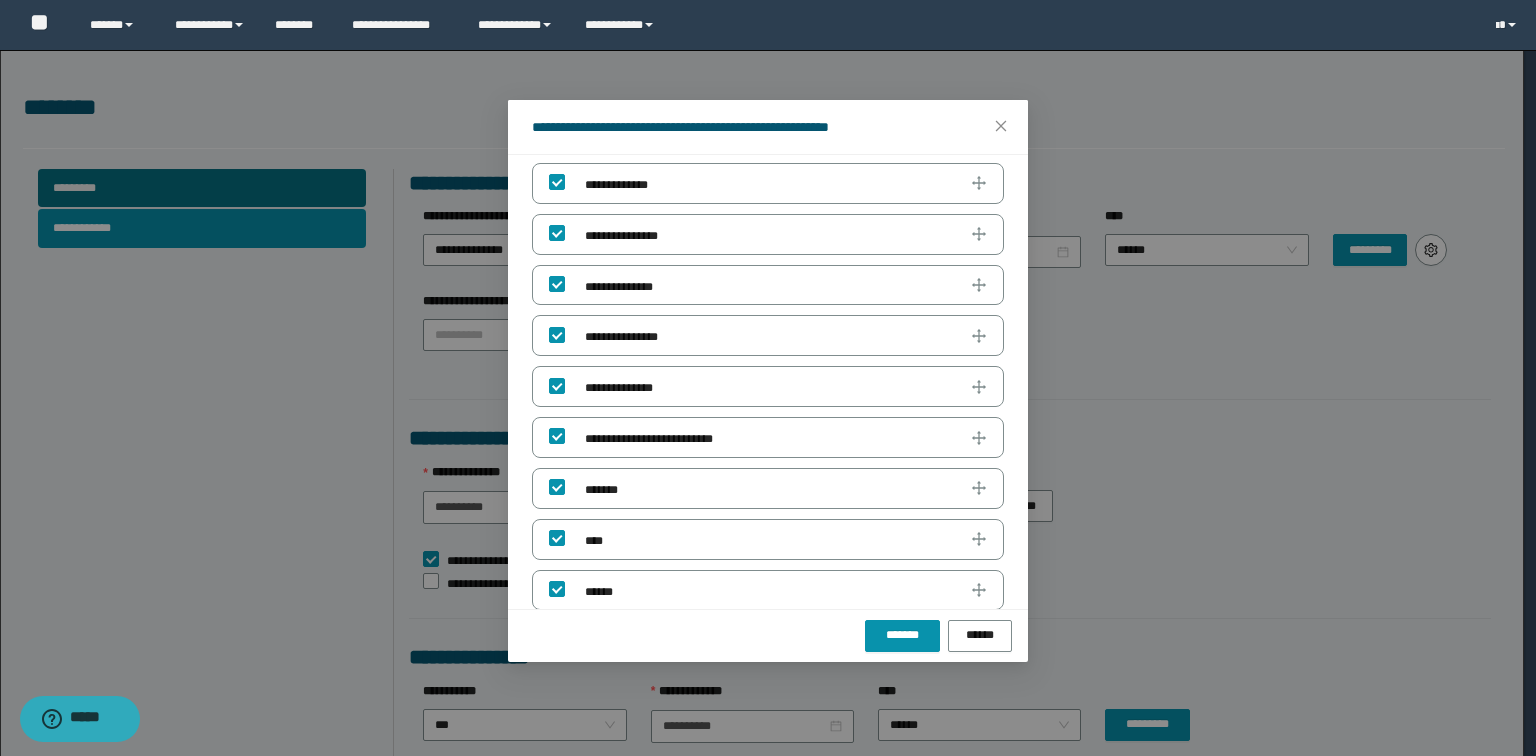 scroll, scrollTop: 0, scrollLeft: 0, axis: both 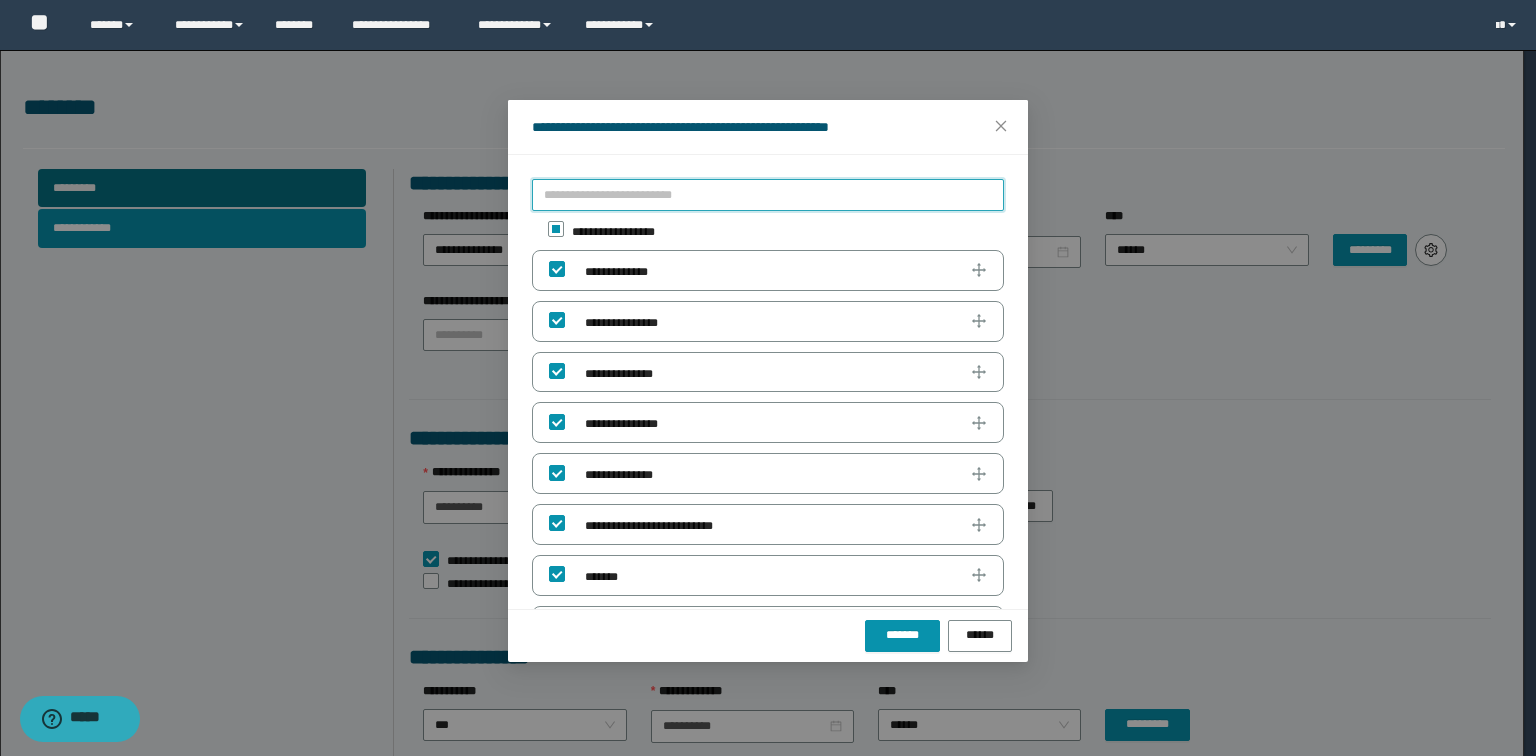 click at bounding box center (768, 195) 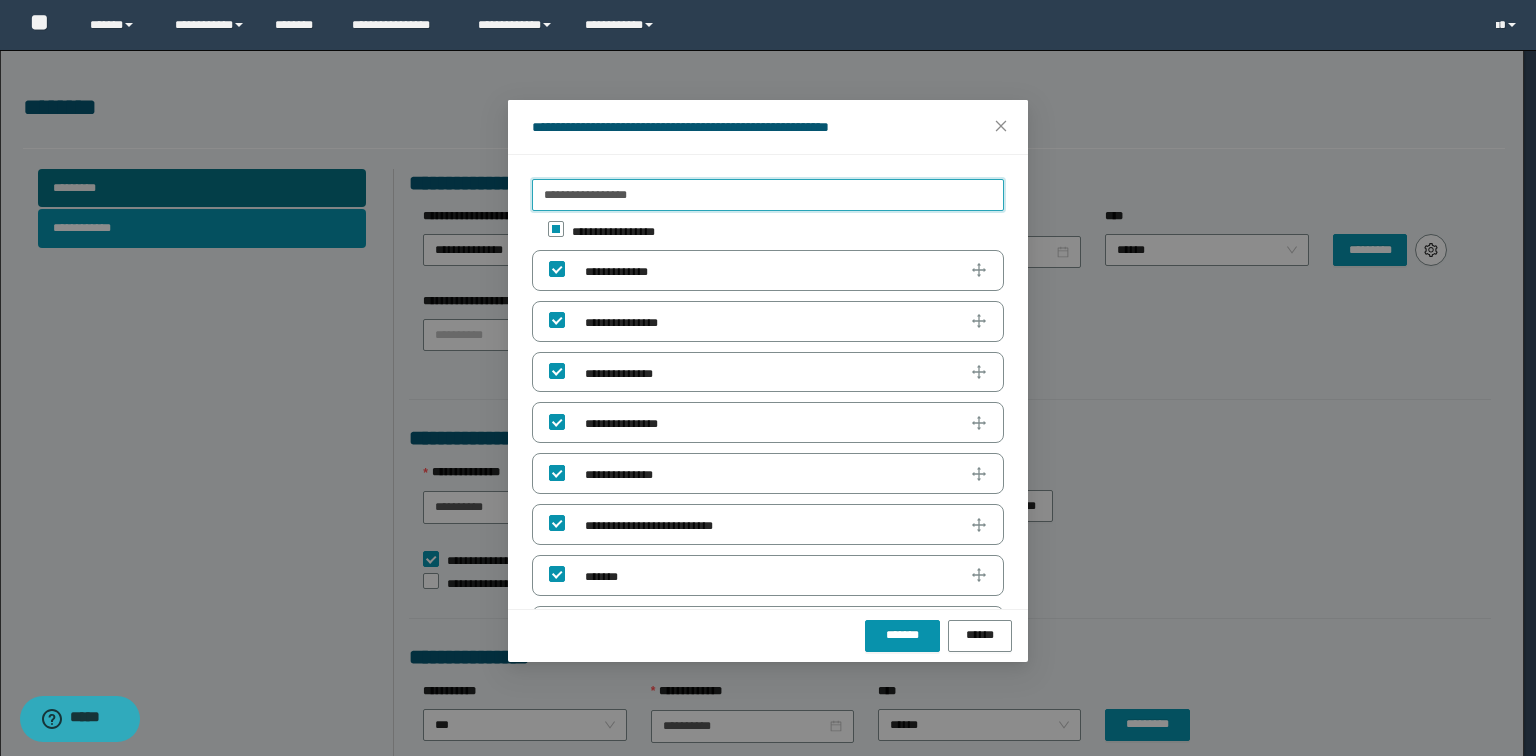 click on "**********" at bounding box center (613, 475) 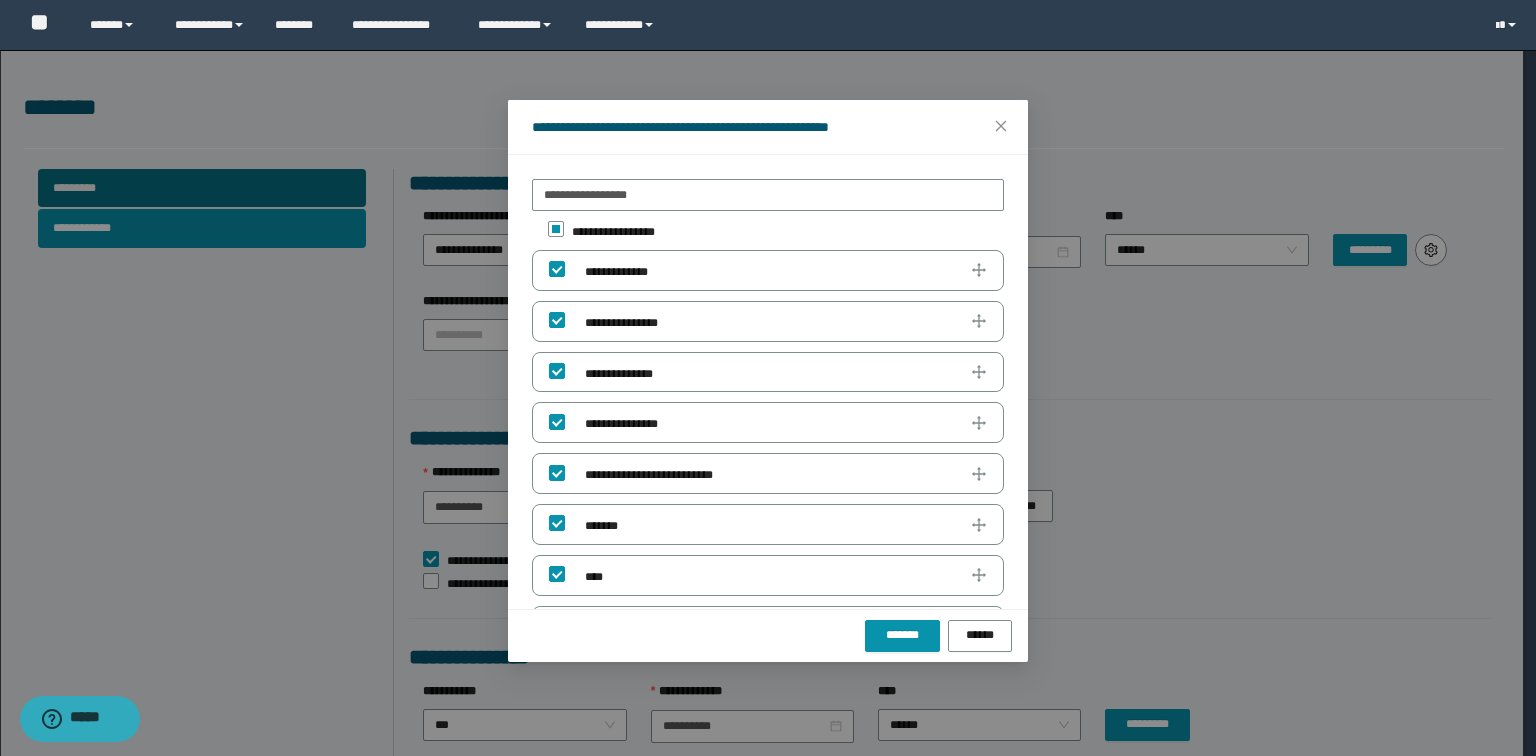scroll, scrollTop: 0, scrollLeft: 0, axis: both 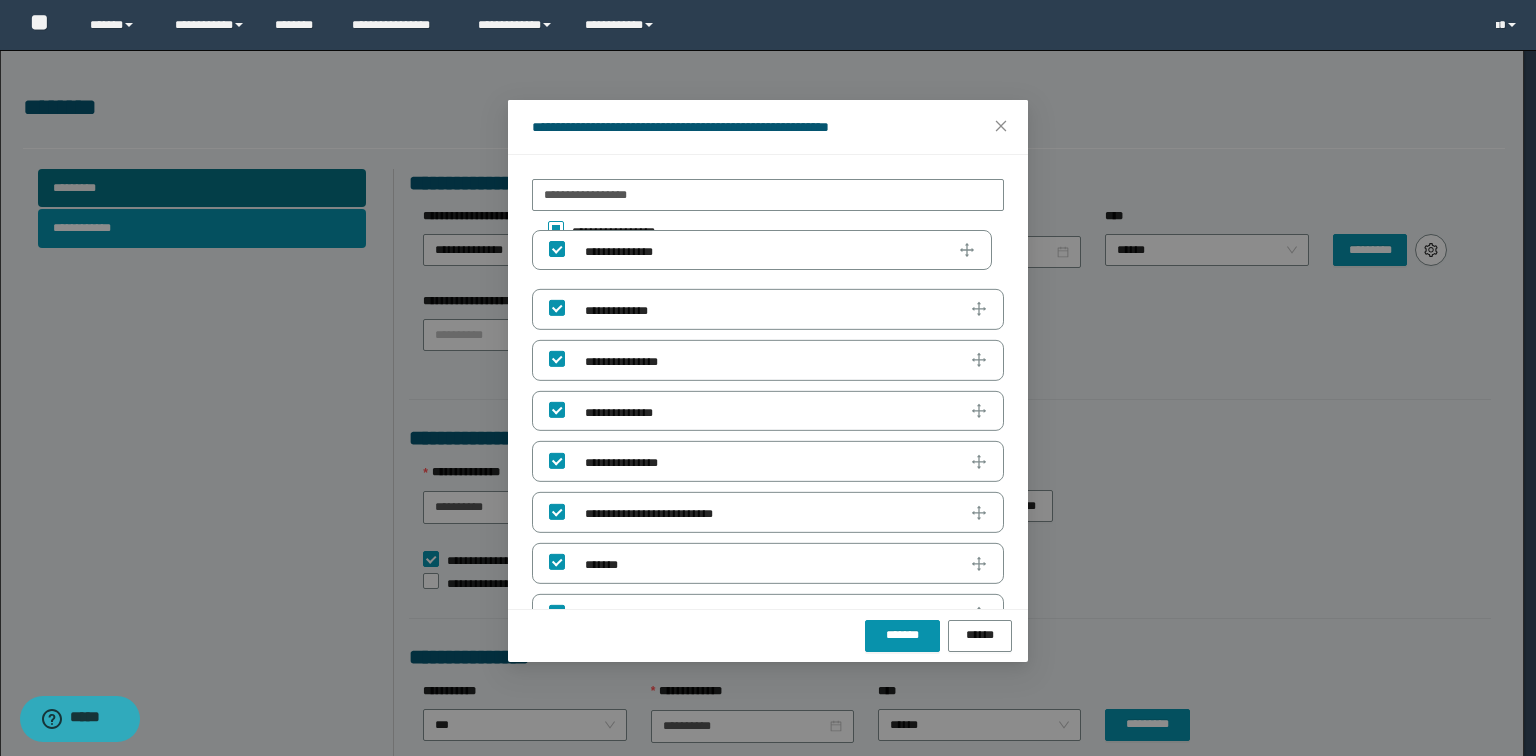 drag, startPoint x: 628, startPoint y: 283, endPoint x: 630, endPoint y: 238, distance: 45.044422 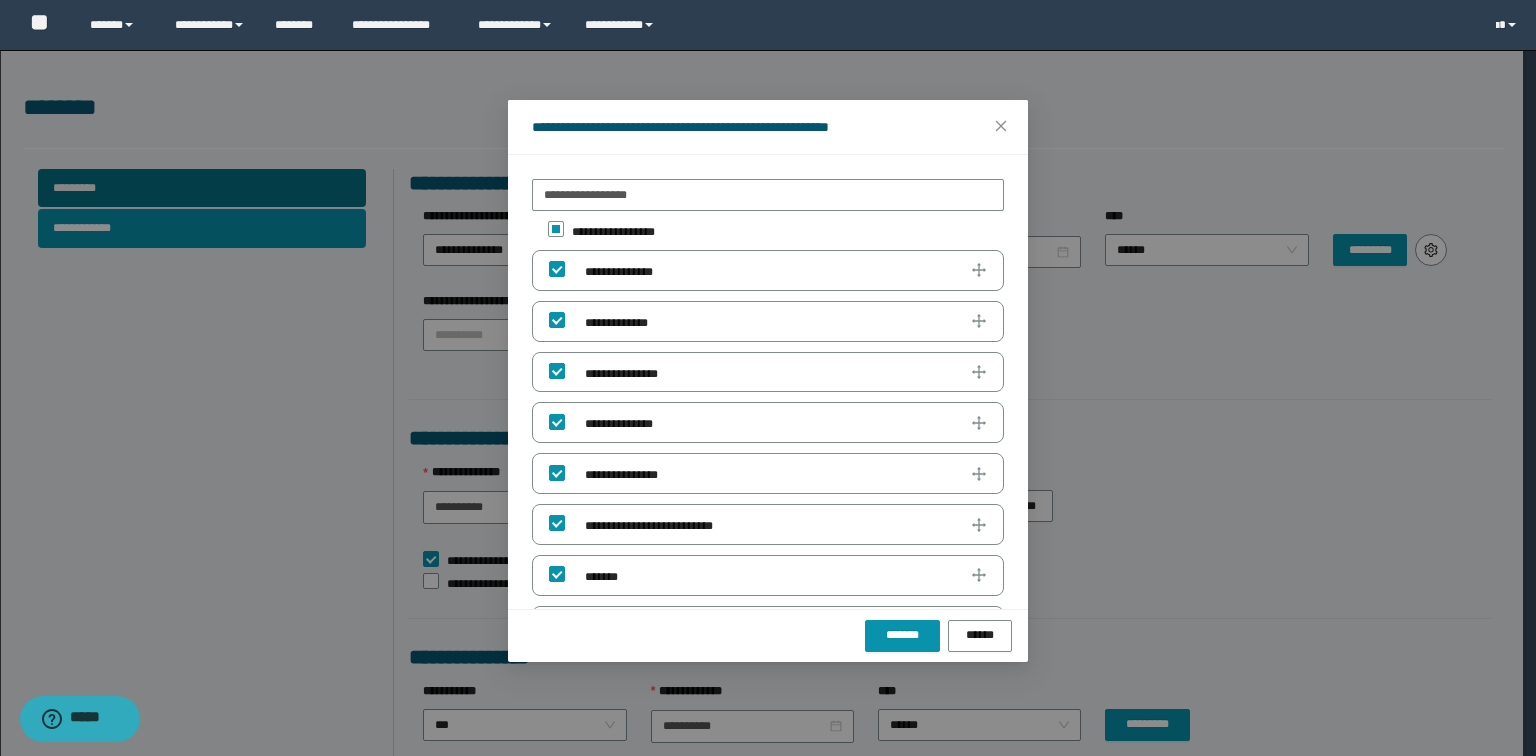 scroll, scrollTop: 0, scrollLeft: 0, axis: both 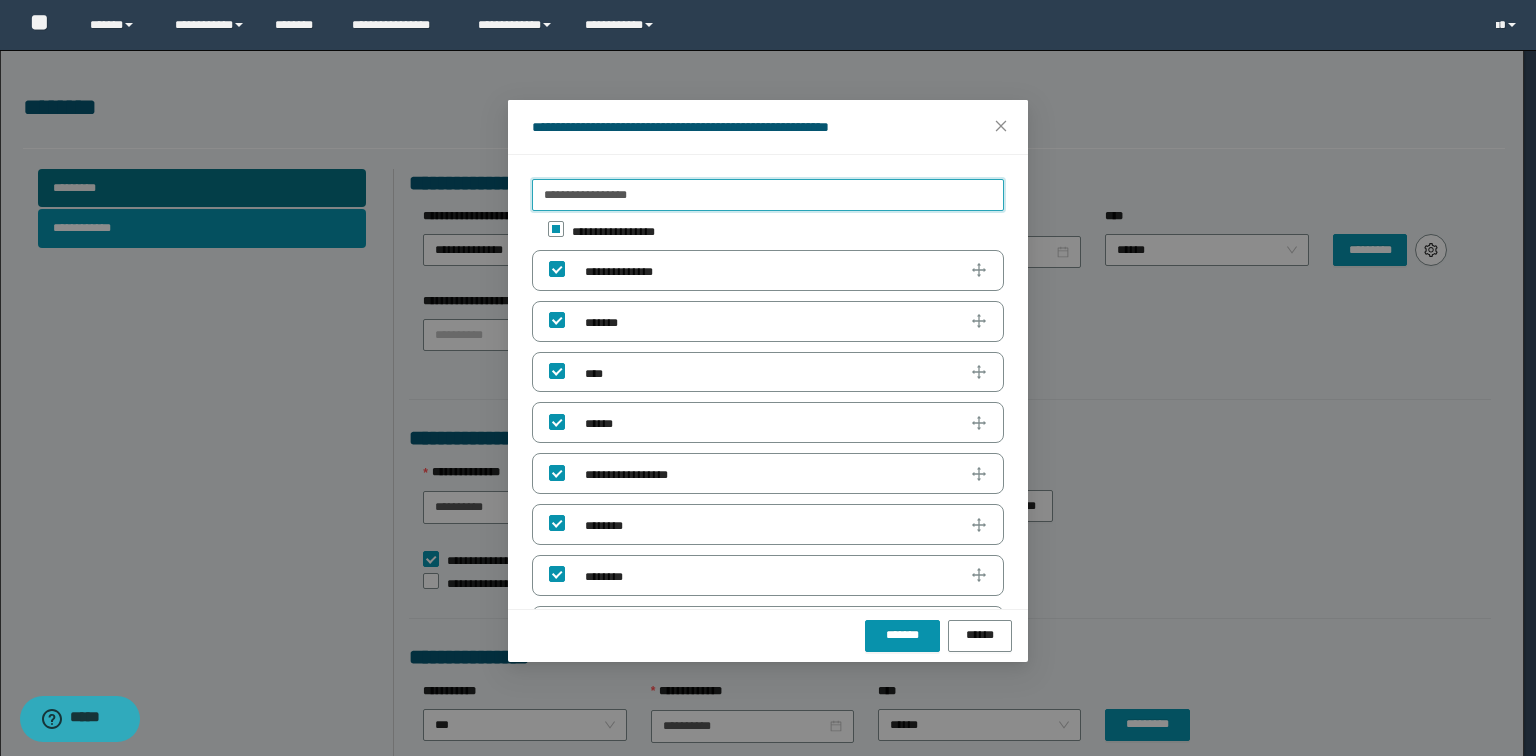 click on "**********" at bounding box center [768, 195] 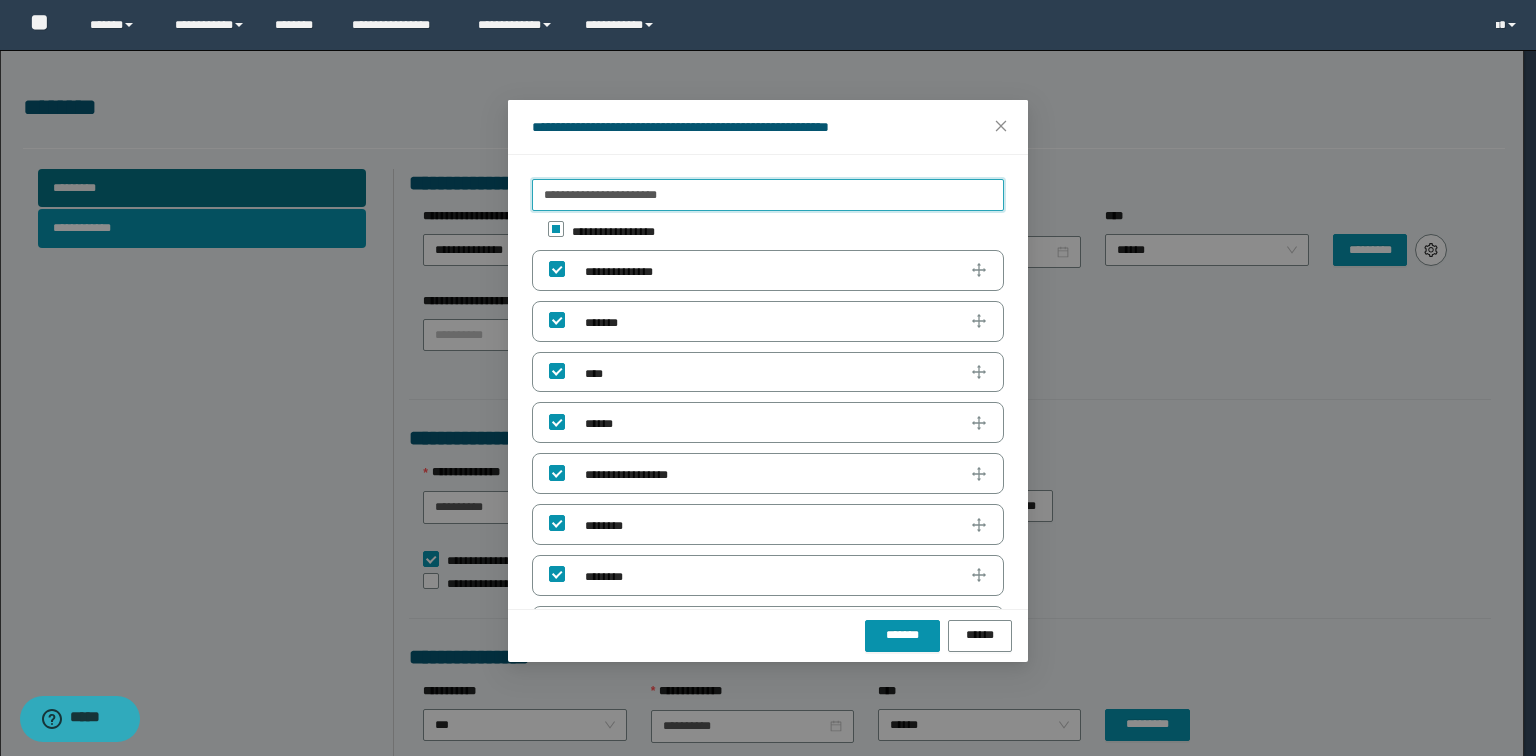 drag, startPoint x: 687, startPoint y: 194, endPoint x: 0, endPoint y: 188, distance: 687.0262 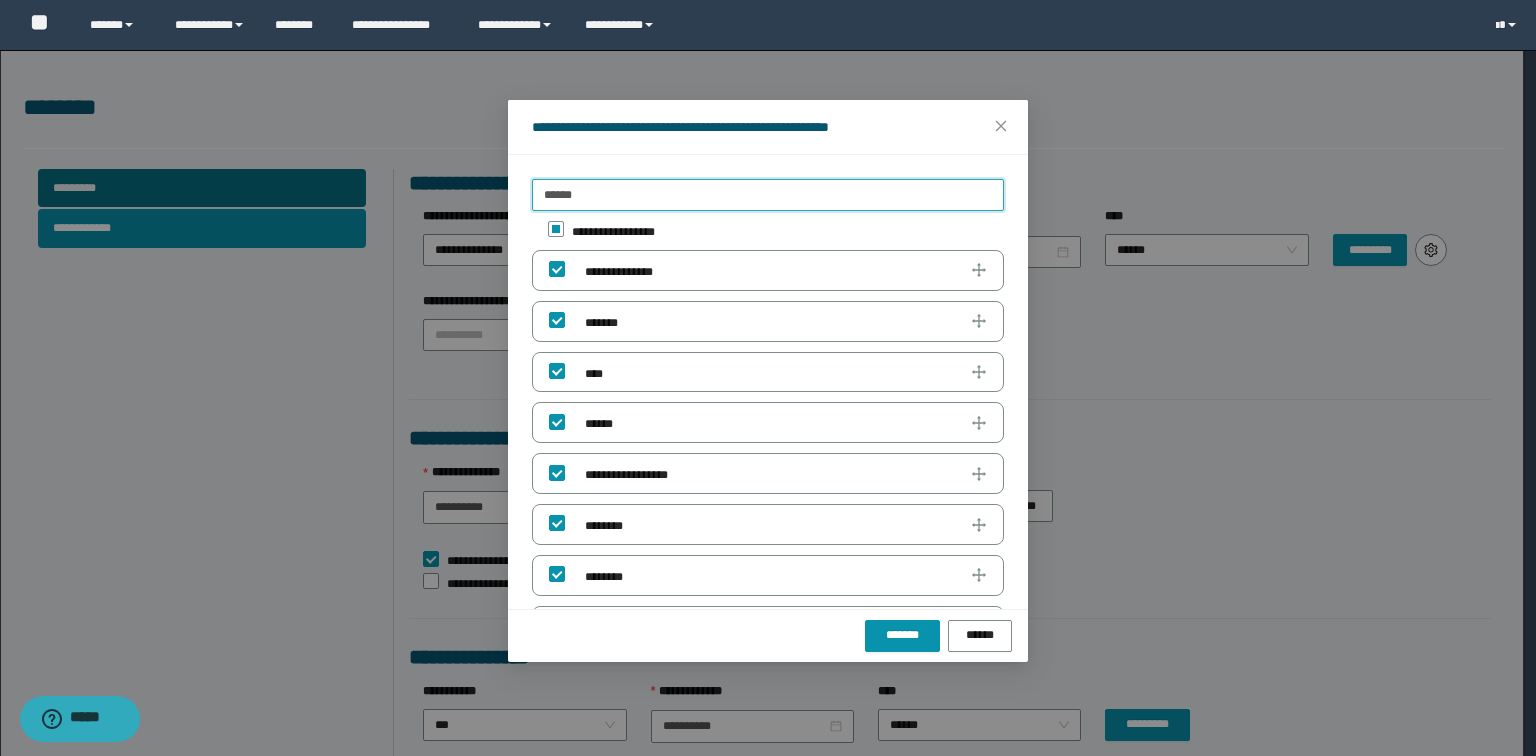 type on "******" 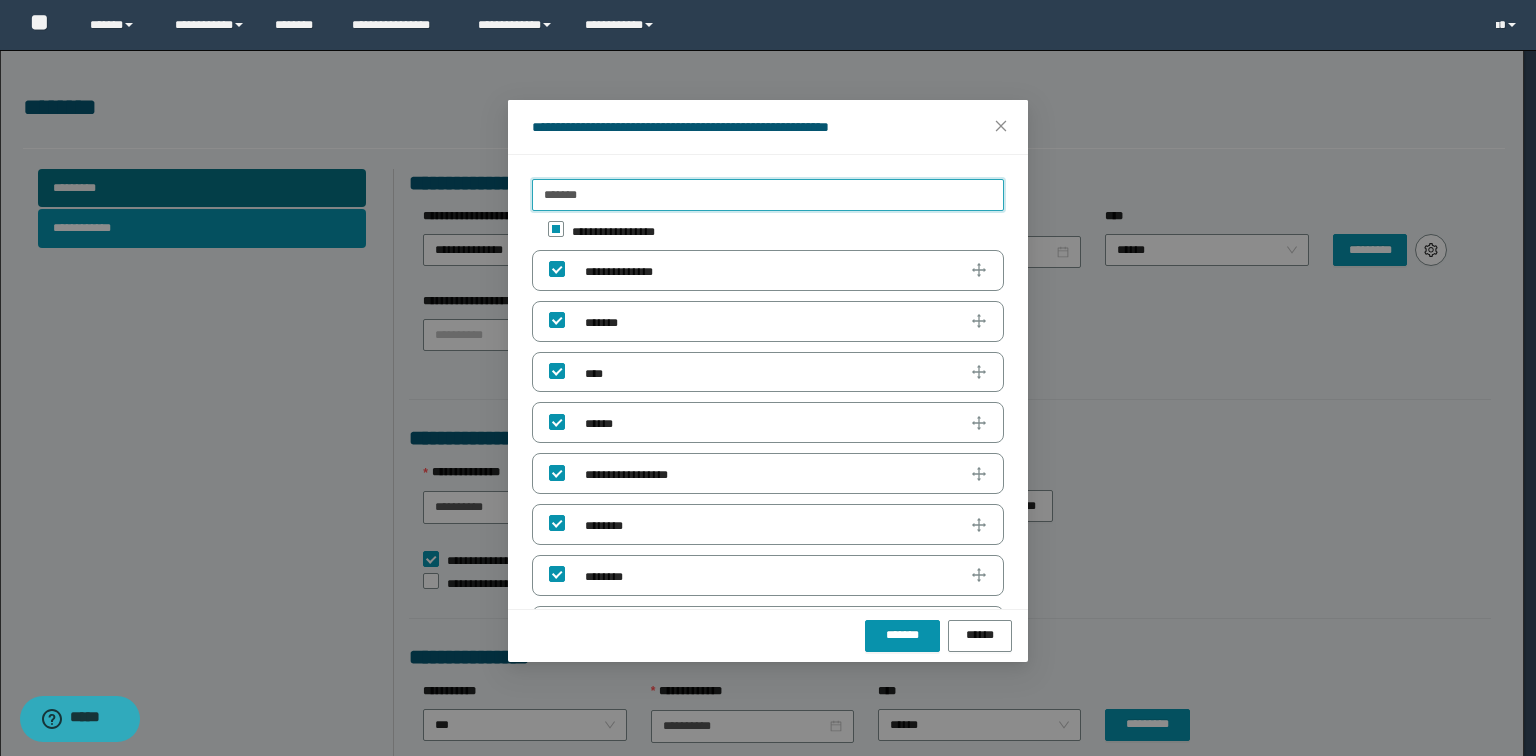 drag, startPoint x: 689, startPoint y: 197, endPoint x: 0, endPoint y: 120, distance: 693.28925 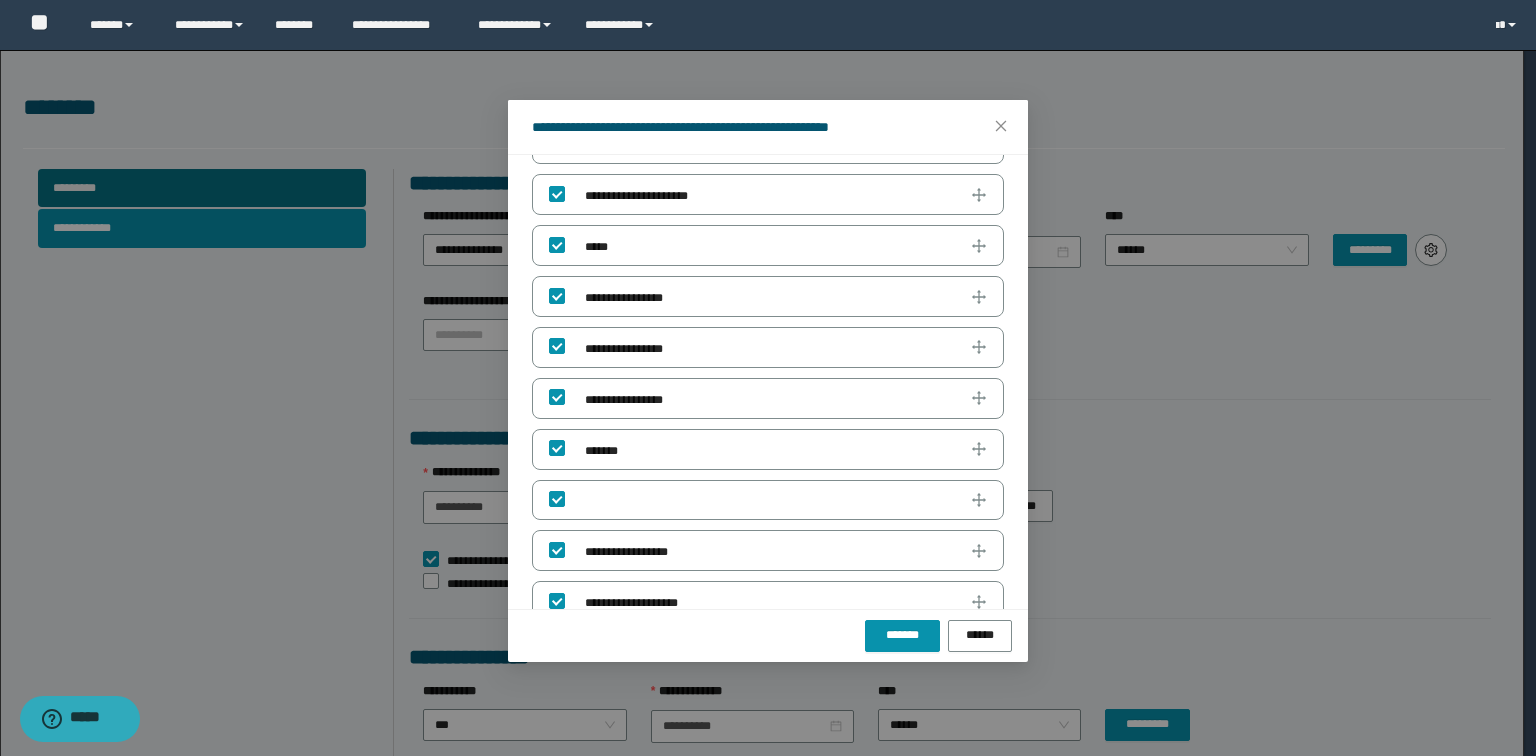 scroll, scrollTop: 720, scrollLeft: 0, axis: vertical 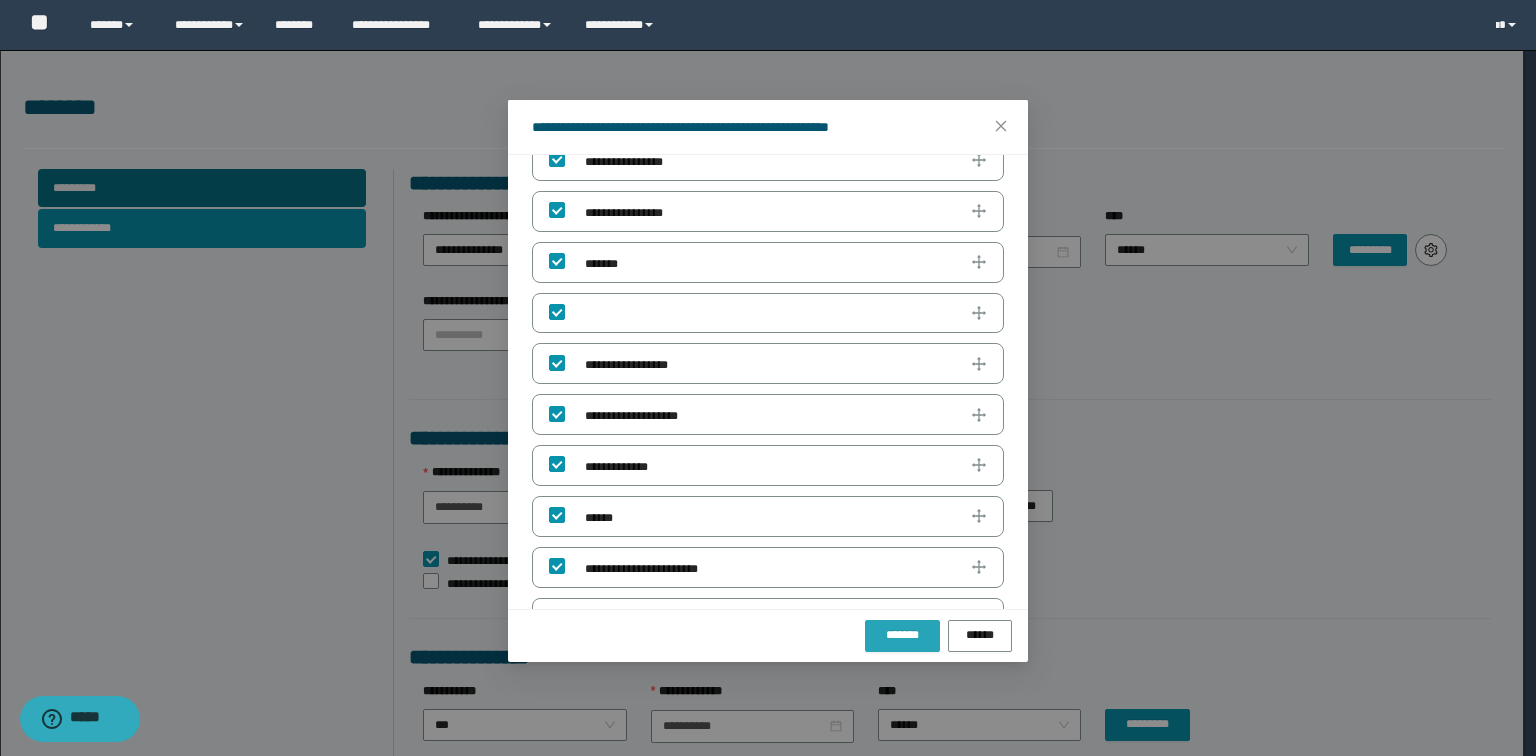 click on "*******" at bounding box center [902, 635] 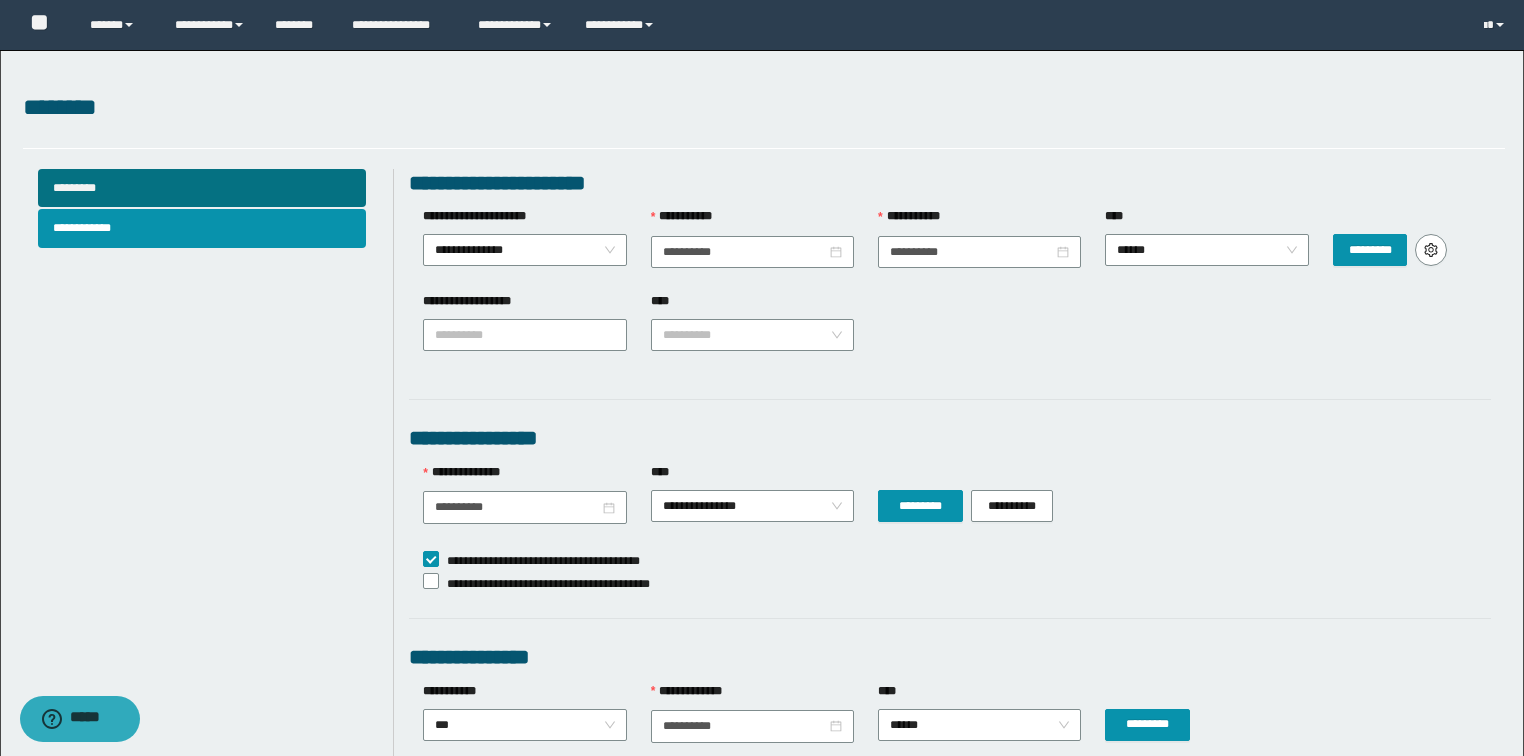 click on "*********" at bounding box center (1390, 250) 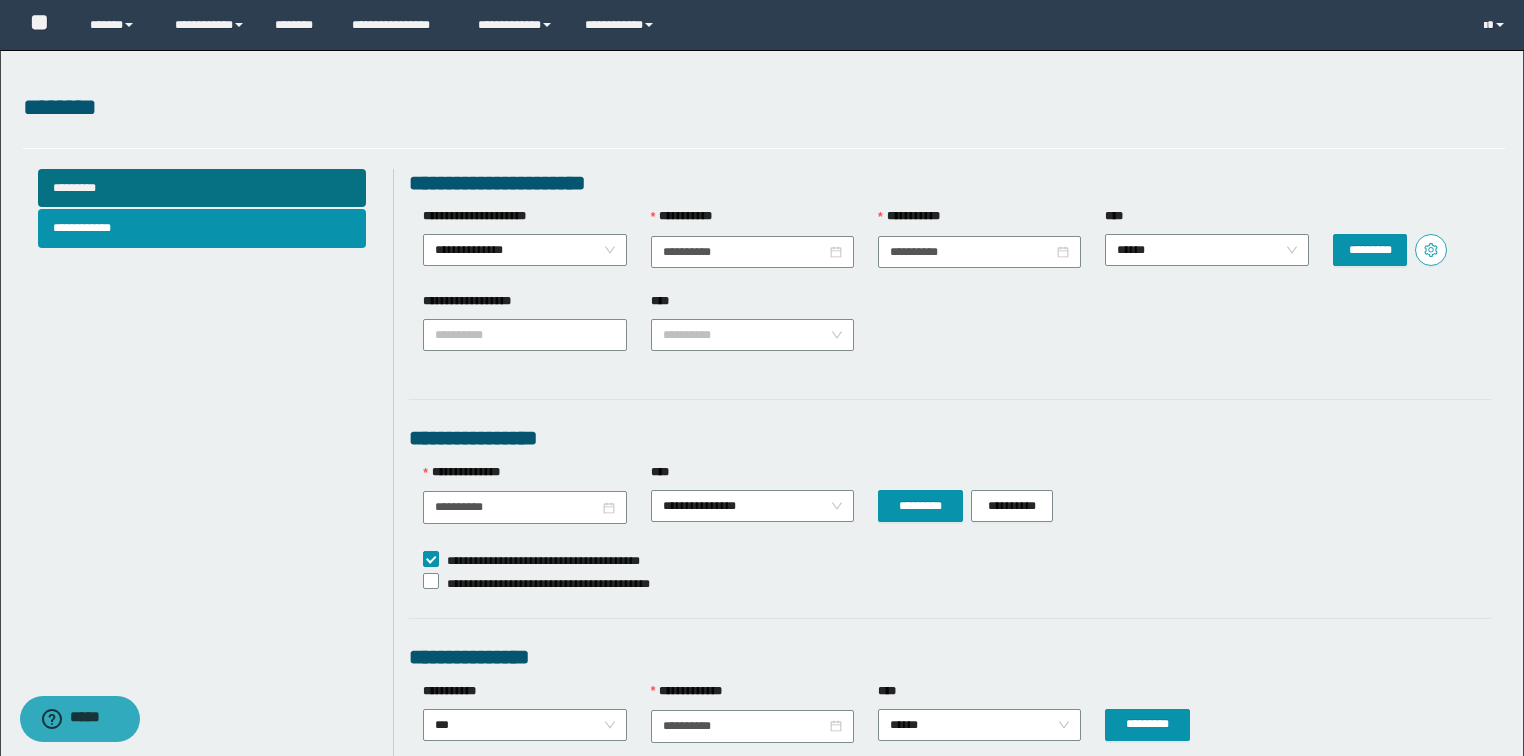 click at bounding box center [1431, 250] 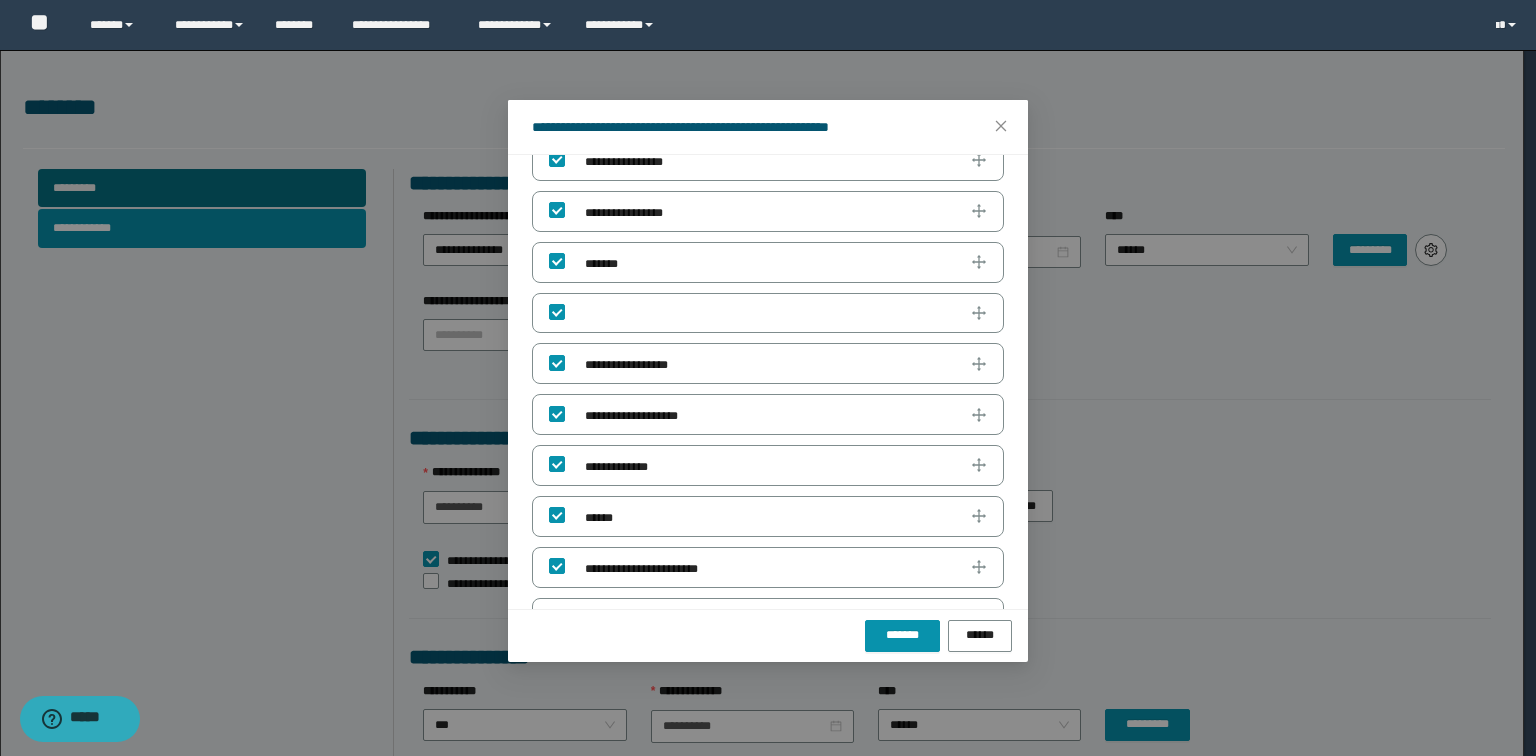 scroll, scrollTop: 720, scrollLeft: 0, axis: vertical 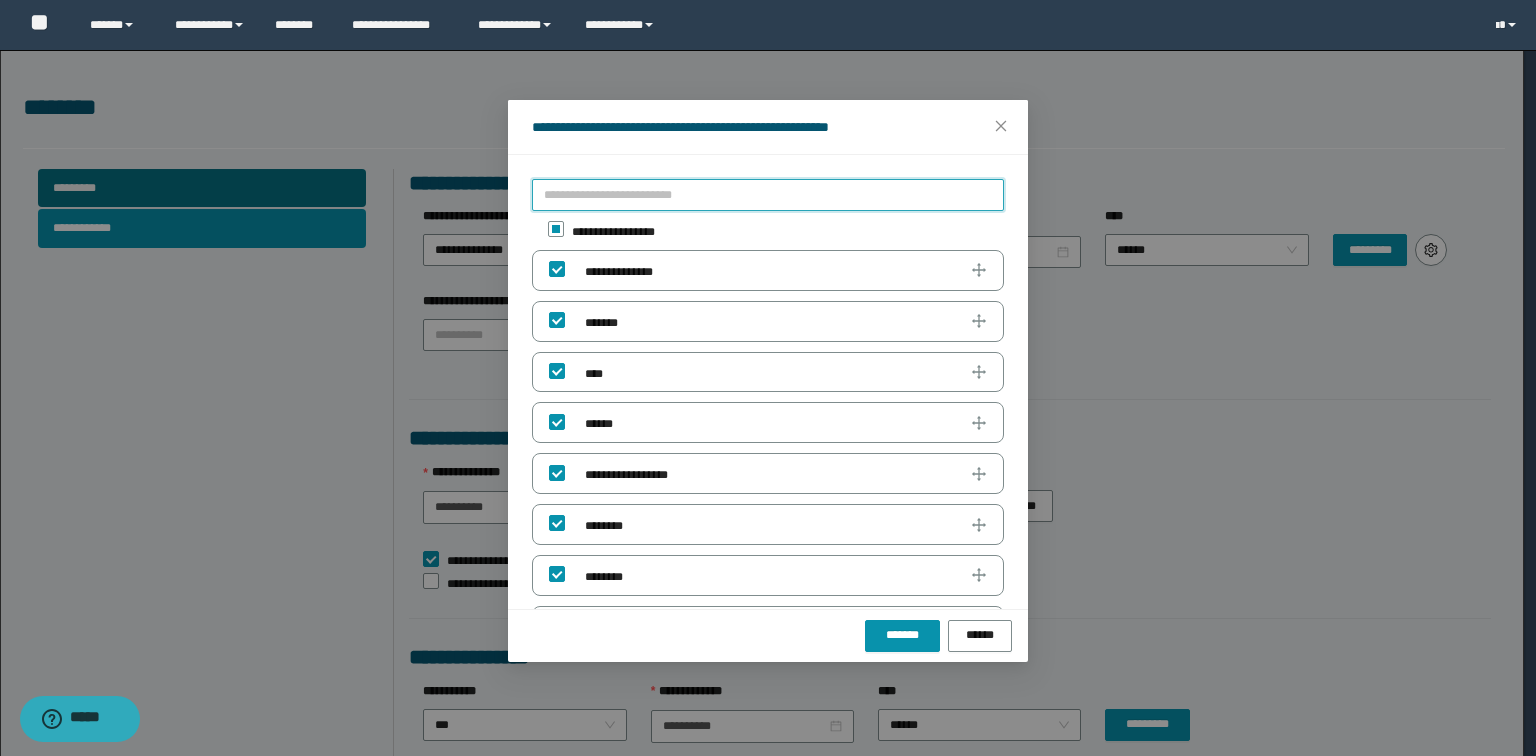click at bounding box center [768, 195] 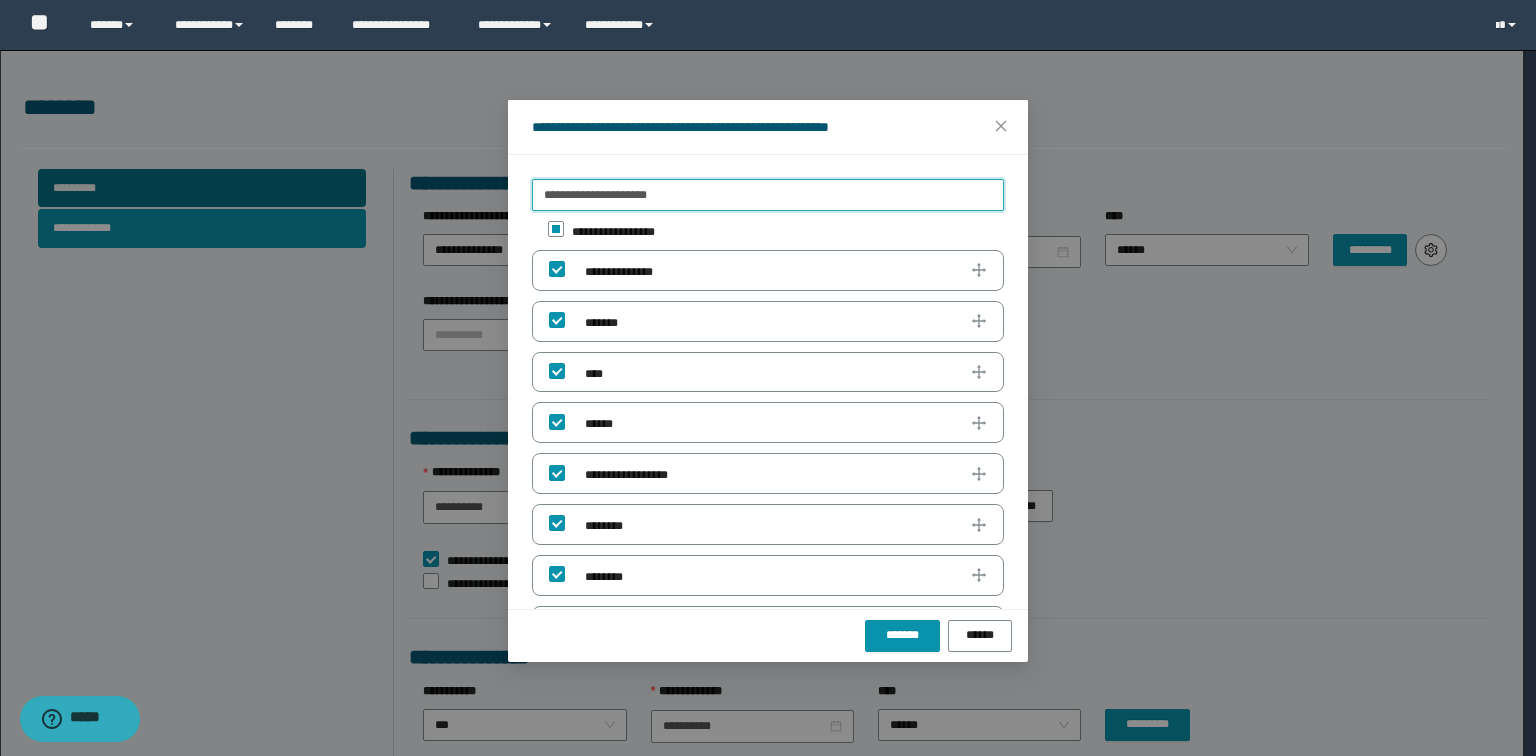 type on "**********" 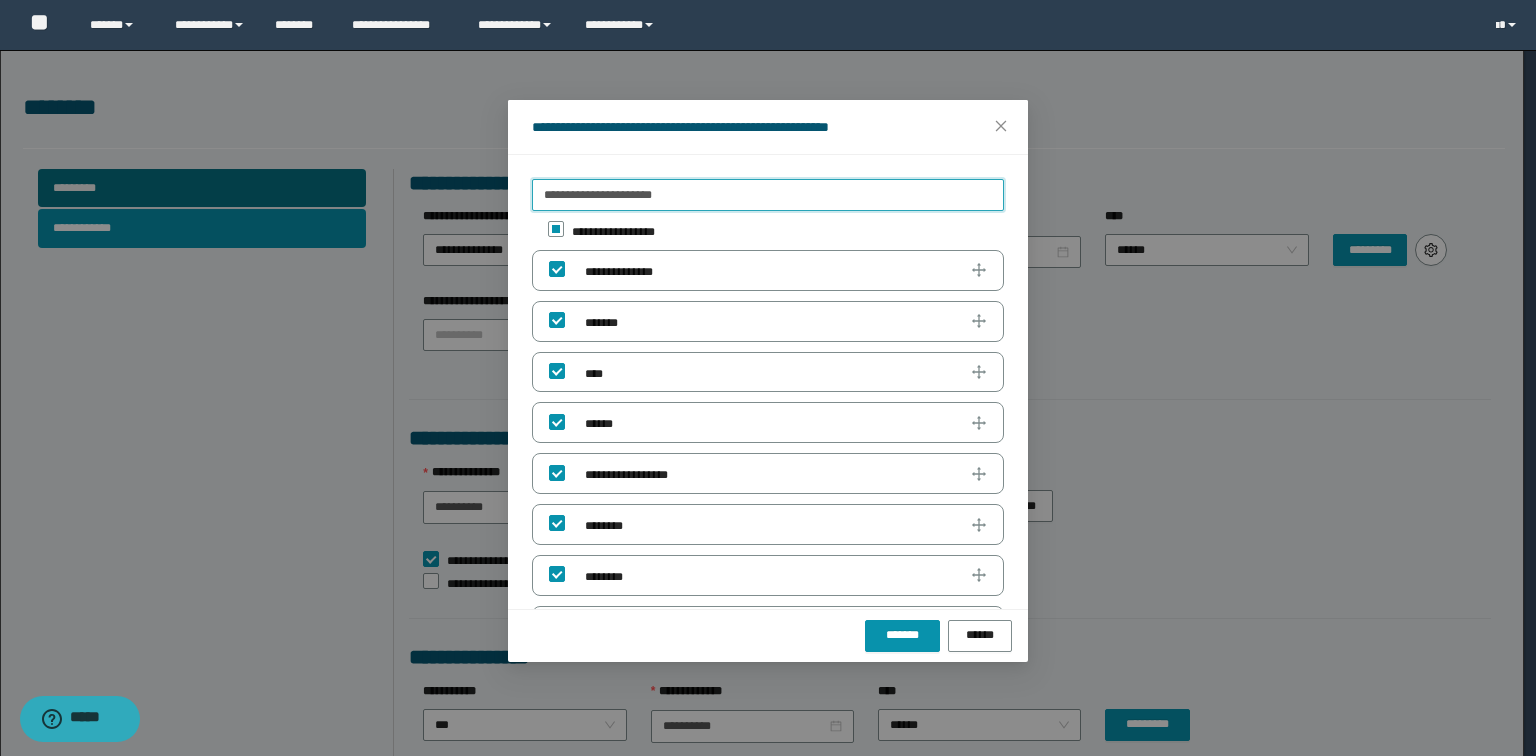 click on "**********" at bounding box center (768, 195) 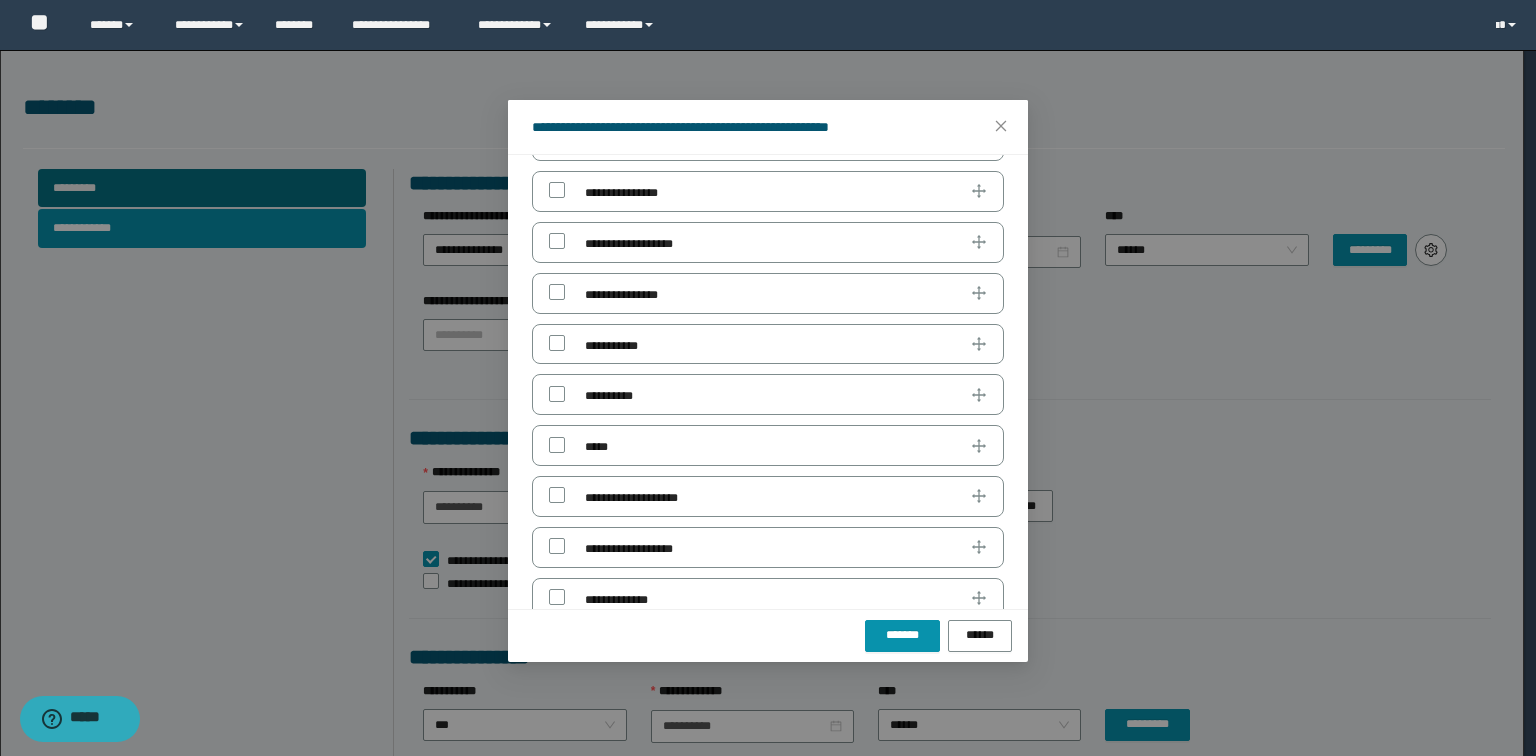 scroll, scrollTop: 4132, scrollLeft: 0, axis: vertical 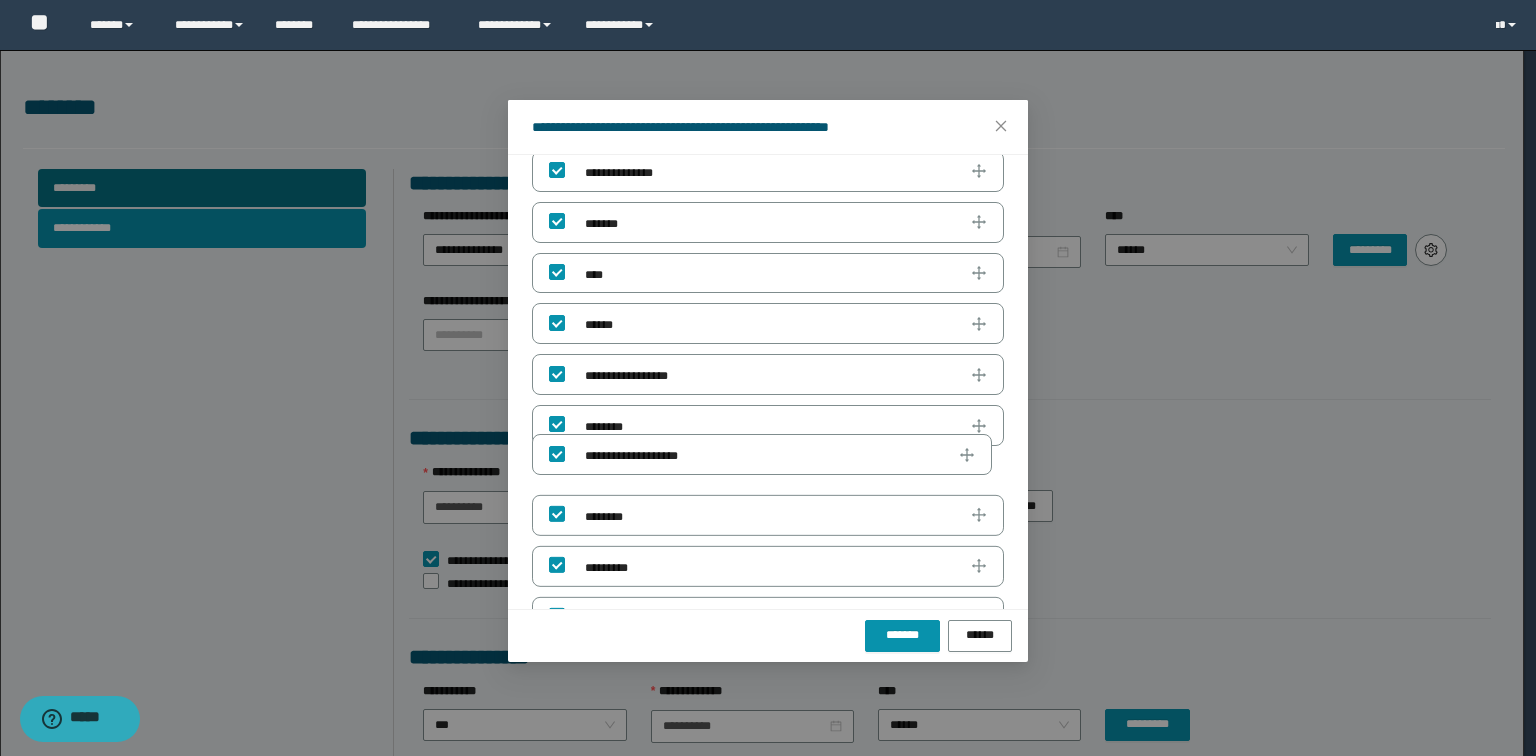drag, startPoint x: 683, startPoint y: 343, endPoint x: 684, endPoint y: 440, distance: 97.00516 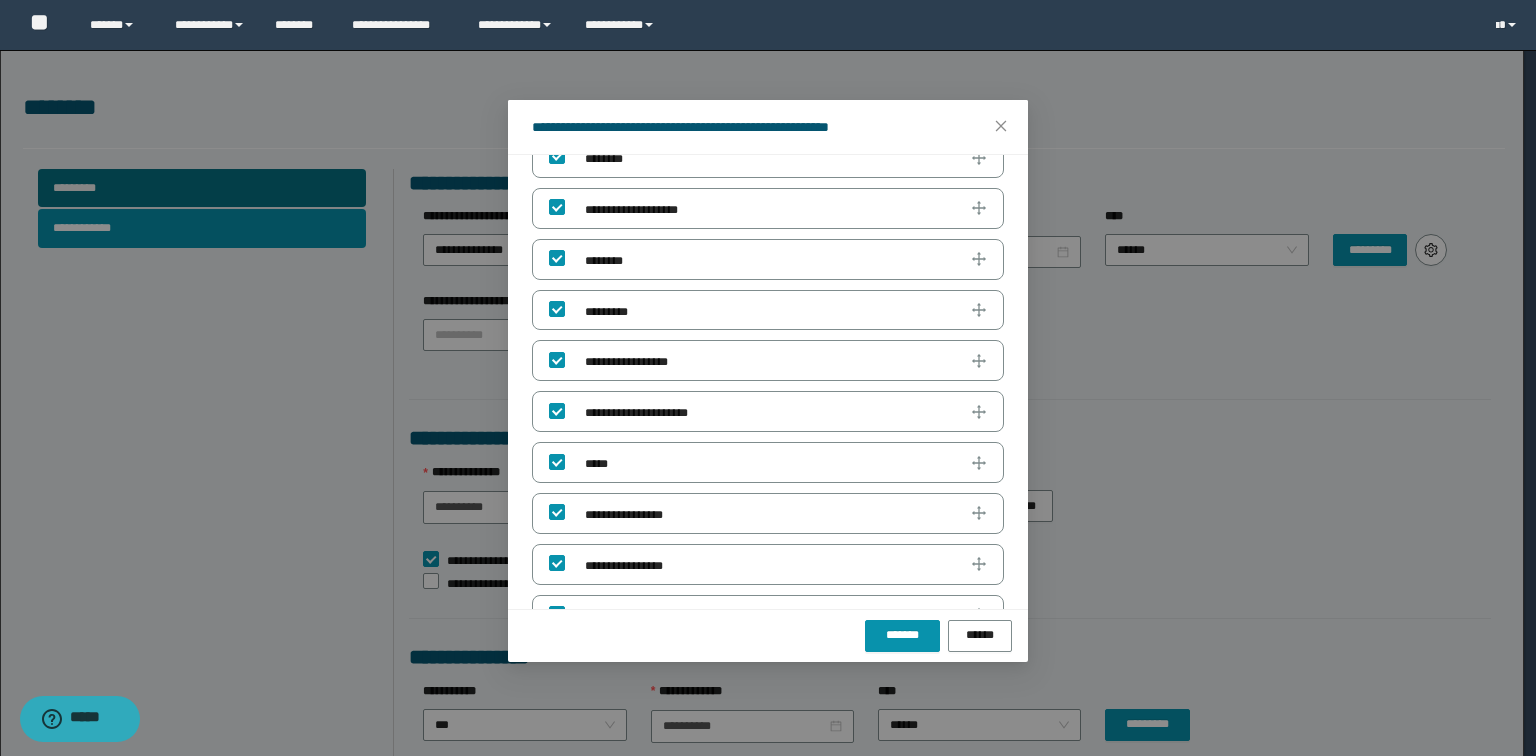 scroll, scrollTop: 339, scrollLeft: 0, axis: vertical 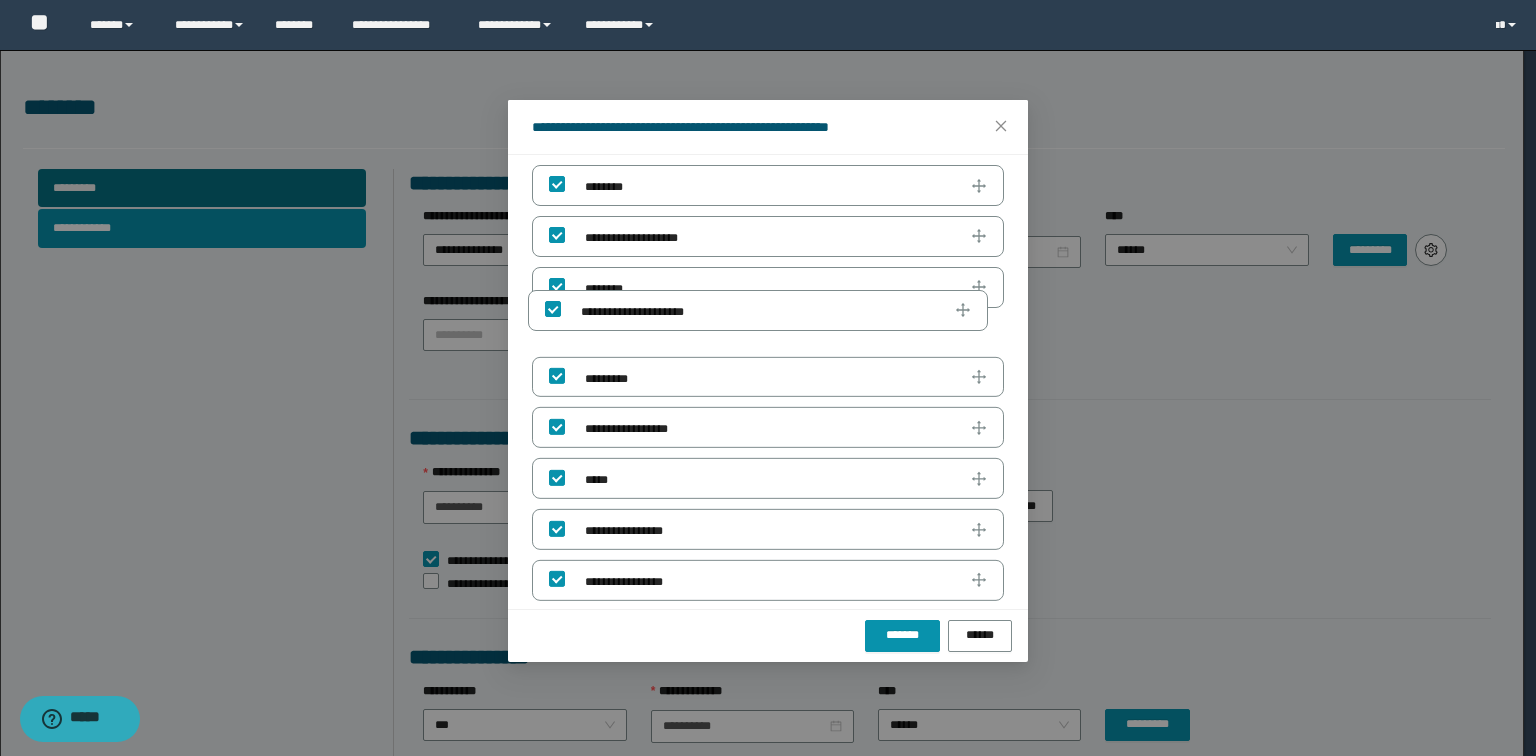 drag, startPoint x: 681, startPoint y: 416, endPoint x: 679, endPoint y: 304, distance: 112.01785 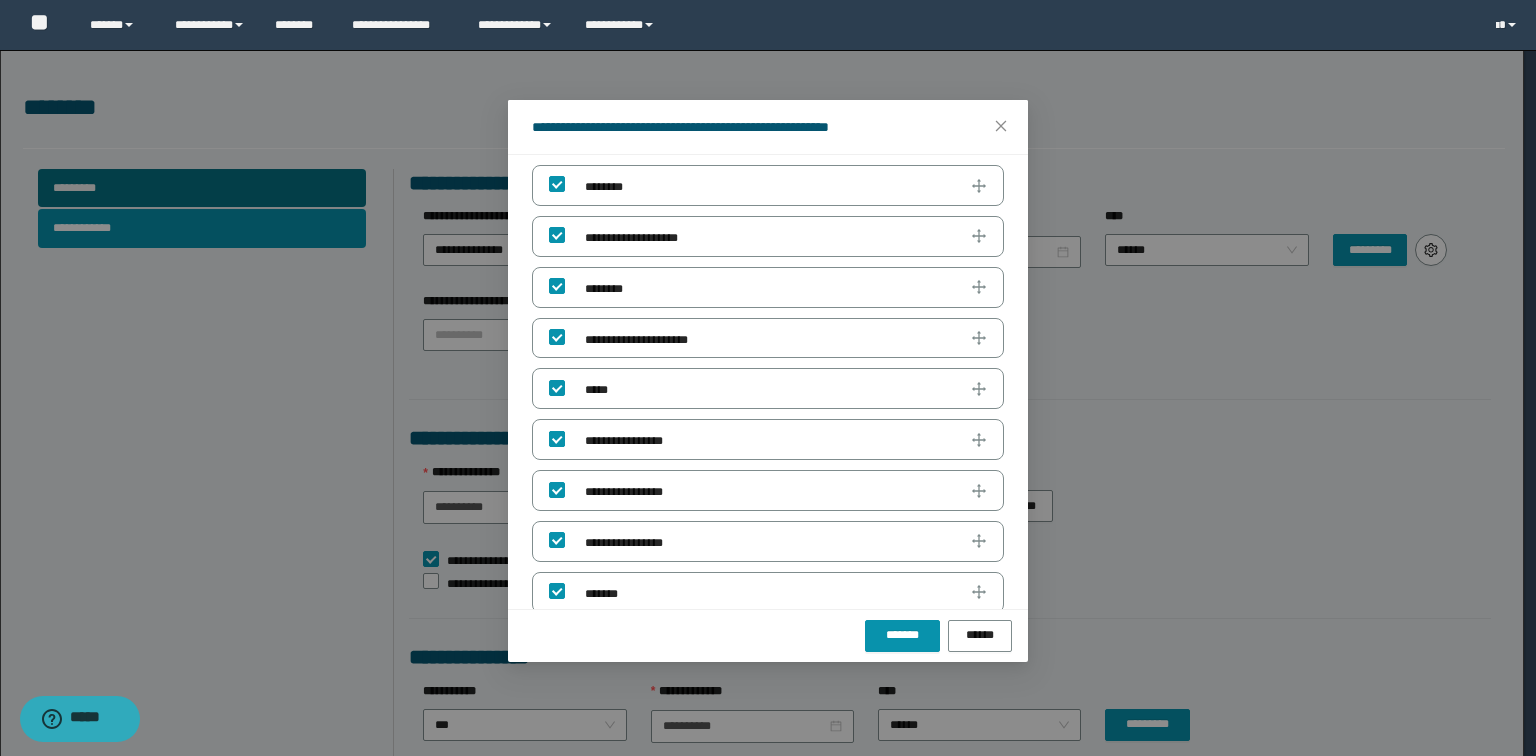 scroll, scrollTop: 339, scrollLeft: 0, axis: vertical 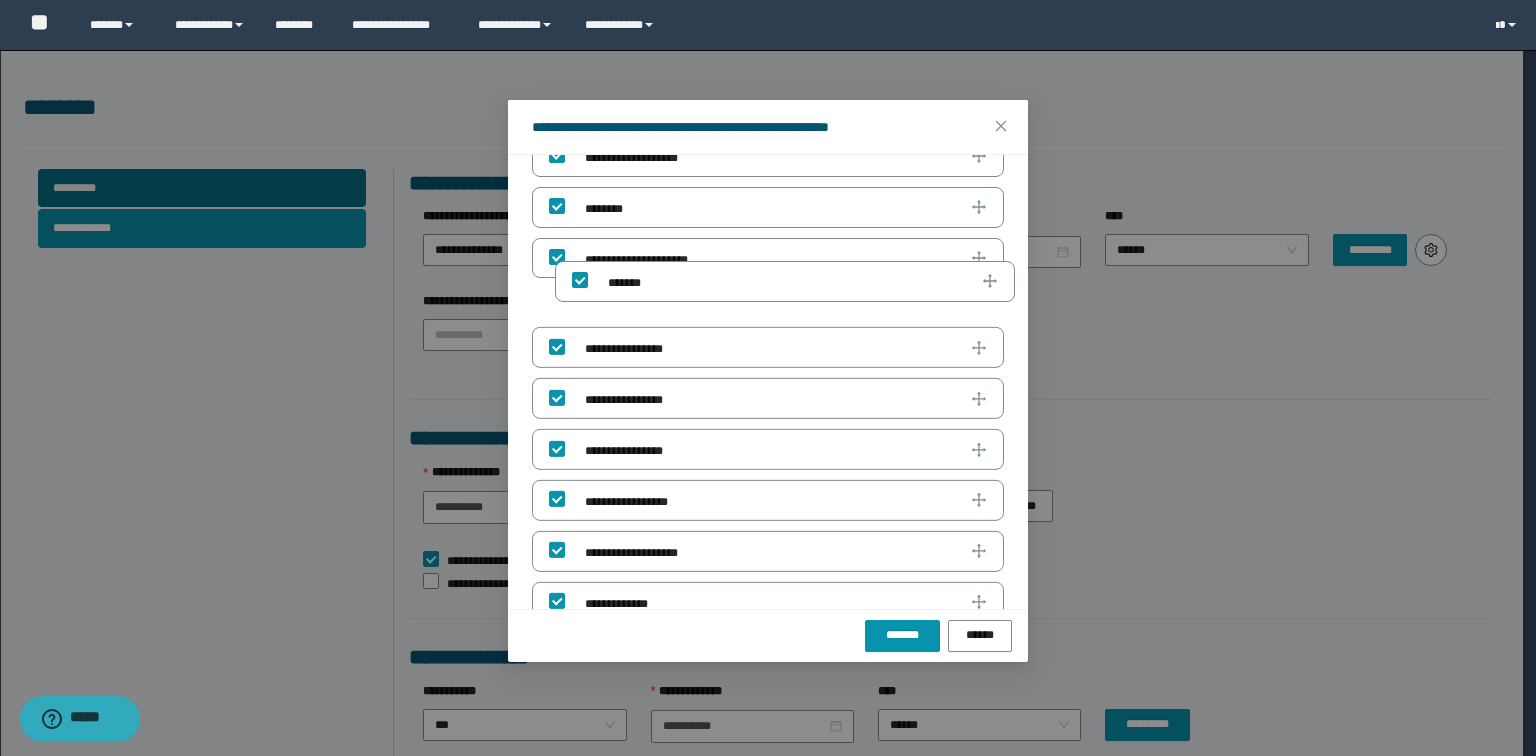 drag, startPoint x: 612, startPoint y: 432, endPoint x: 635, endPoint y: 271, distance: 162.63457 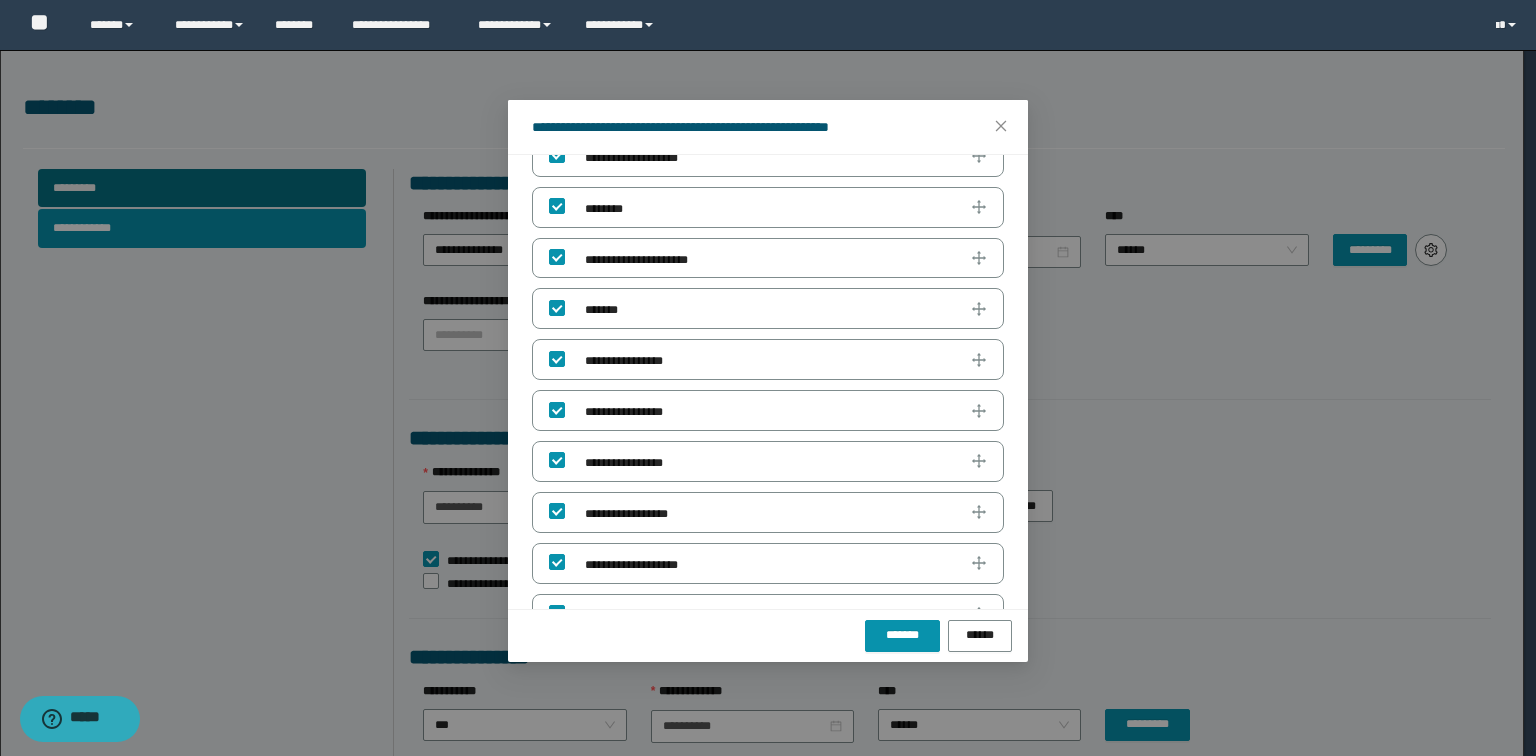 scroll, scrollTop: 499, scrollLeft: 0, axis: vertical 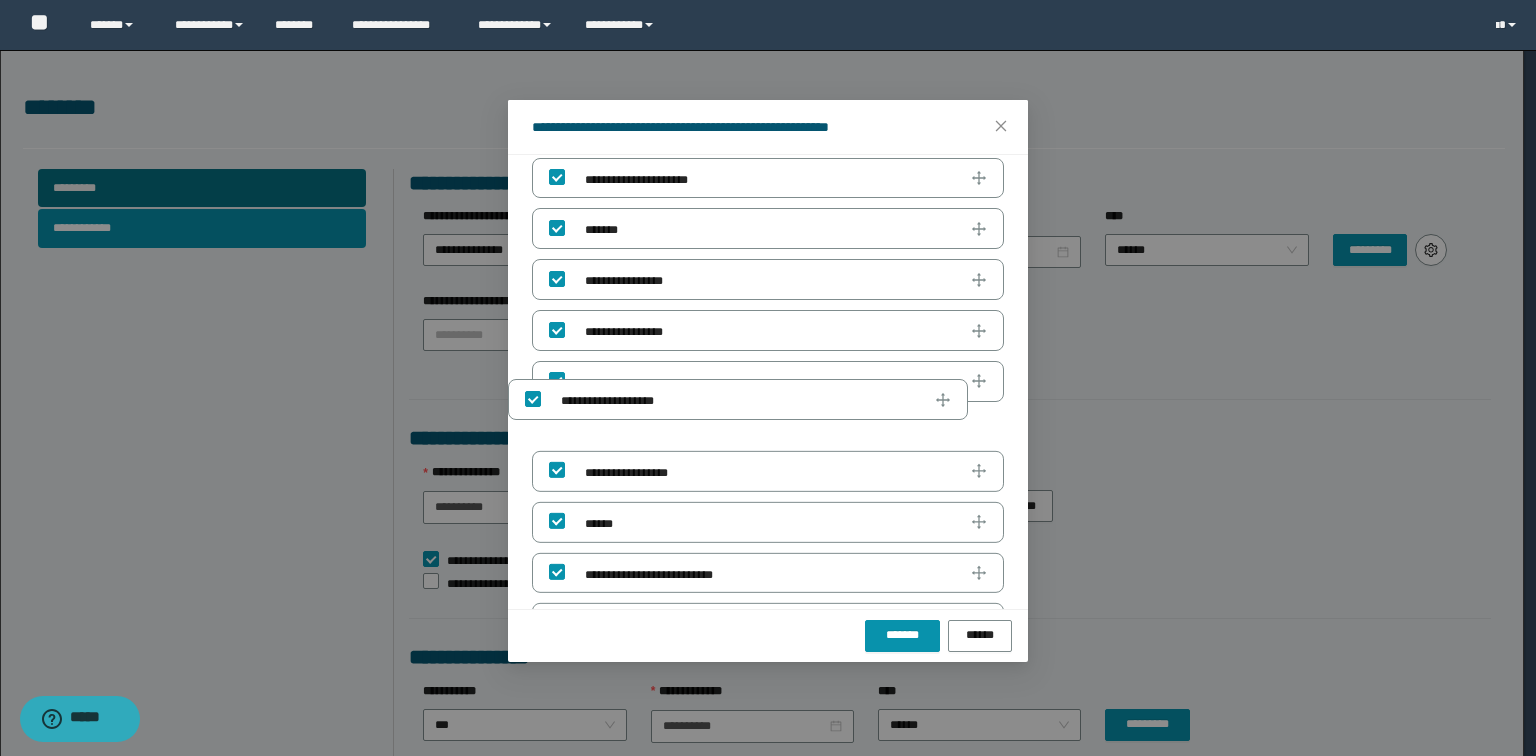 drag, startPoint x: 662, startPoint y: 448, endPoint x: 640, endPoint y: 388, distance: 63.90618 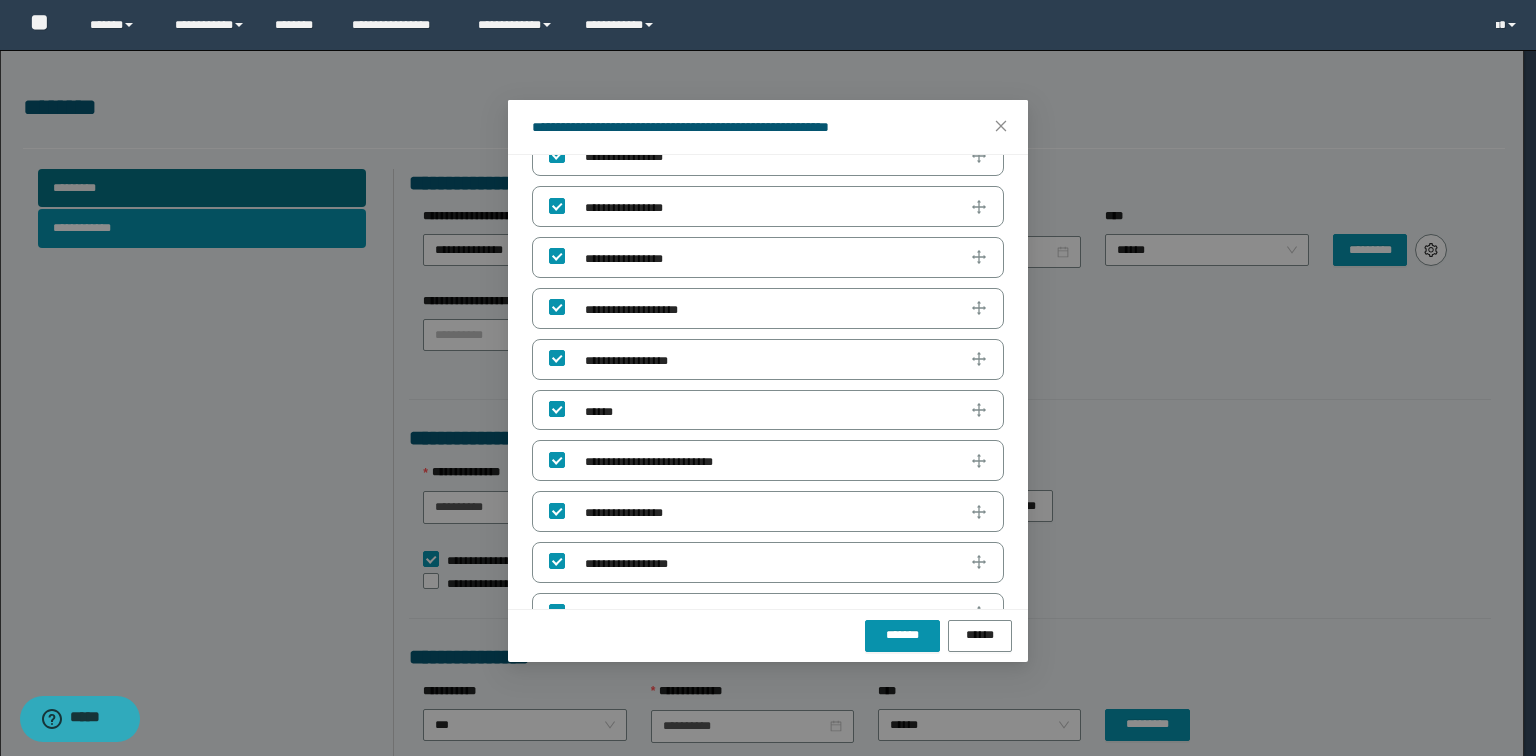scroll, scrollTop: 659, scrollLeft: 0, axis: vertical 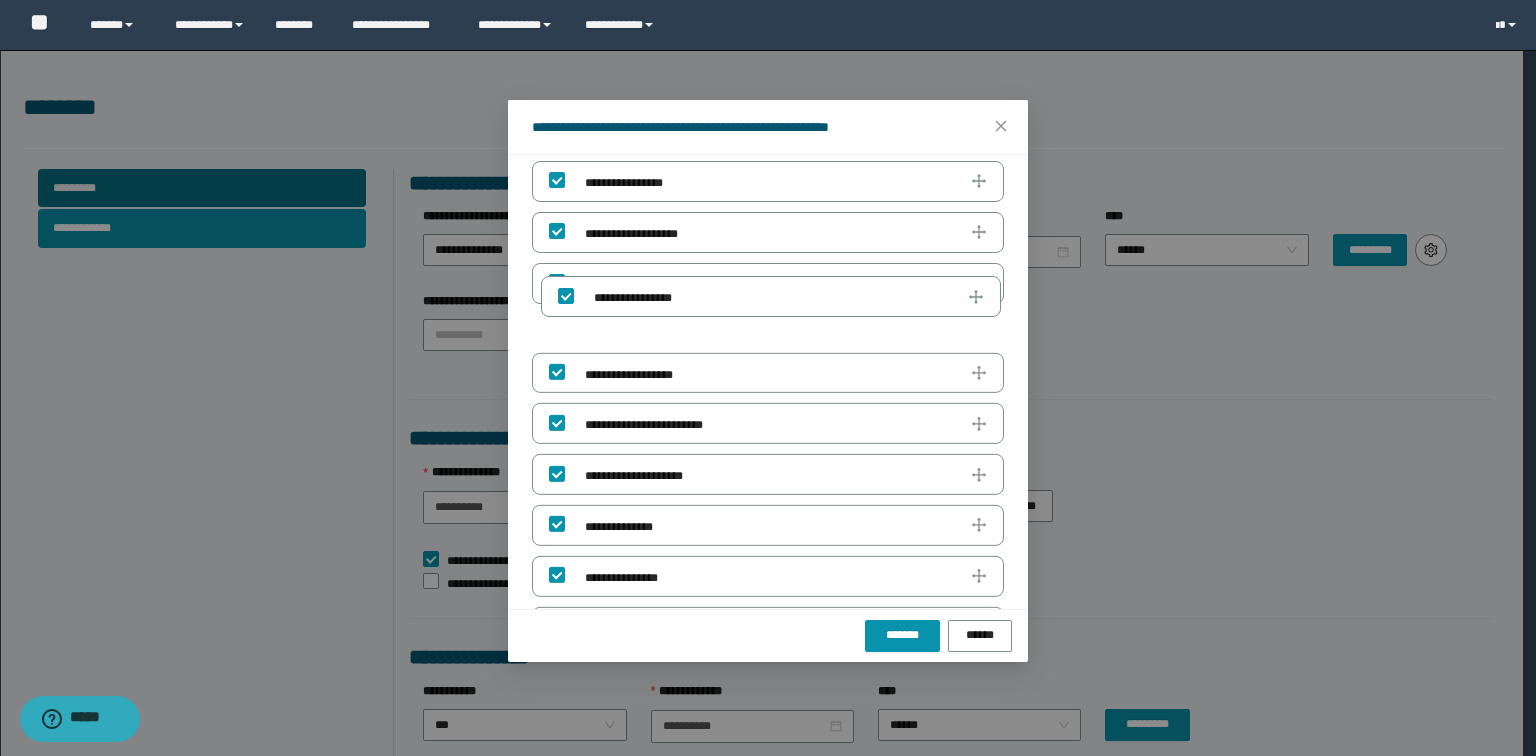 drag, startPoint x: 666, startPoint y: 413, endPoint x: 677, endPoint y: 282, distance: 131.46101 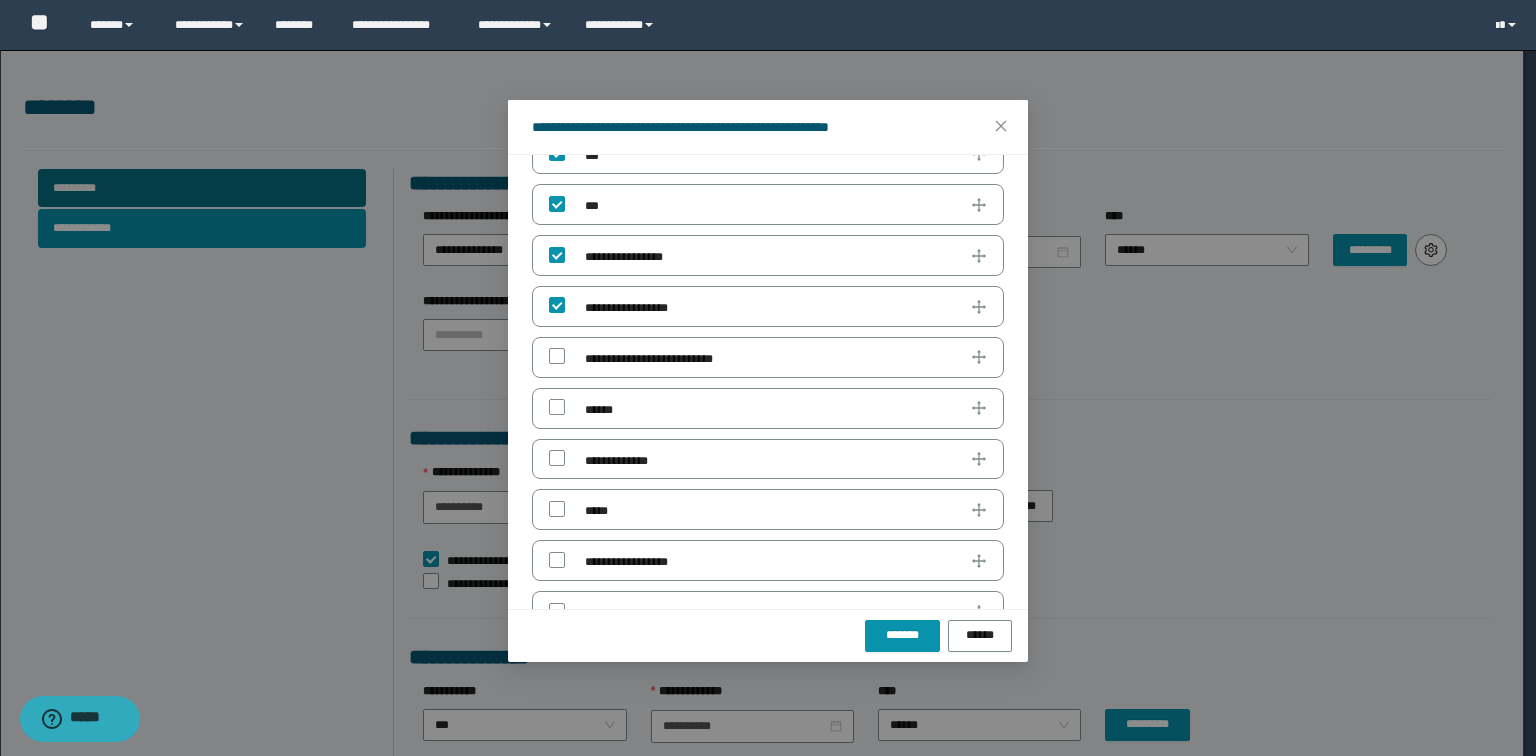 scroll, scrollTop: 1739, scrollLeft: 0, axis: vertical 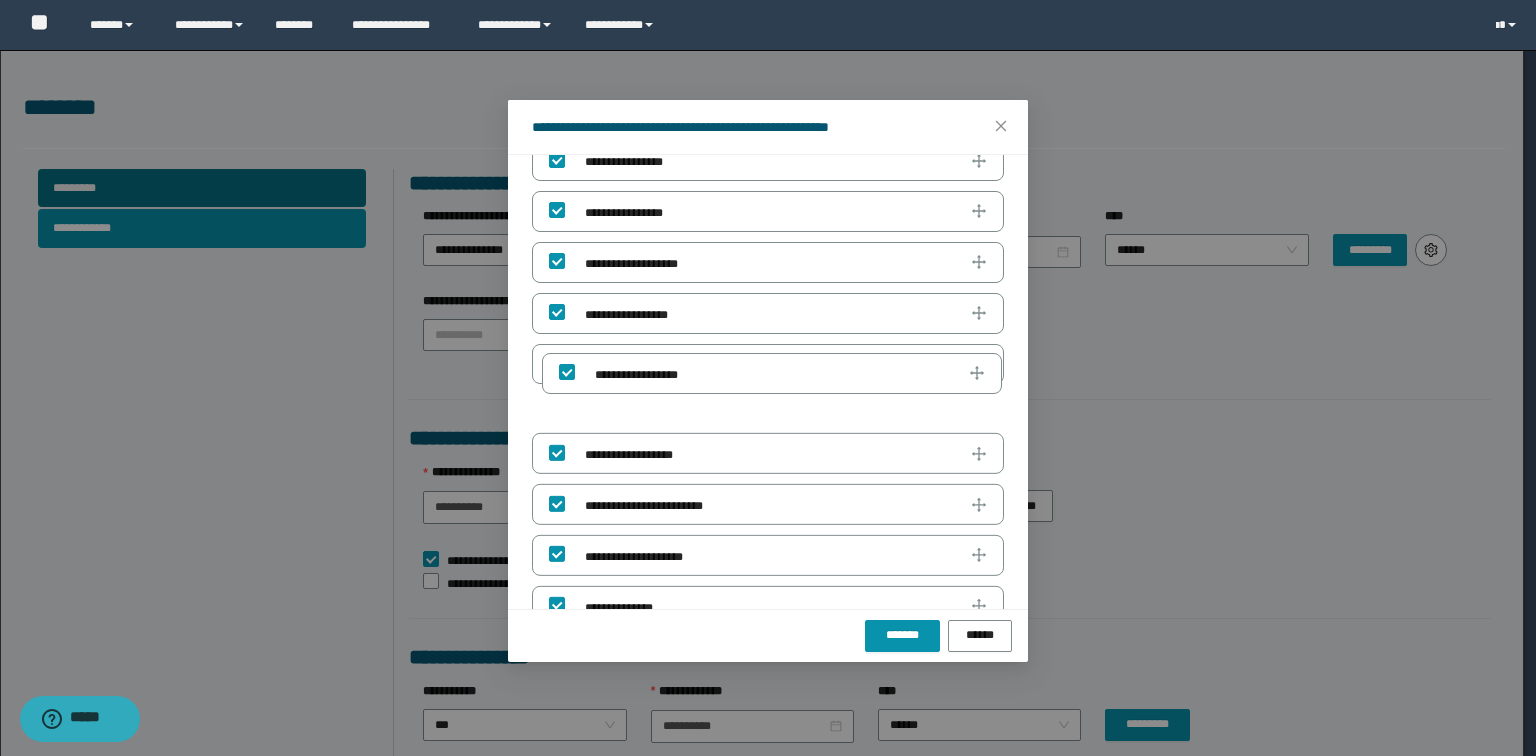 drag, startPoint x: 637, startPoint y: 338, endPoint x: 648, endPoint y: 373, distance: 36.687874 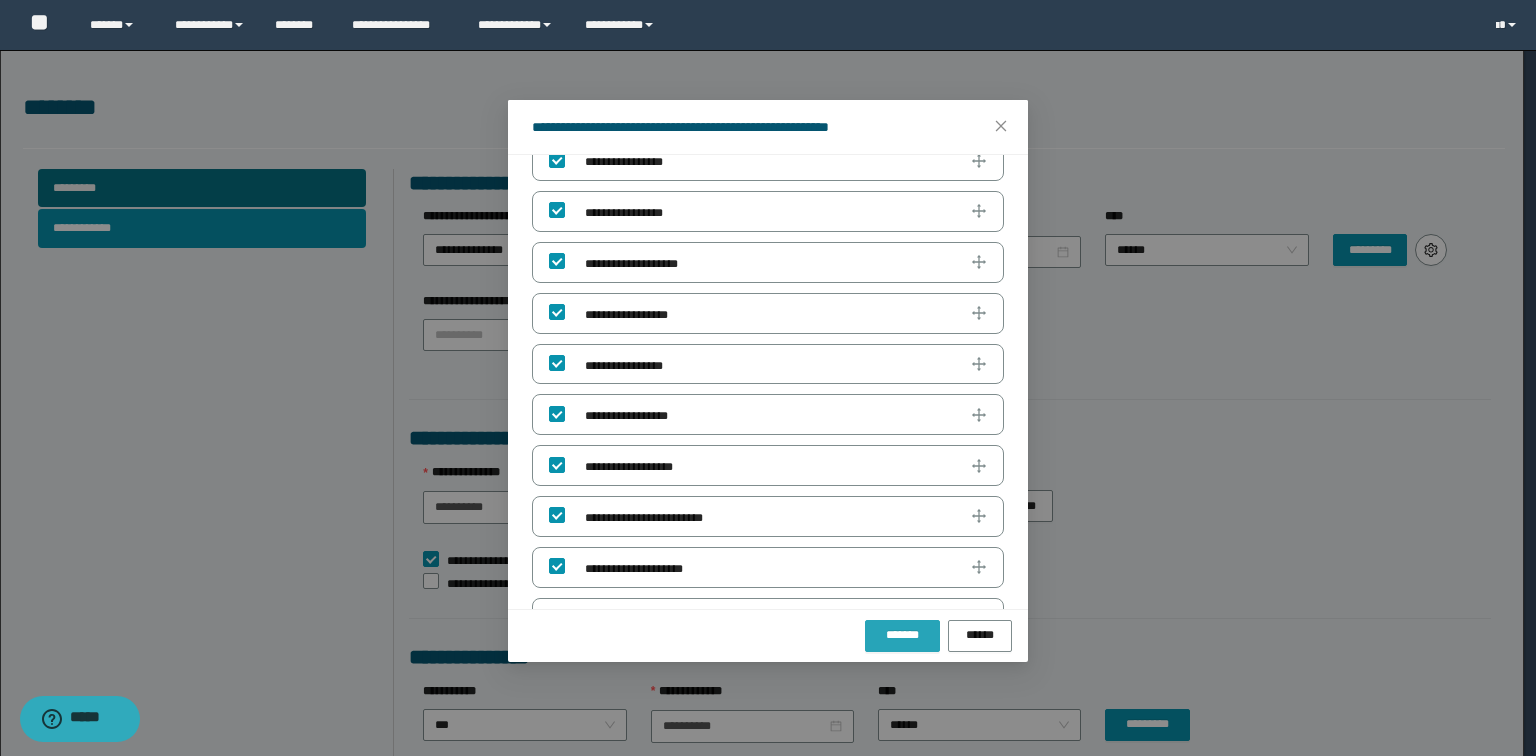 click on "*******" at bounding box center (902, 635) 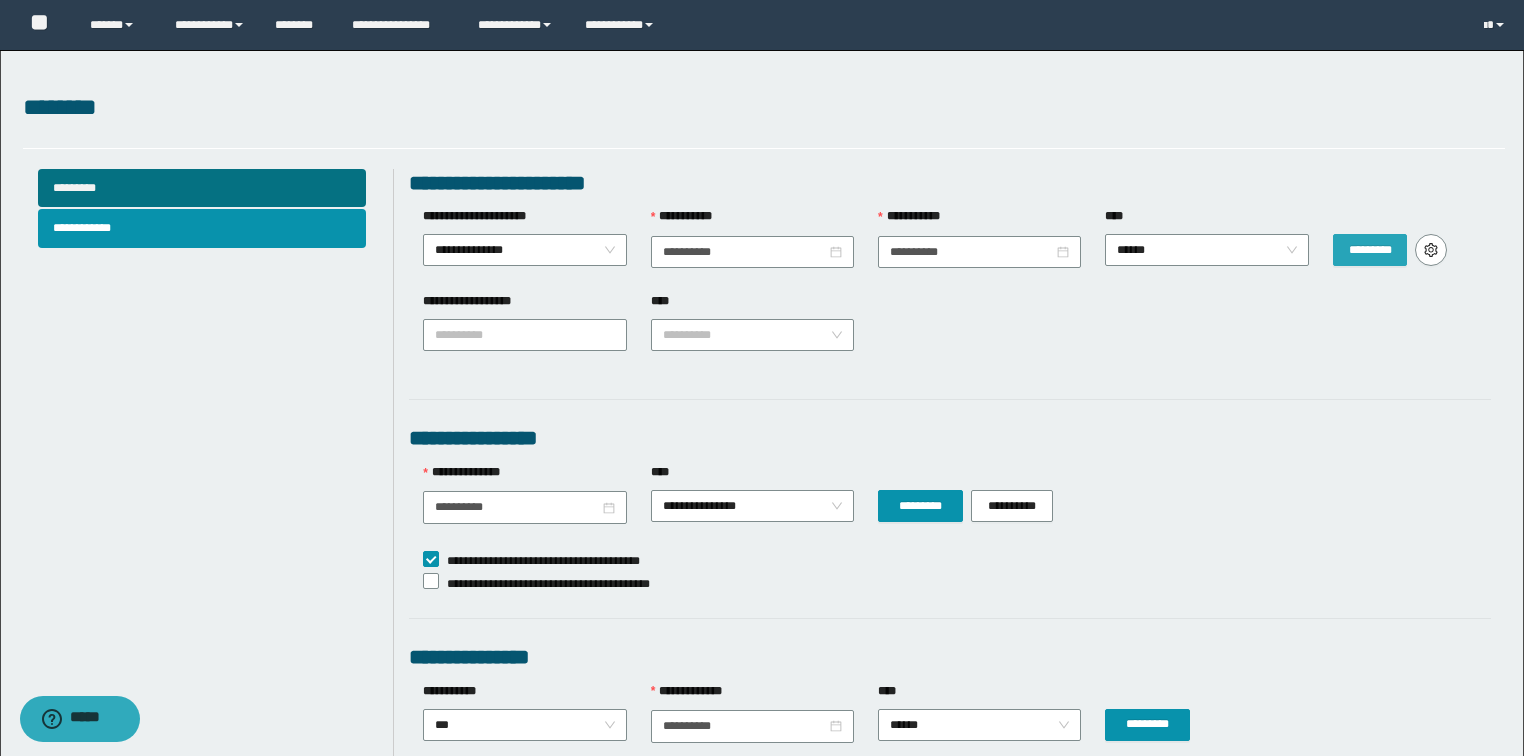 click on "*********" at bounding box center (1370, 250) 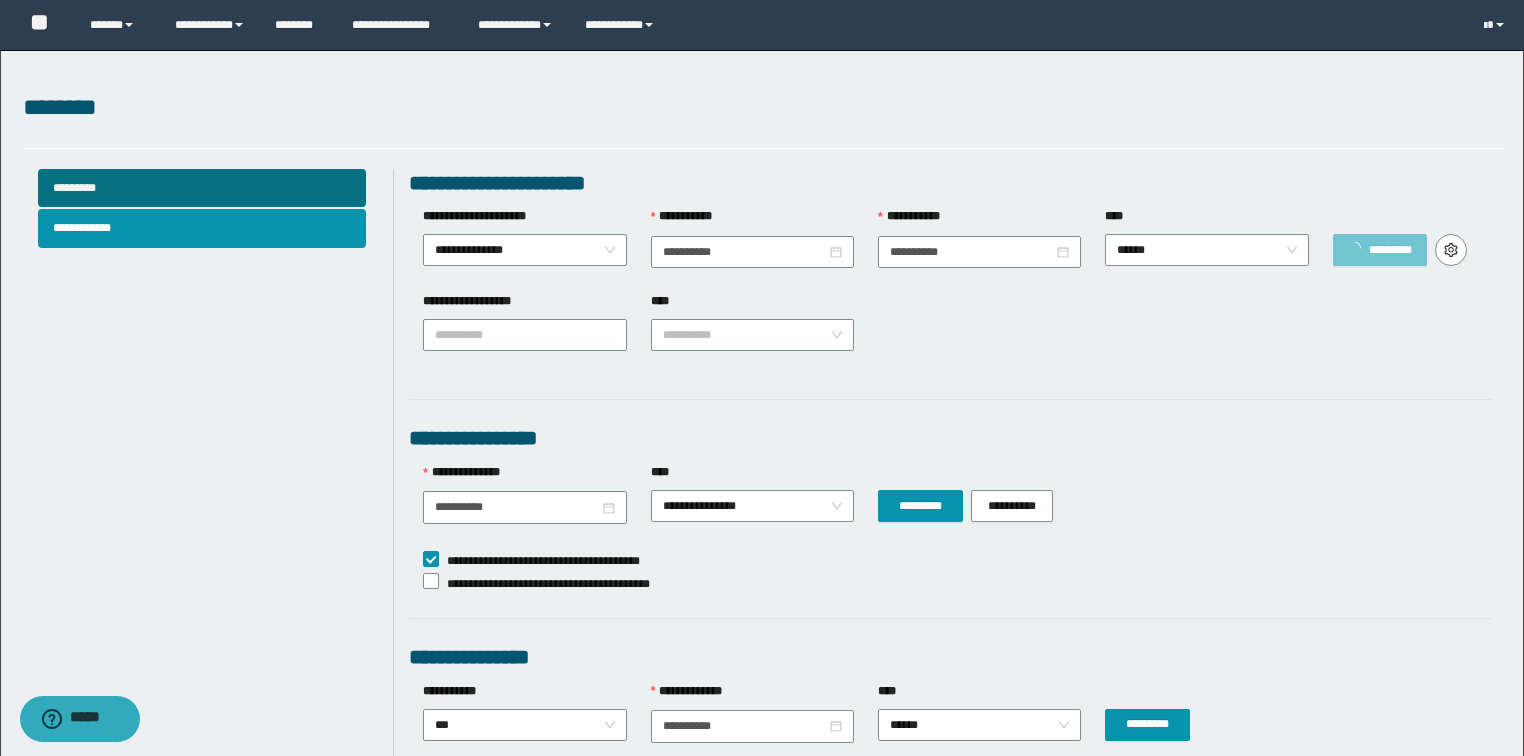 click on "*********" at bounding box center [1390, 250] 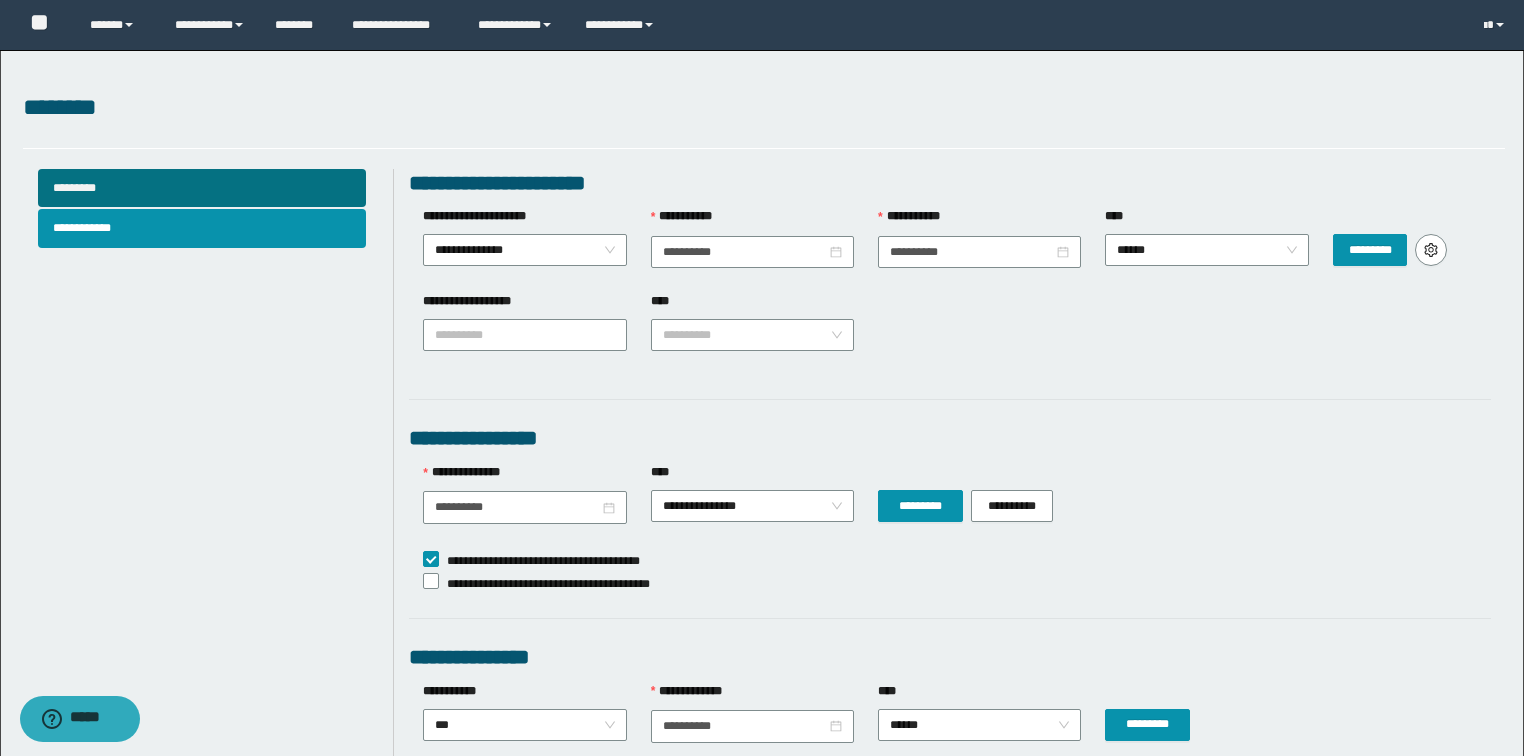 click on "**********" at bounding box center (762, 25) 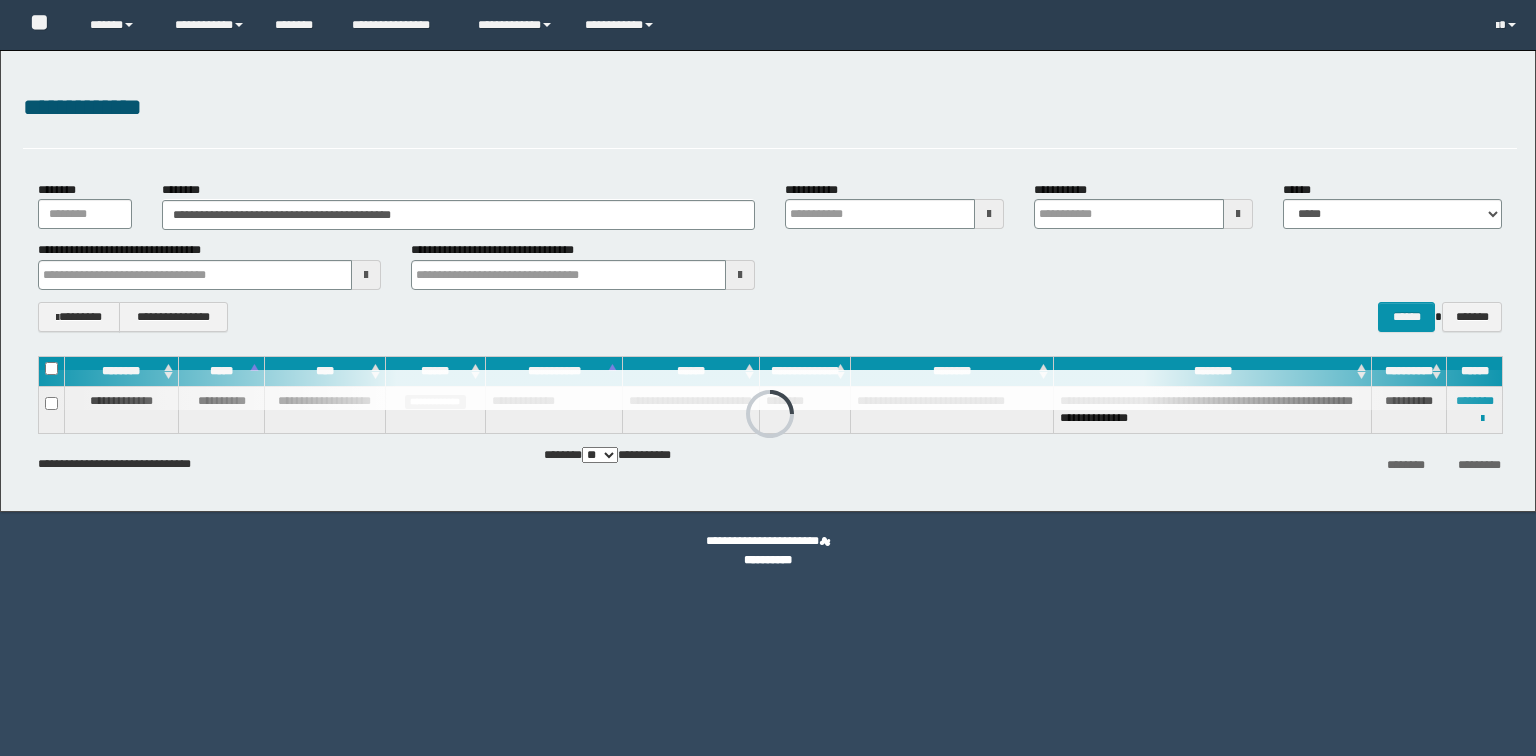 scroll, scrollTop: 0, scrollLeft: 0, axis: both 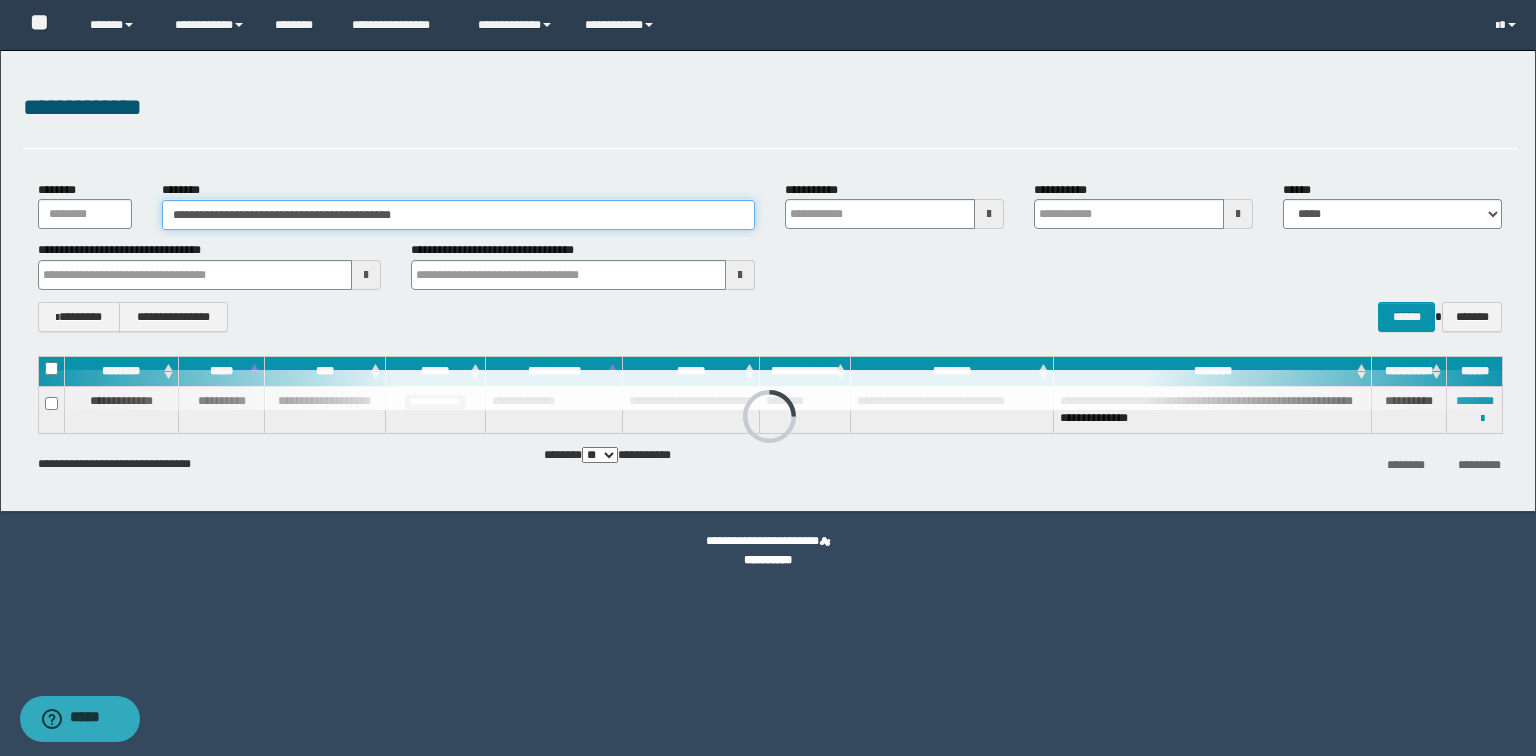 drag, startPoint x: 227, startPoint y: 212, endPoint x: 85, endPoint y: 221, distance: 142.28493 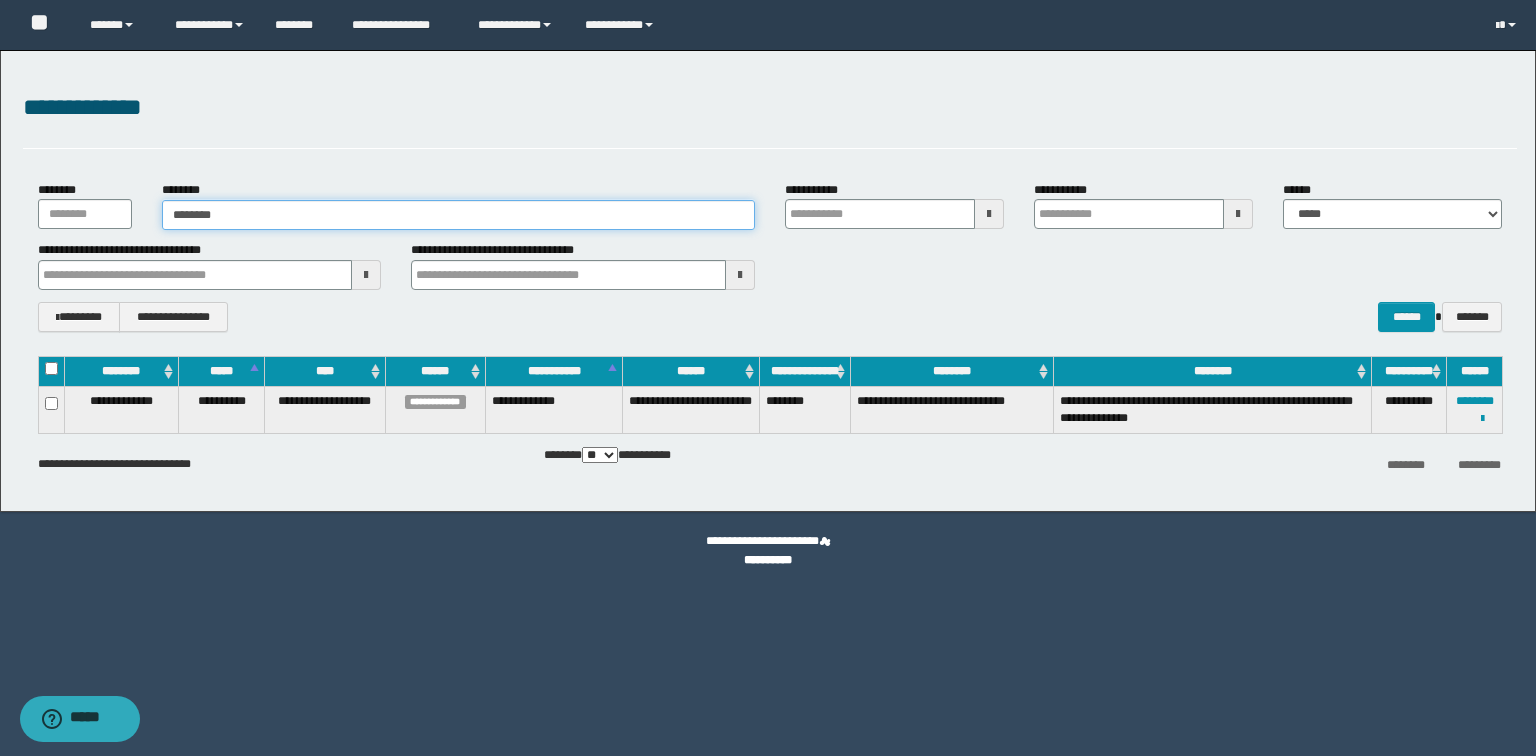 type on "********" 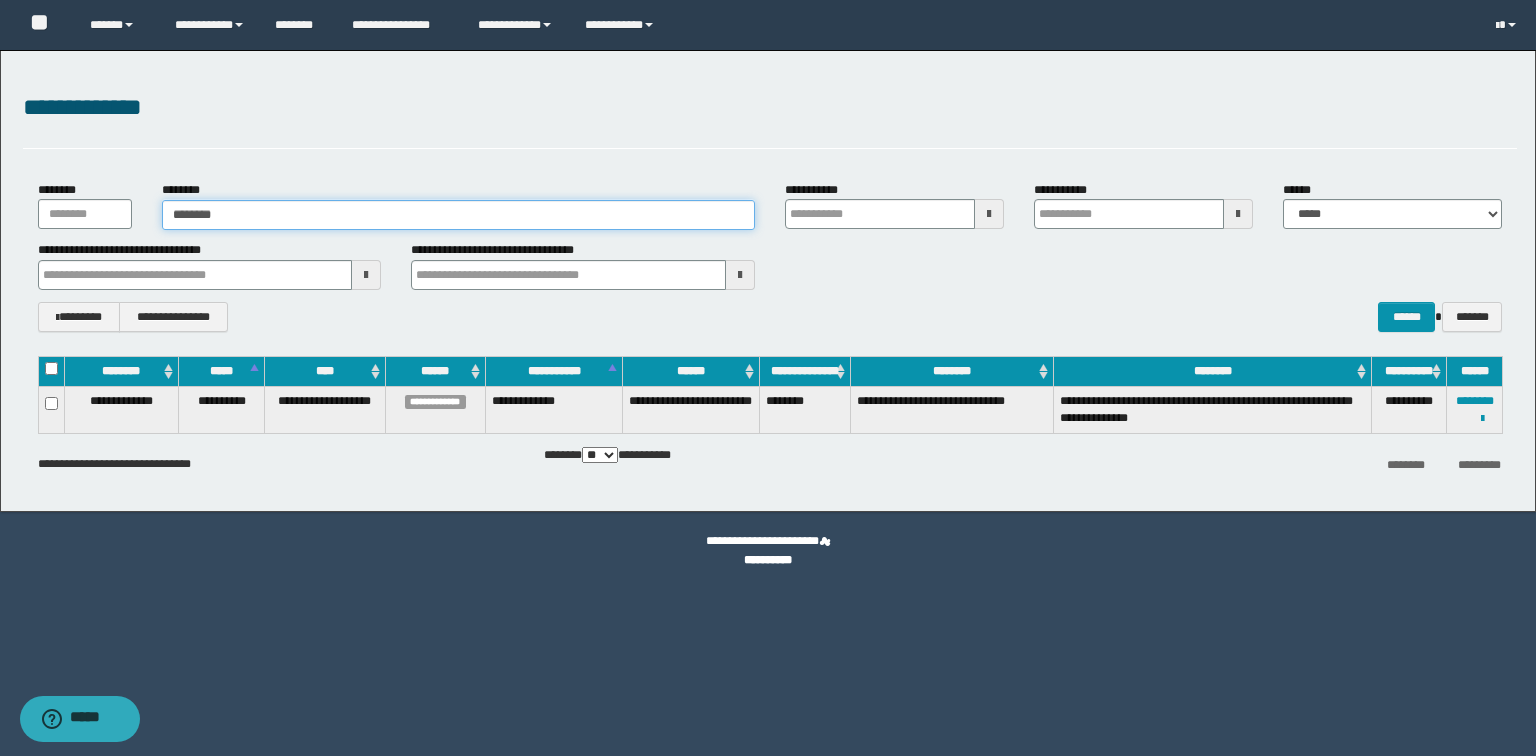 type on "********" 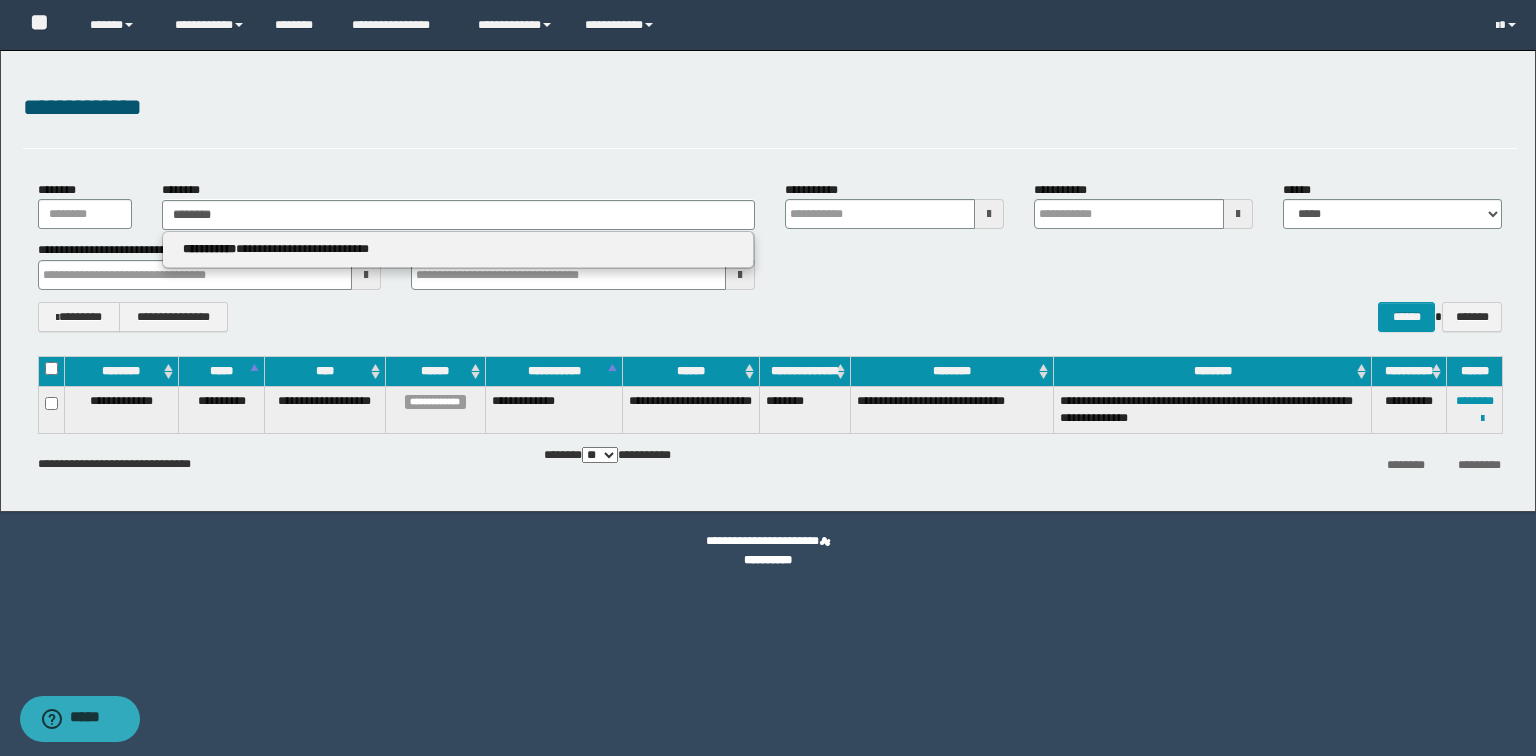 click on "**********" at bounding box center (458, 250) 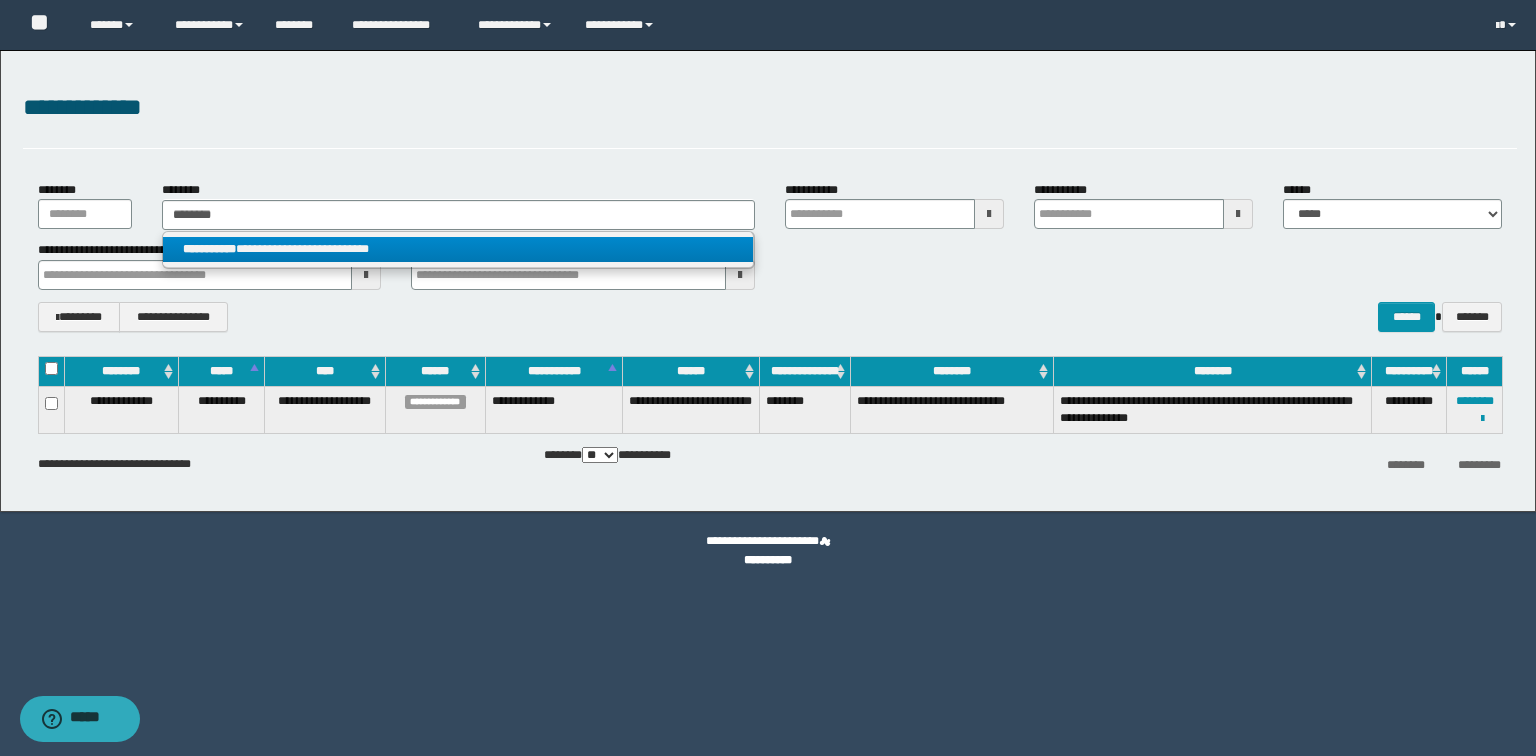 click on "**********" at bounding box center (458, 249) 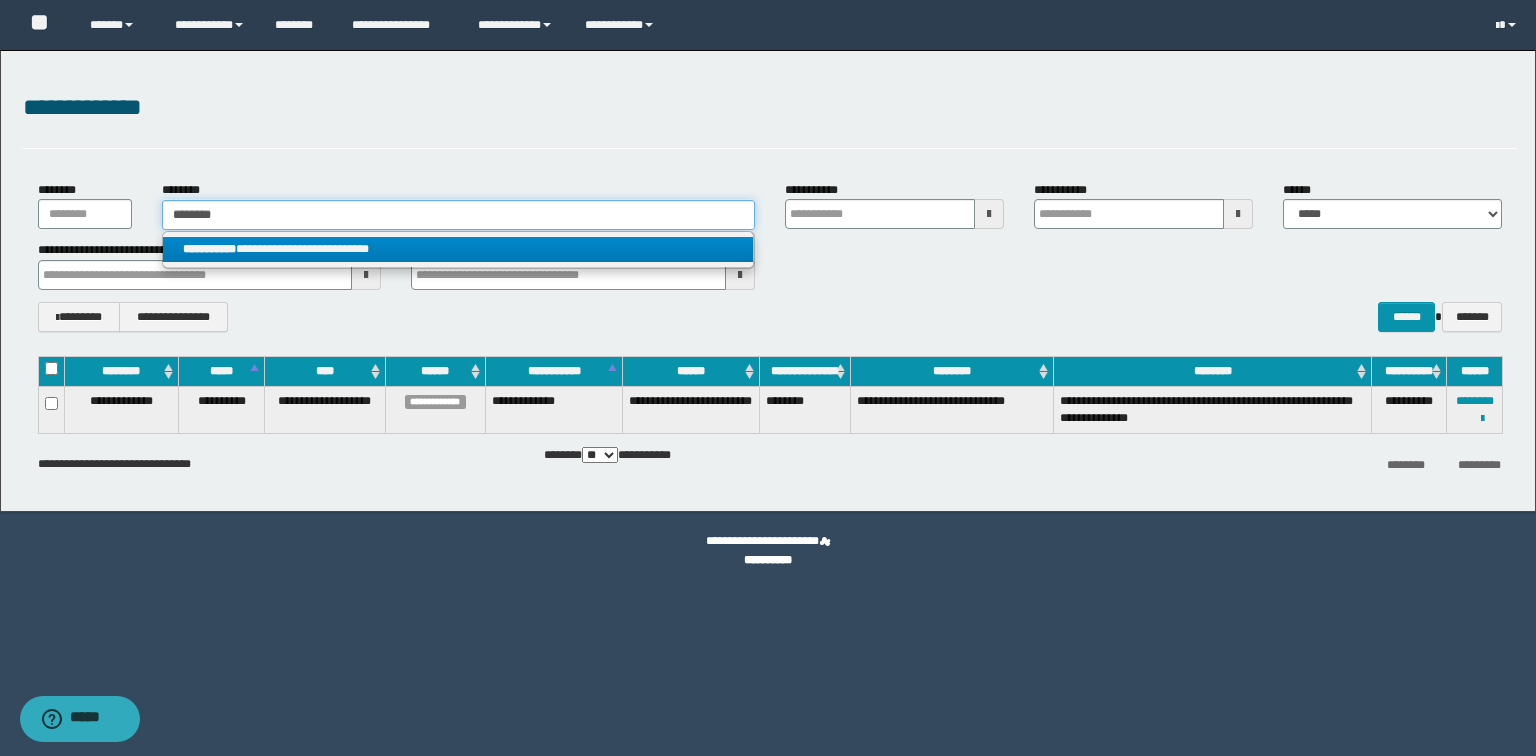 type 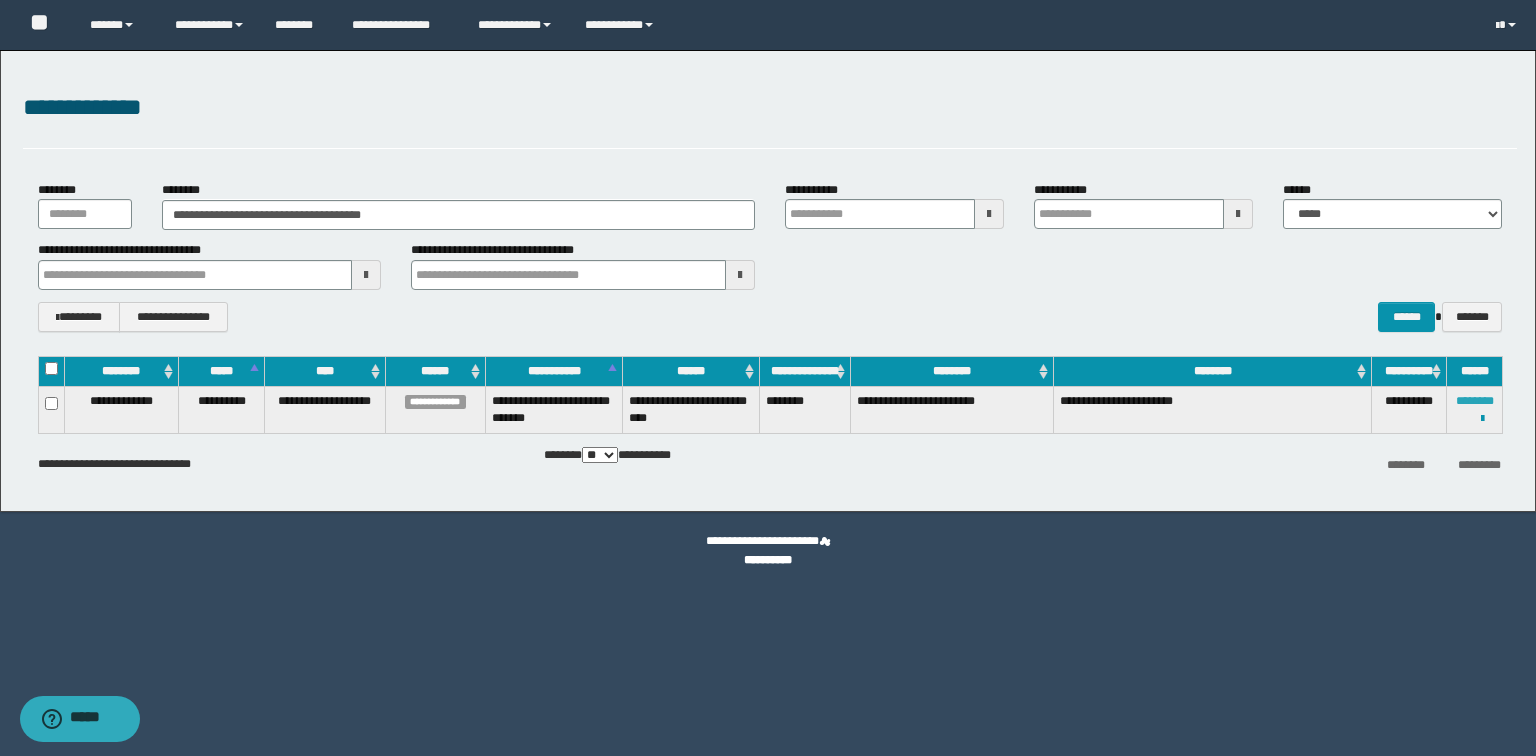 click on "********" at bounding box center [1475, 401] 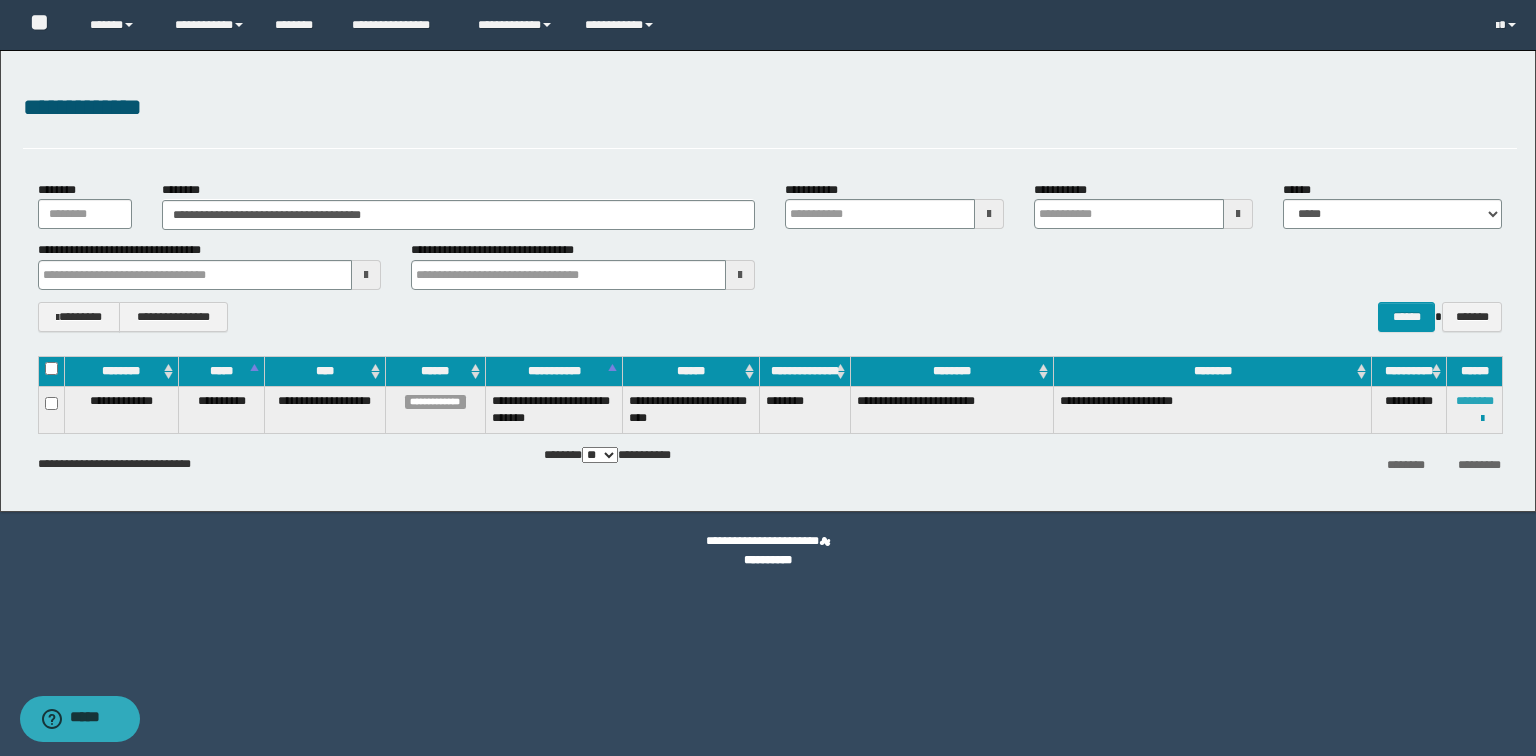 click on "********" at bounding box center [1475, 401] 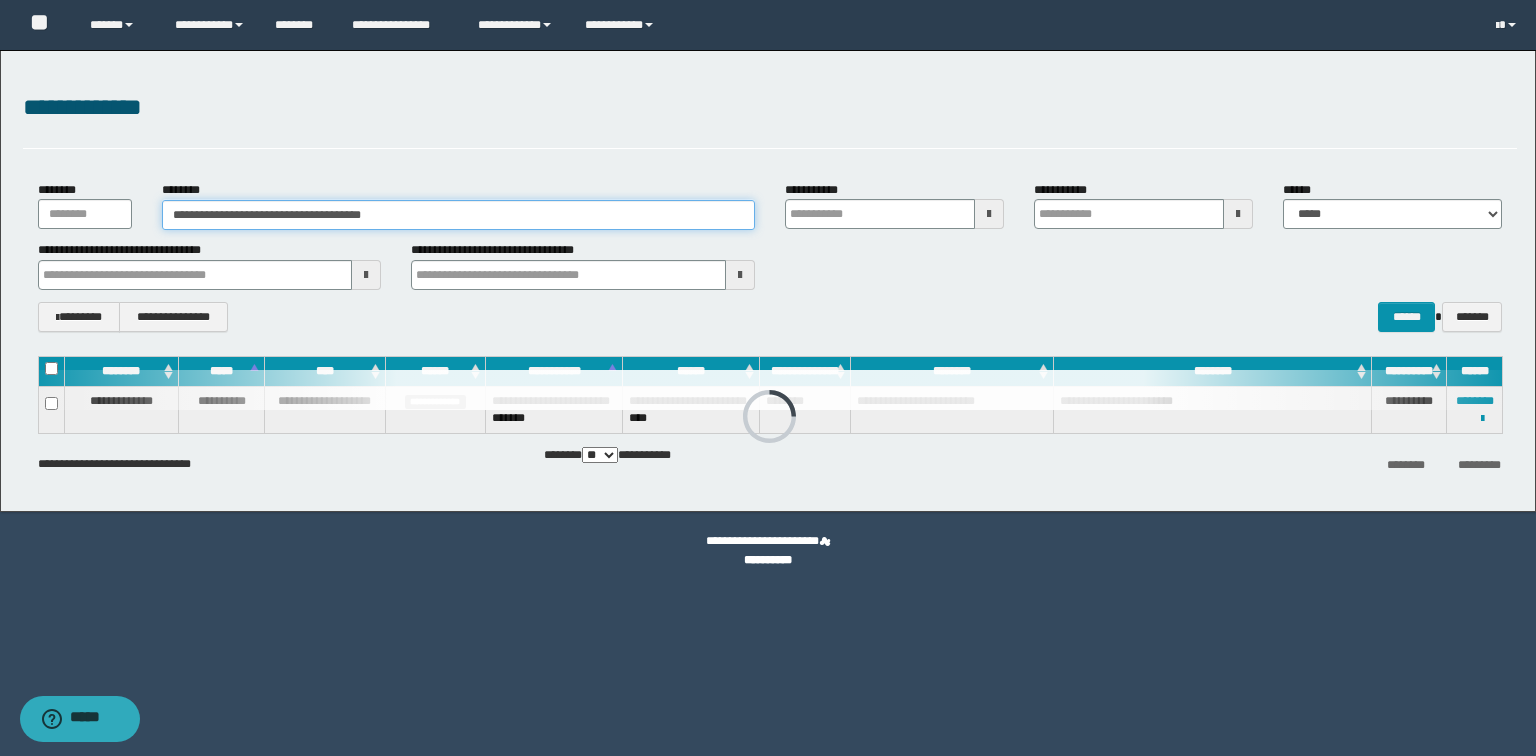 drag, startPoint x: 0, startPoint y: 172, endPoint x: 271, endPoint y: 185, distance: 271.3116 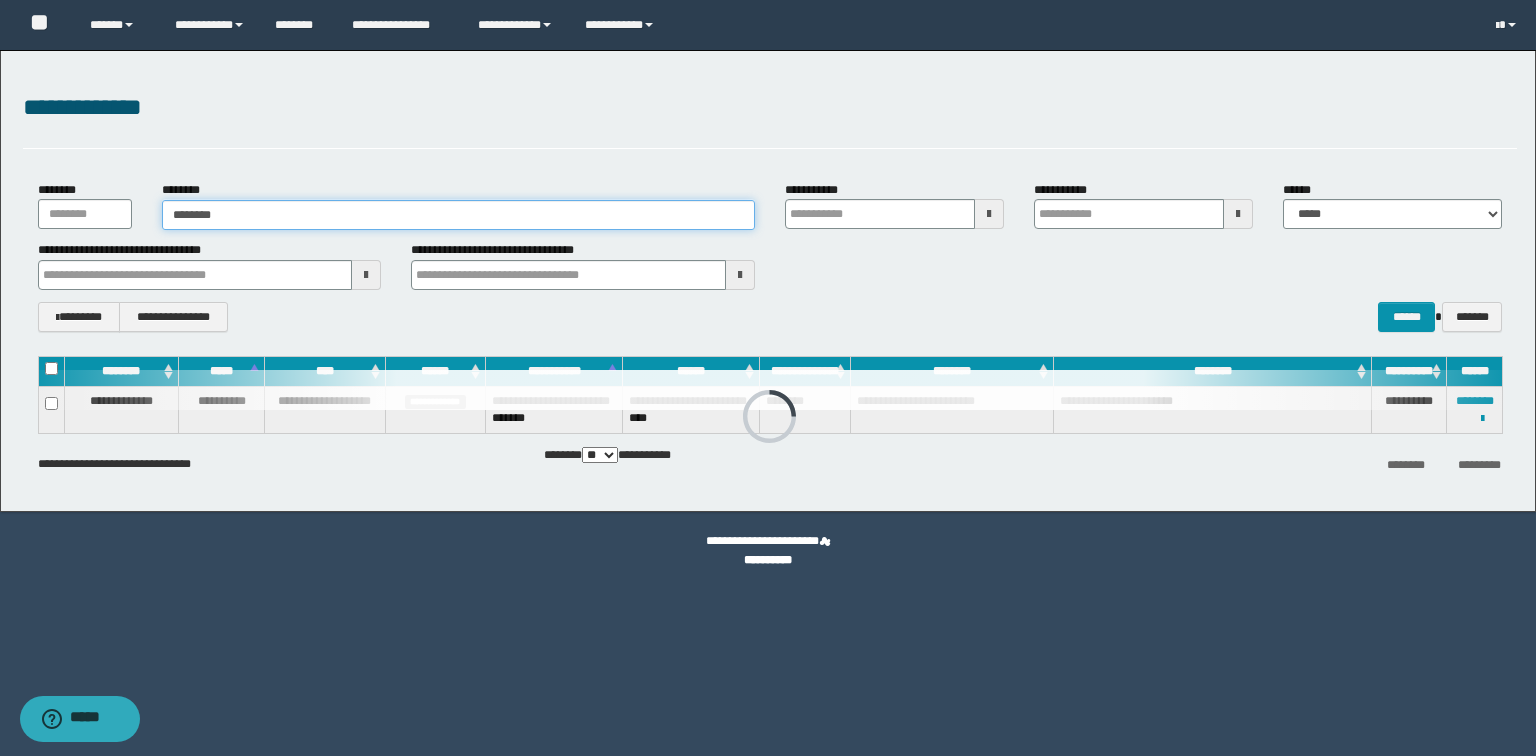 type on "********" 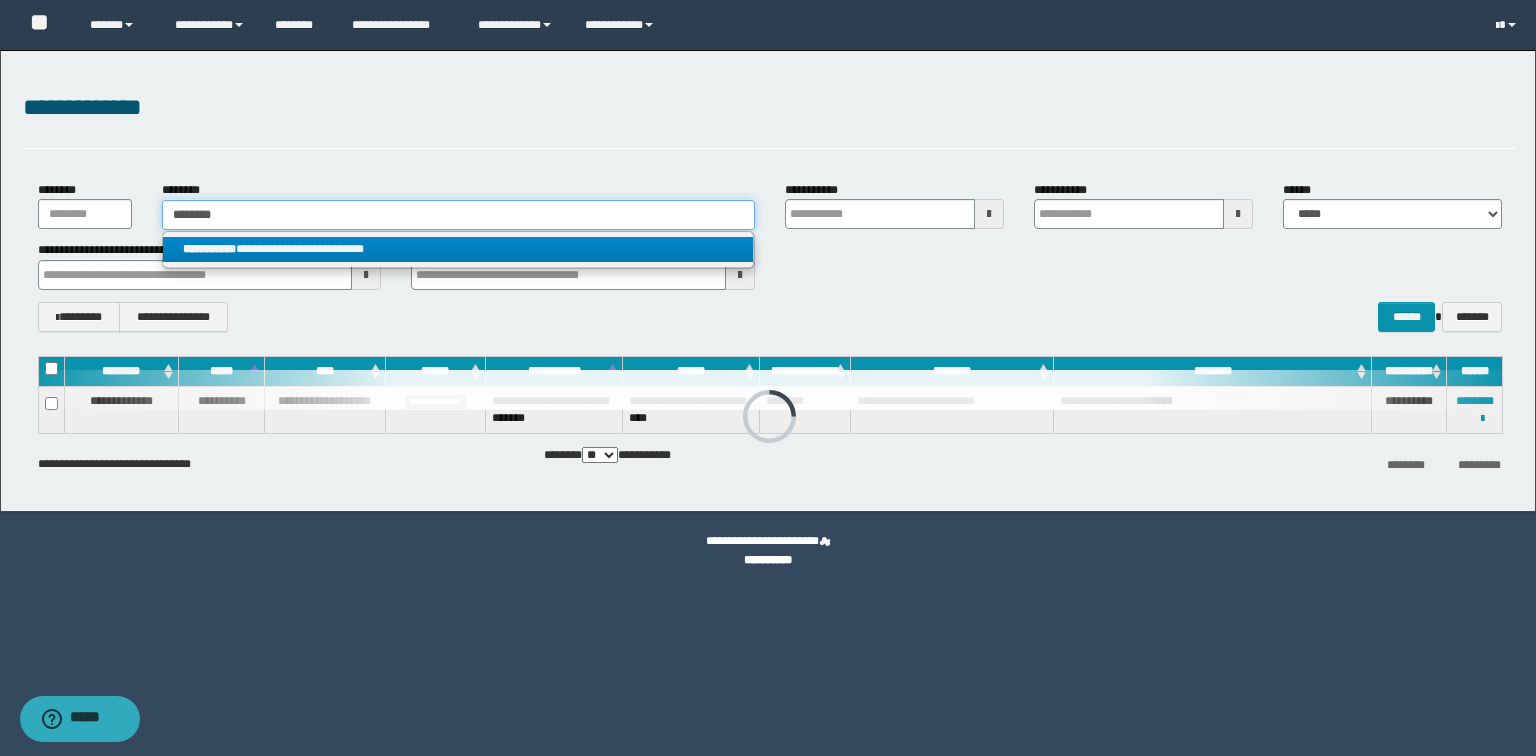 type on "********" 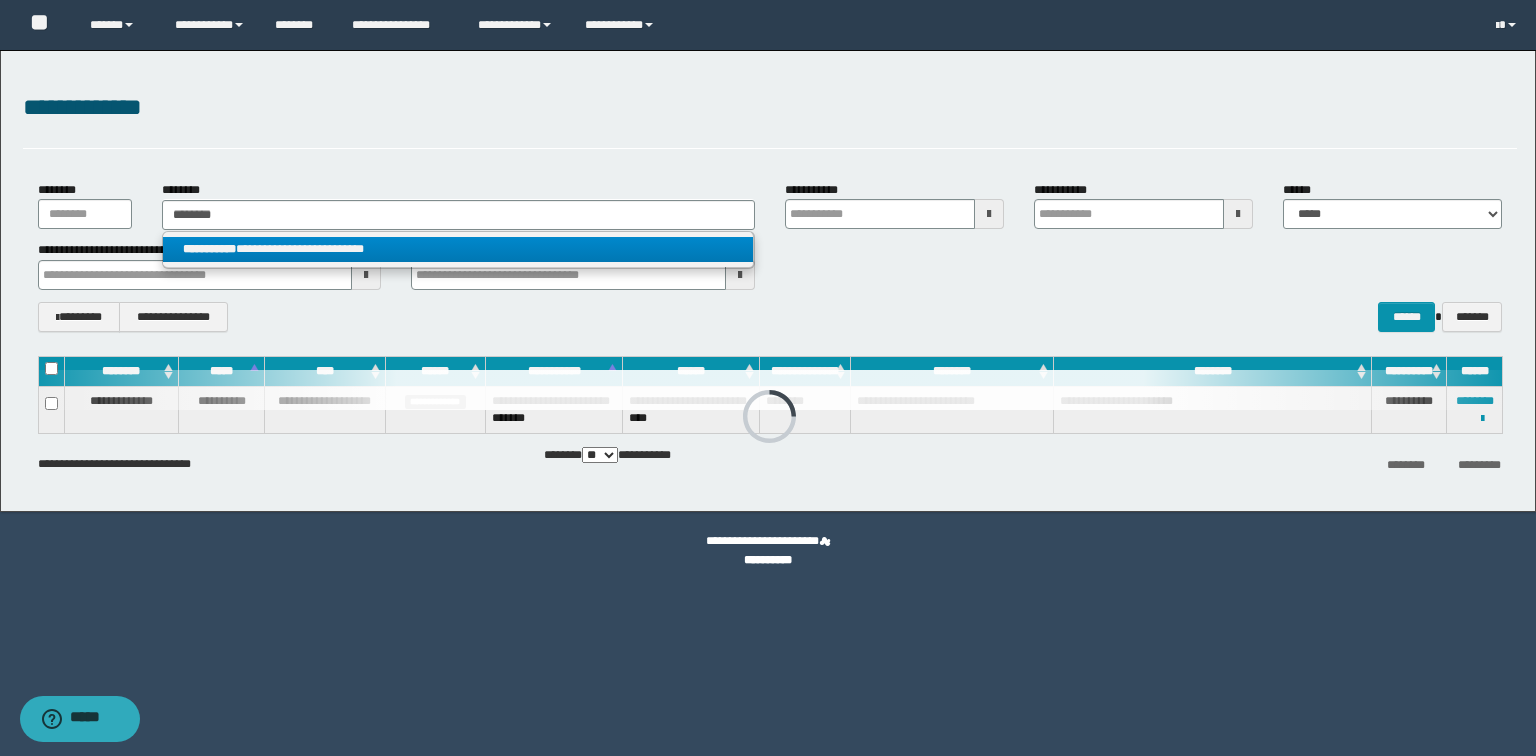 click on "**********" at bounding box center [458, 249] 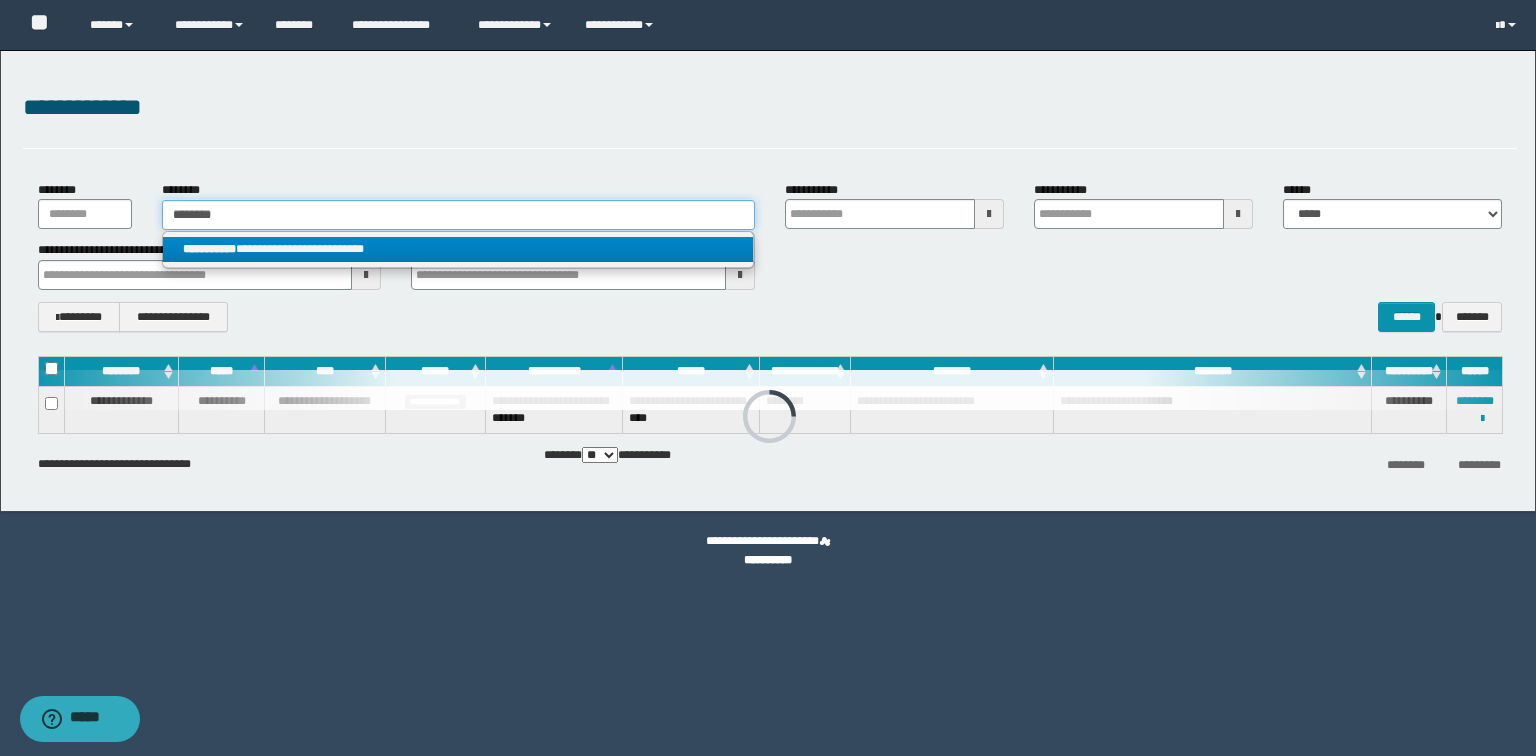 type 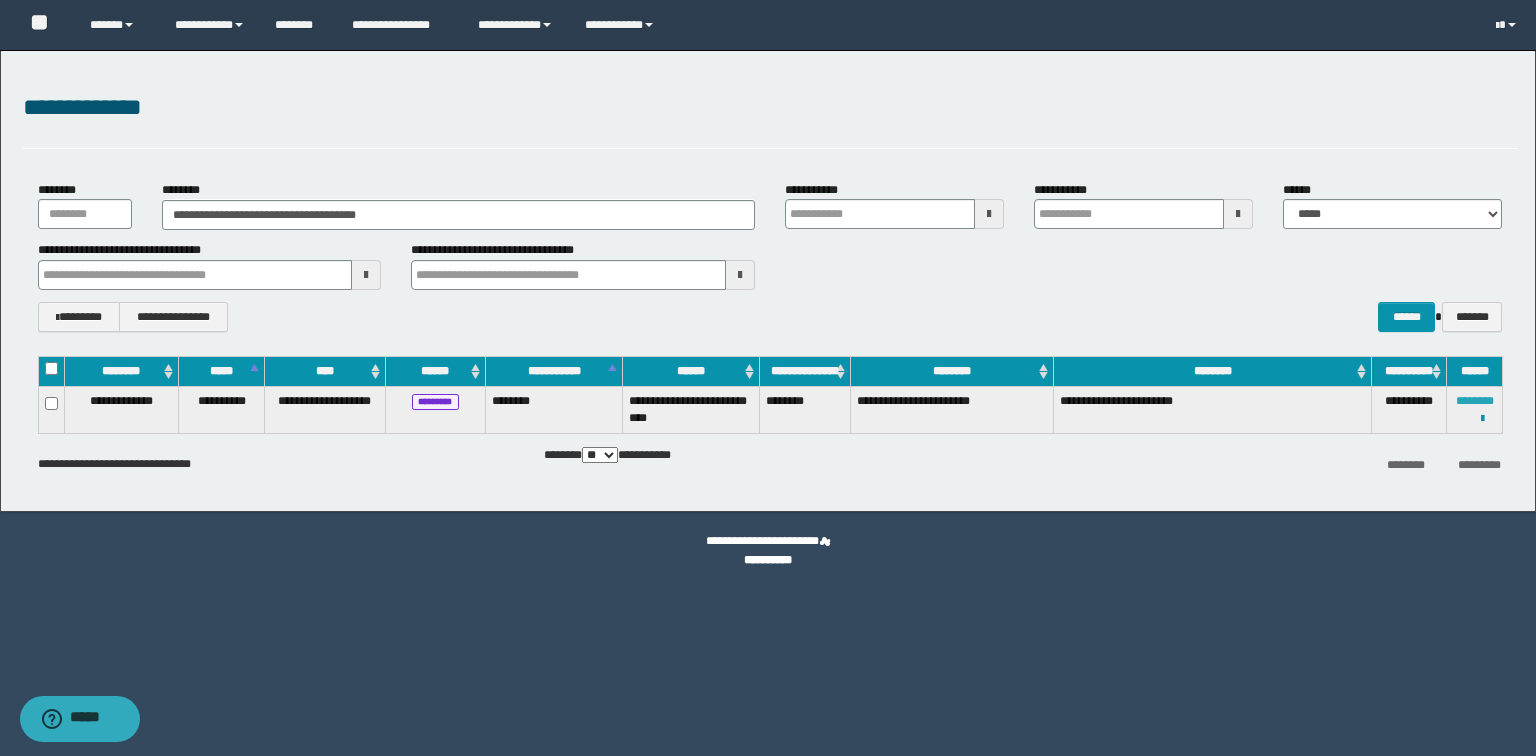 click on "********" at bounding box center (1475, 401) 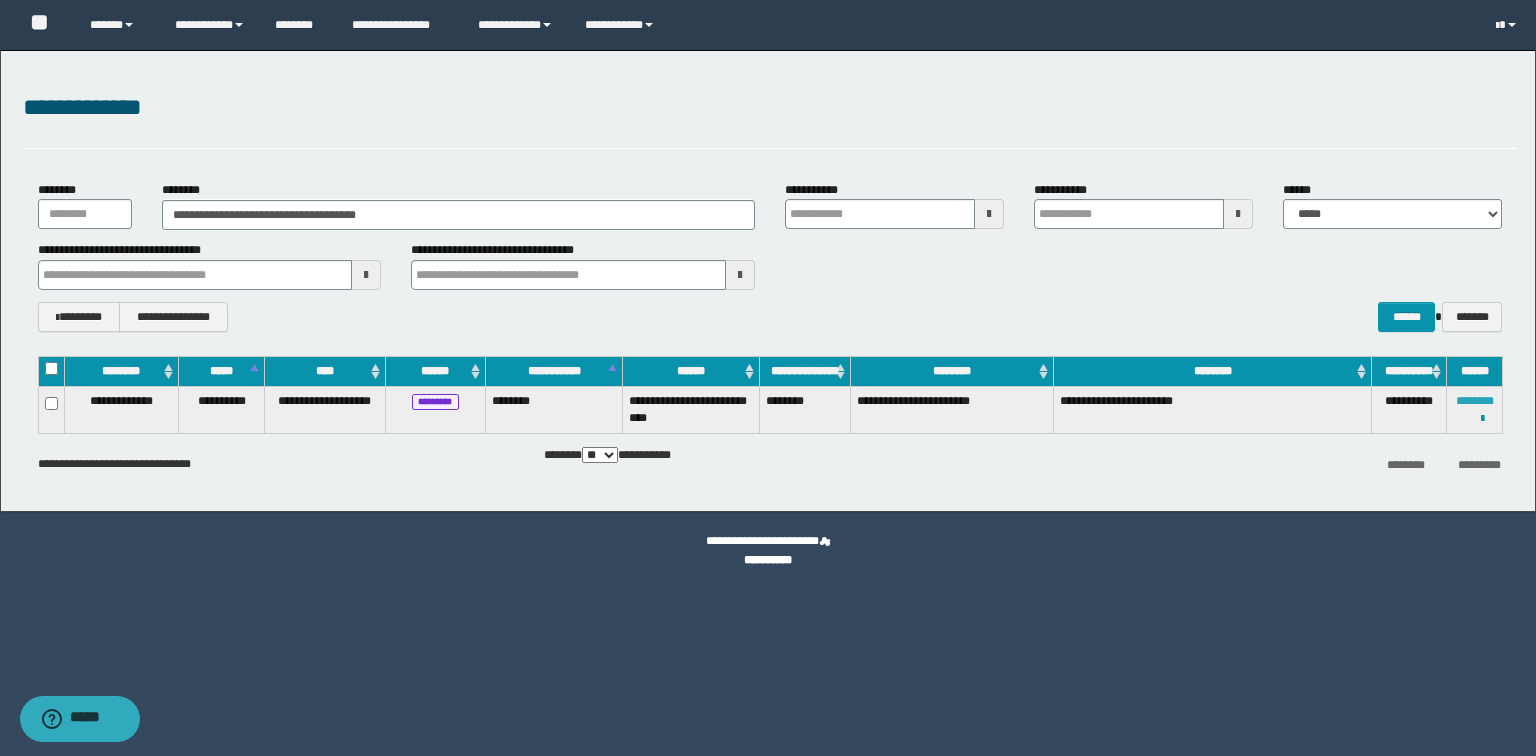 click on "********" at bounding box center (1475, 401) 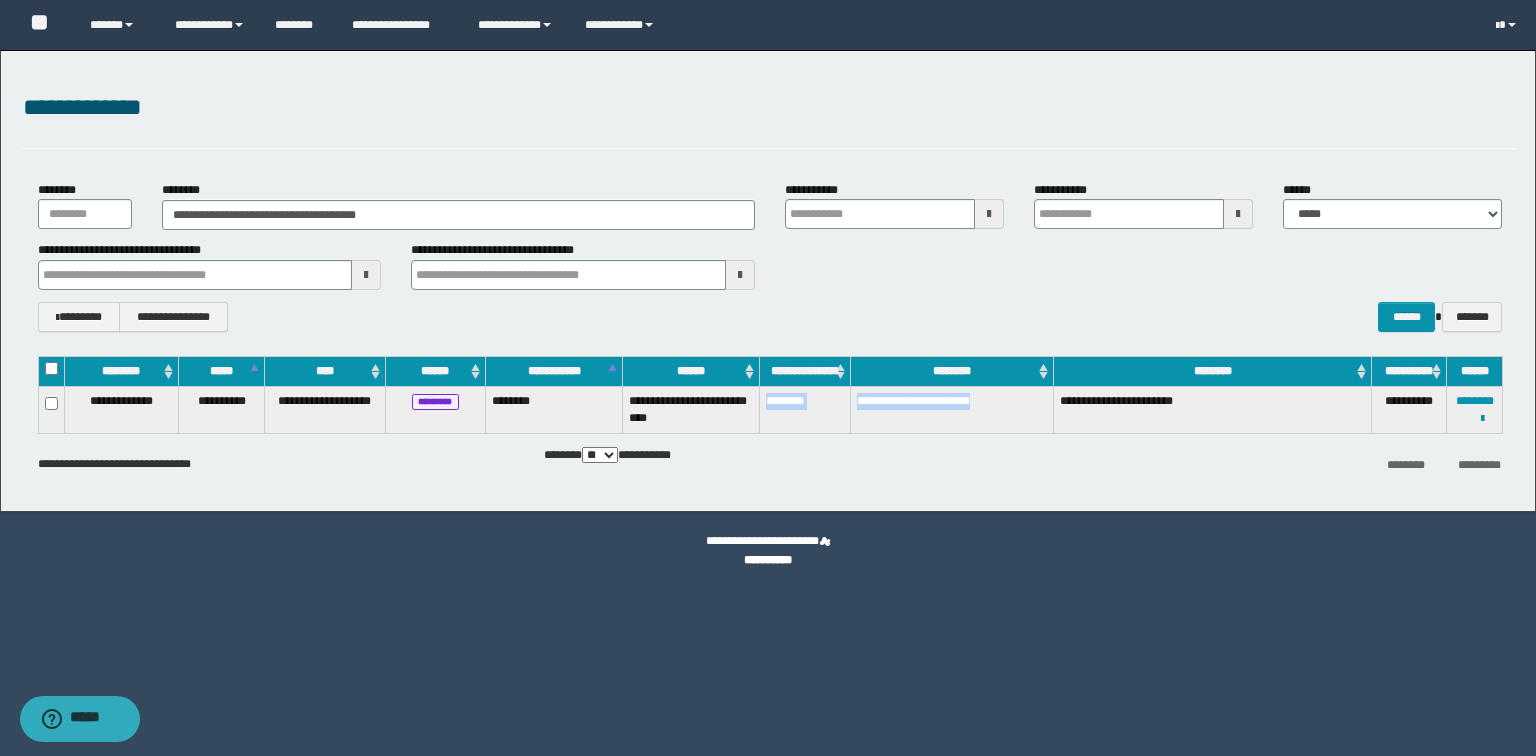 drag, startPoint x: 1032, startPoint y: 398, endPoint x: 765, endPoint y: 420, distance: 267.90485 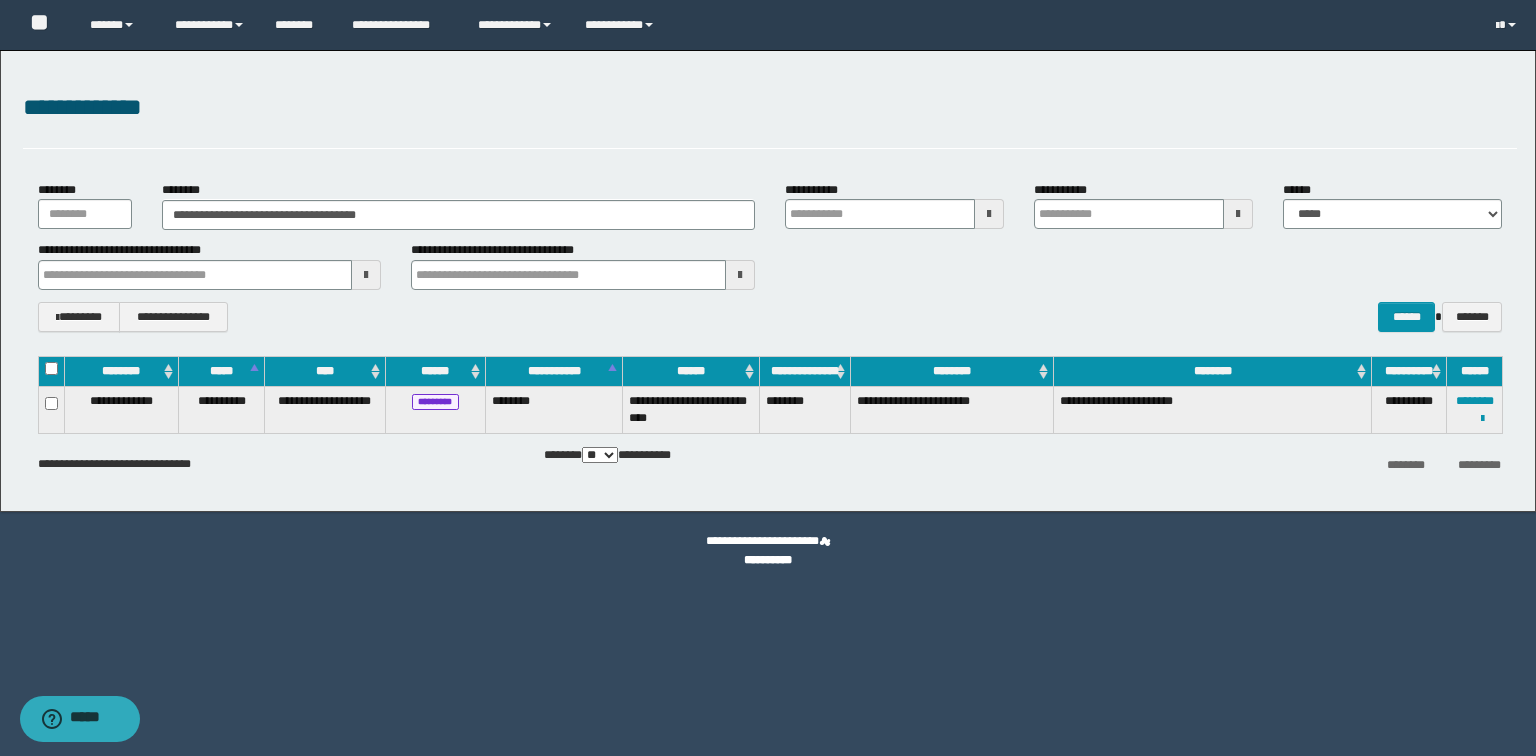 click on "**********" at bounding box center (770, 256) 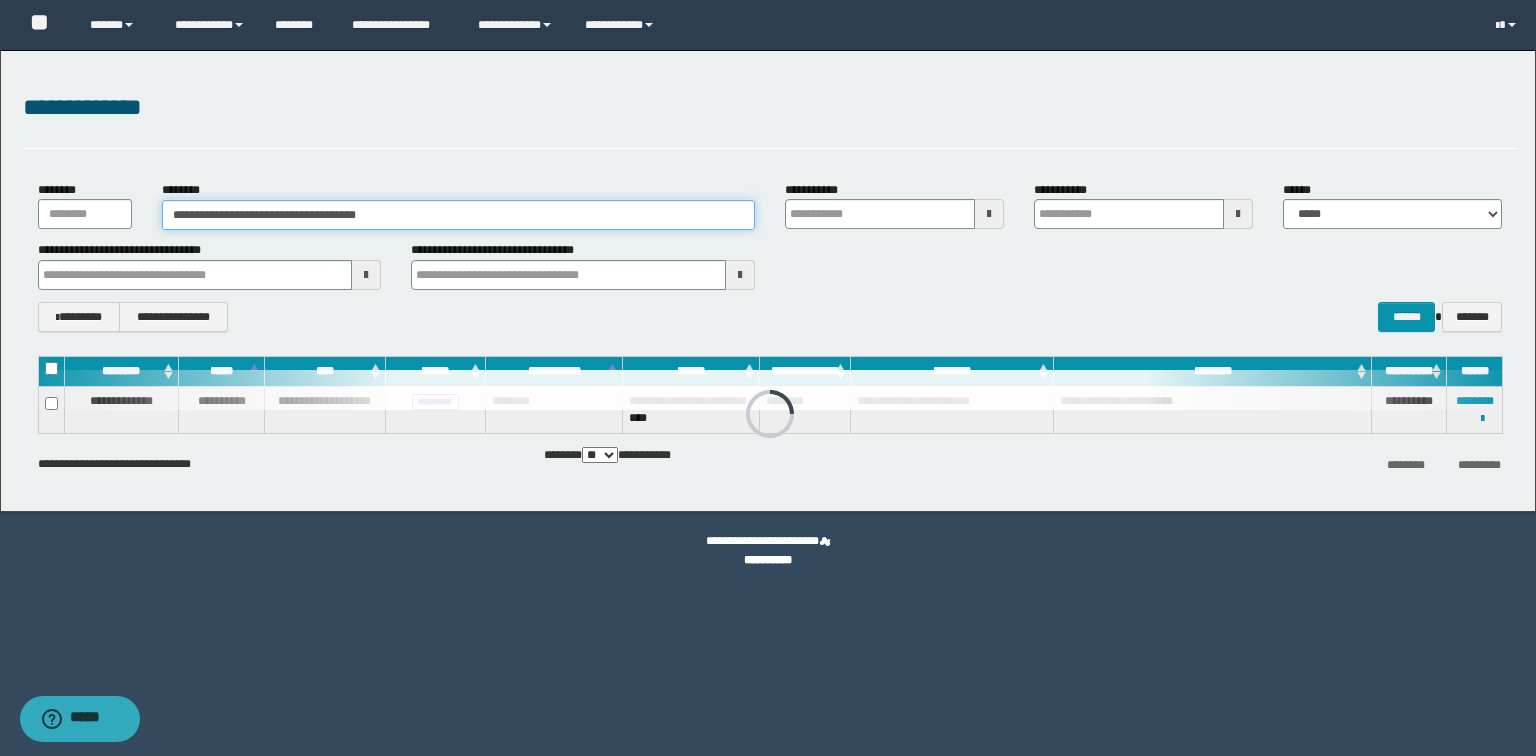 drag, startPoint x: 71, startPoint y: 208, endPoint x: 25, endPoint y: 189, distance: 49.76947 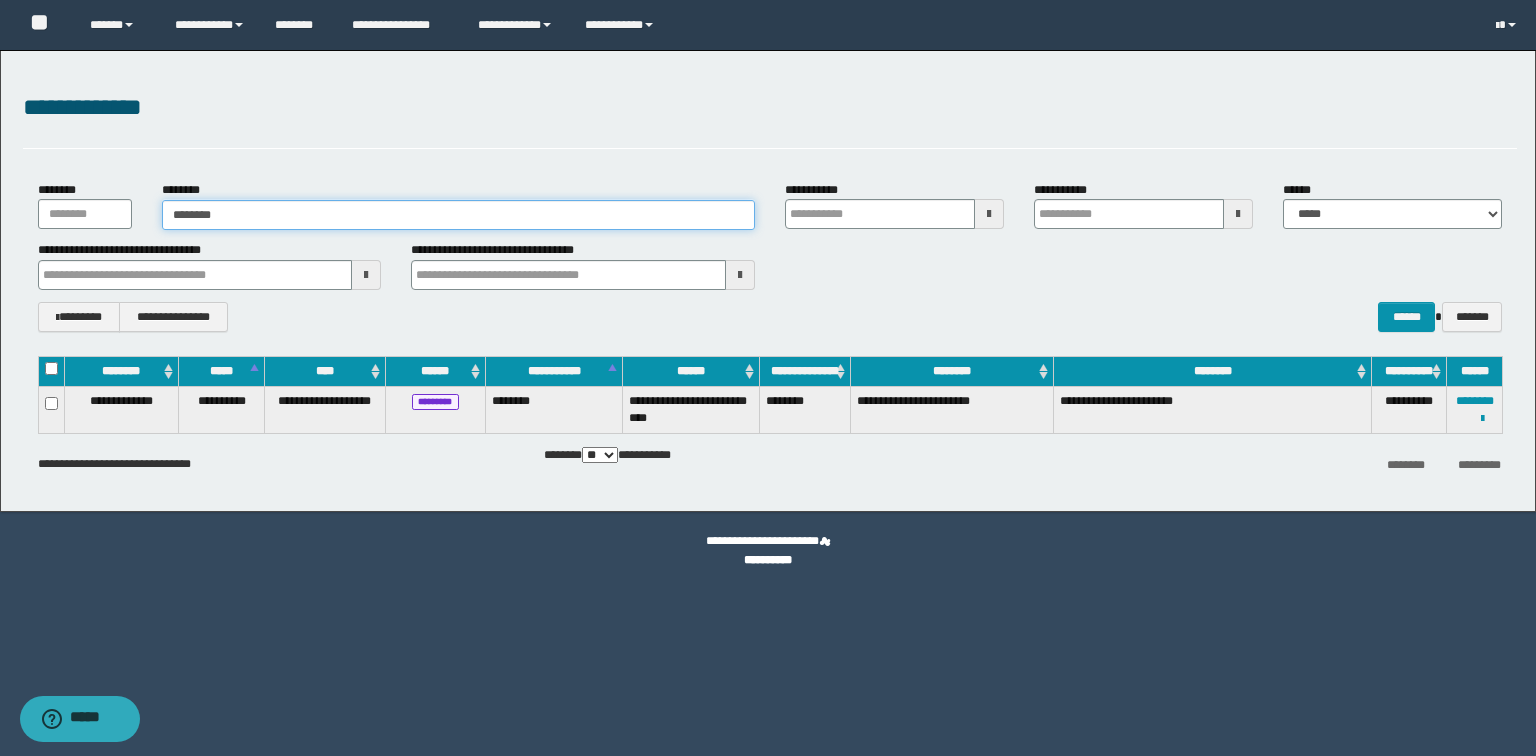type on "********" 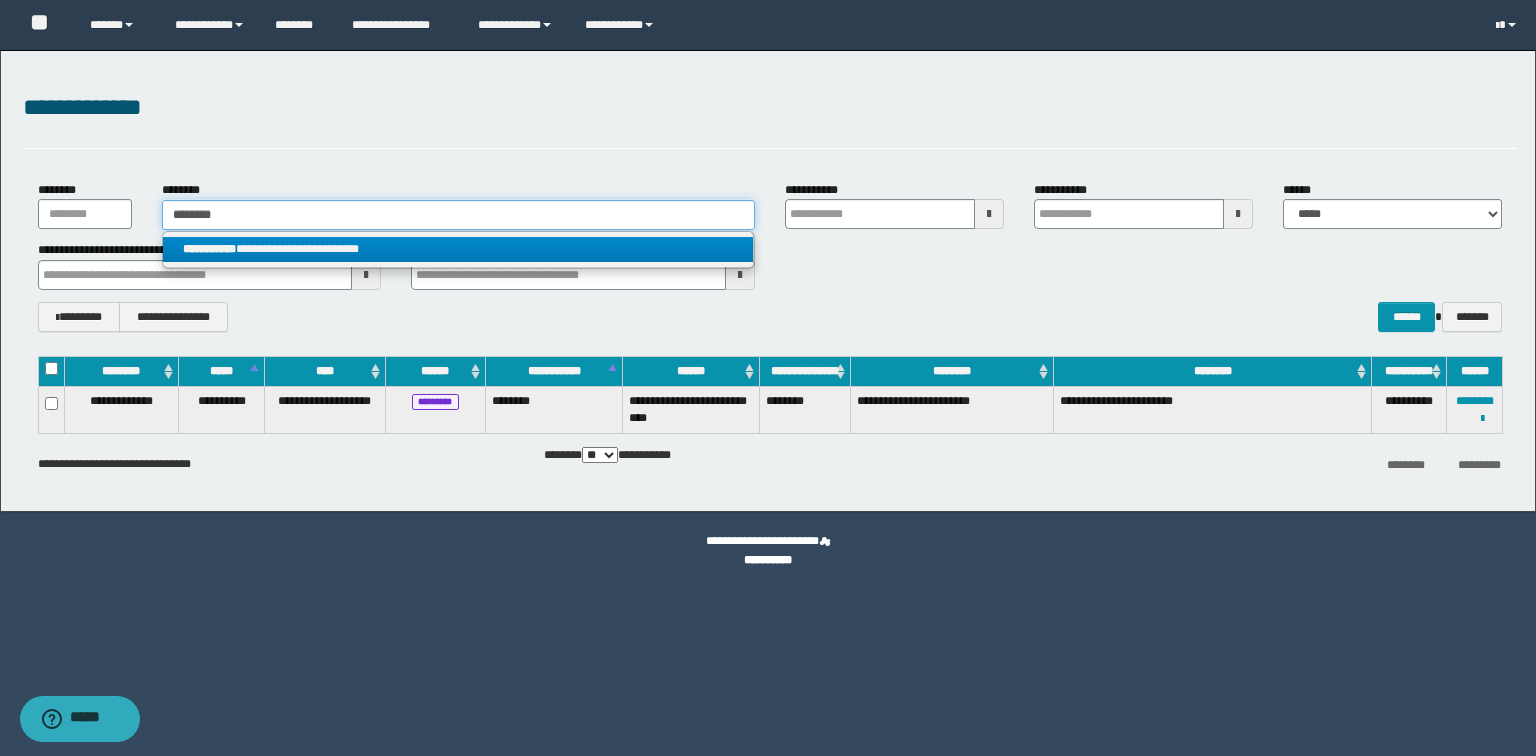 type on "********" 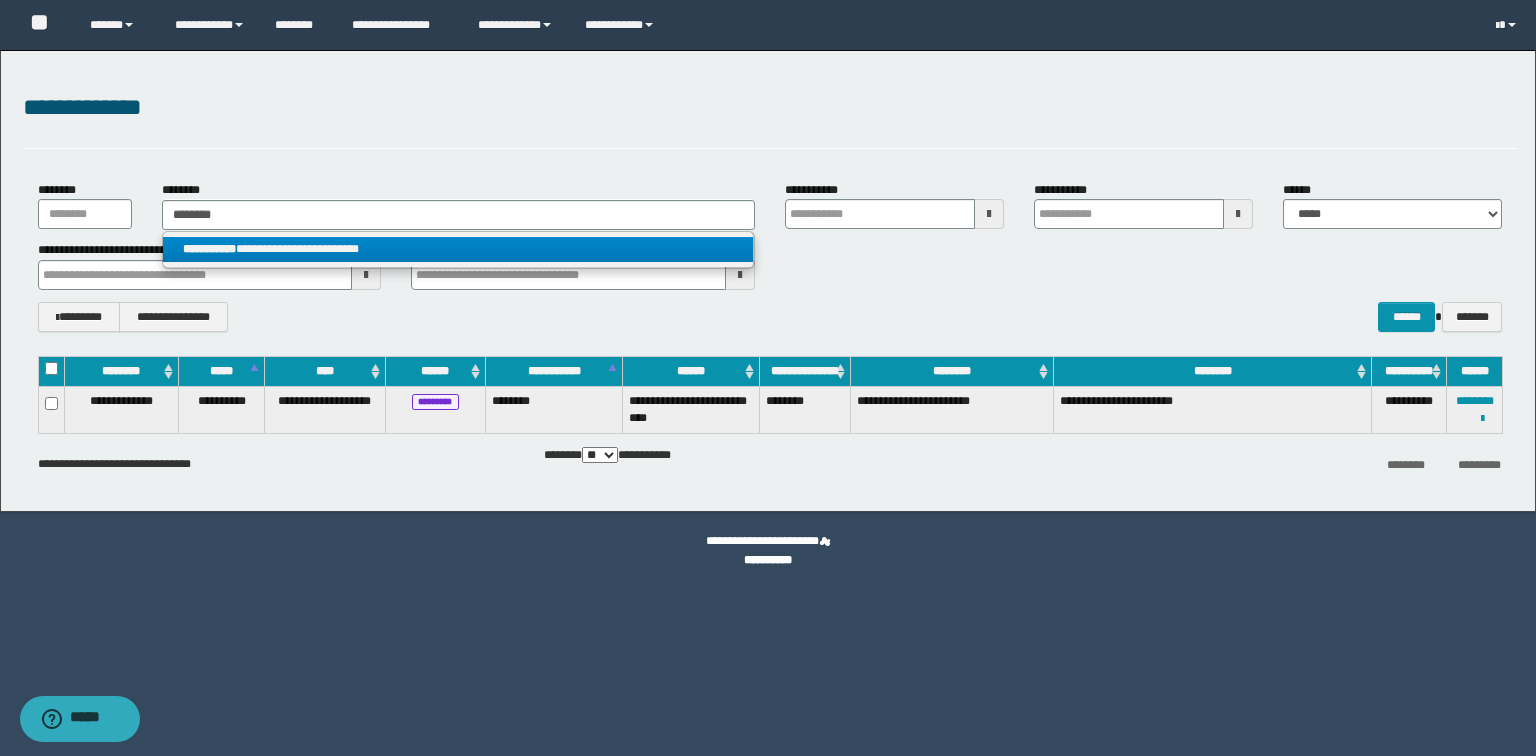 click on "**********" at bounding box center [458, 249] 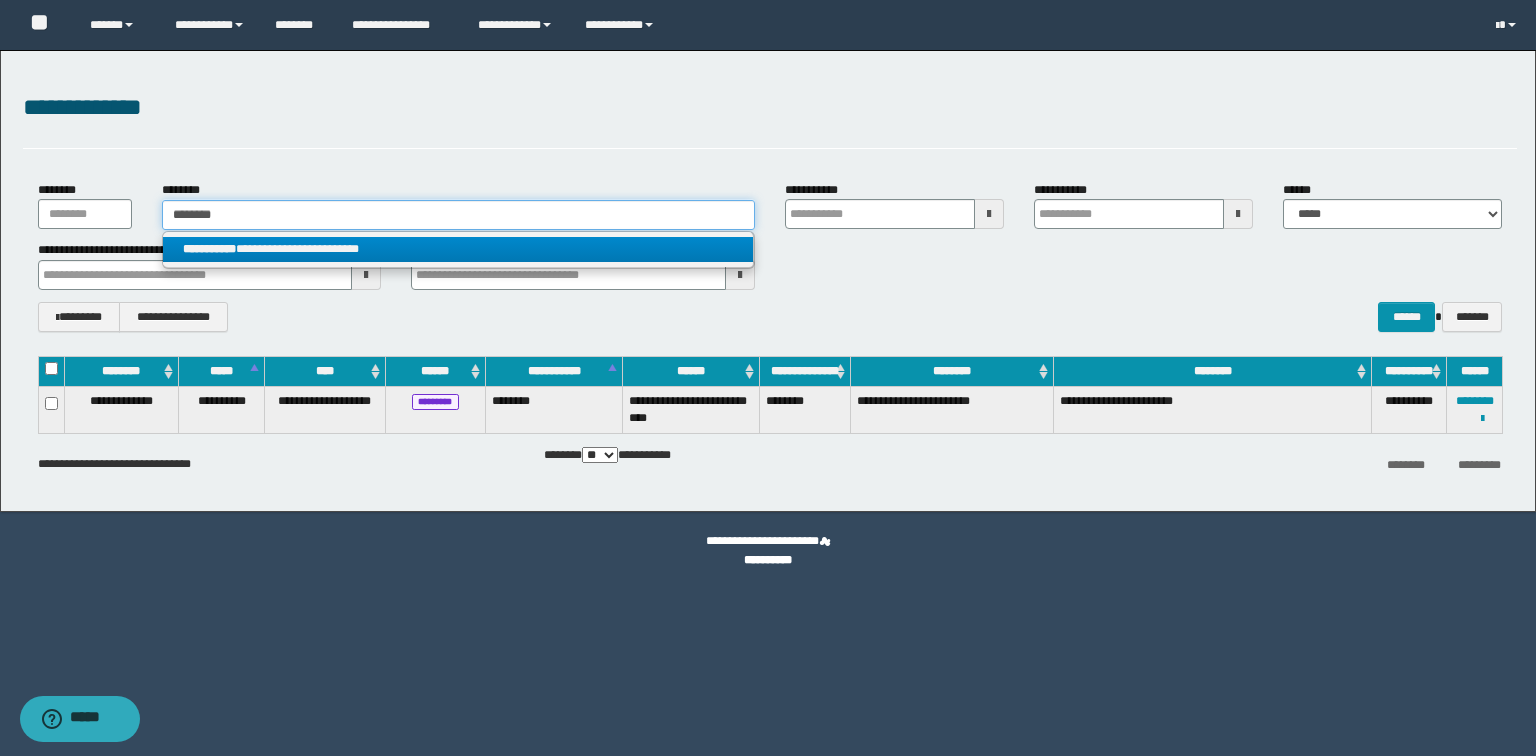 type 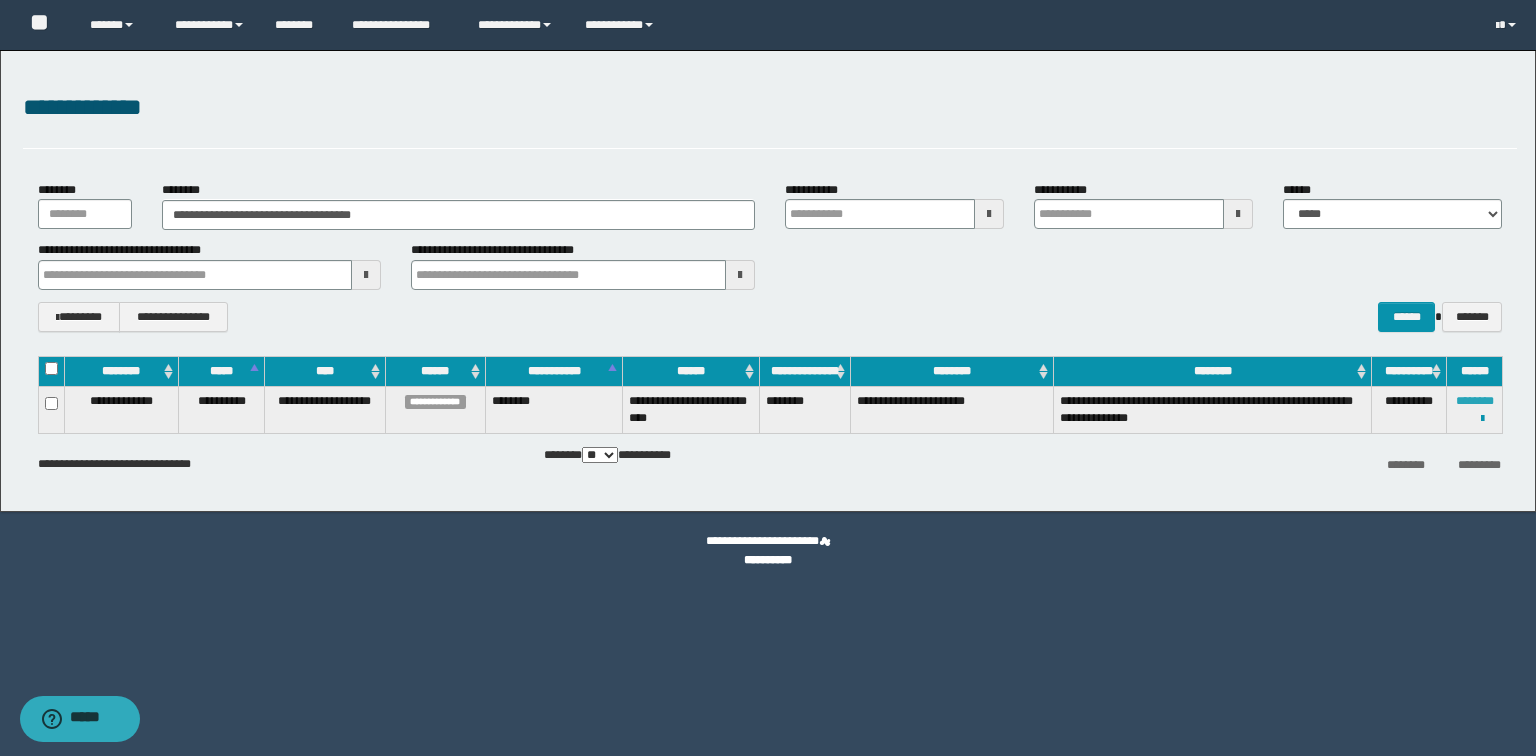 click on "********" at bounding box center (1475, 401) 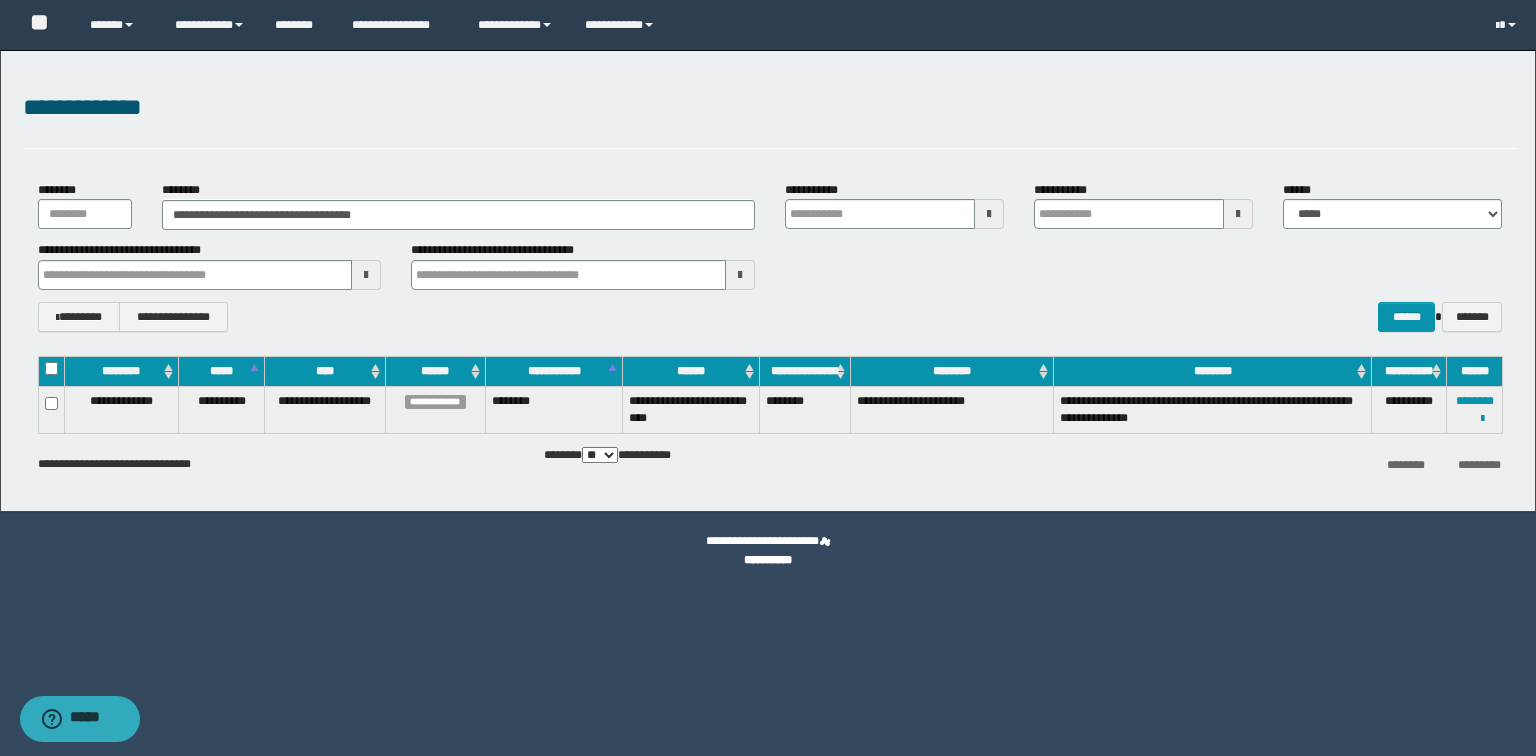 click on "**********" at bounding box center (951, 409) 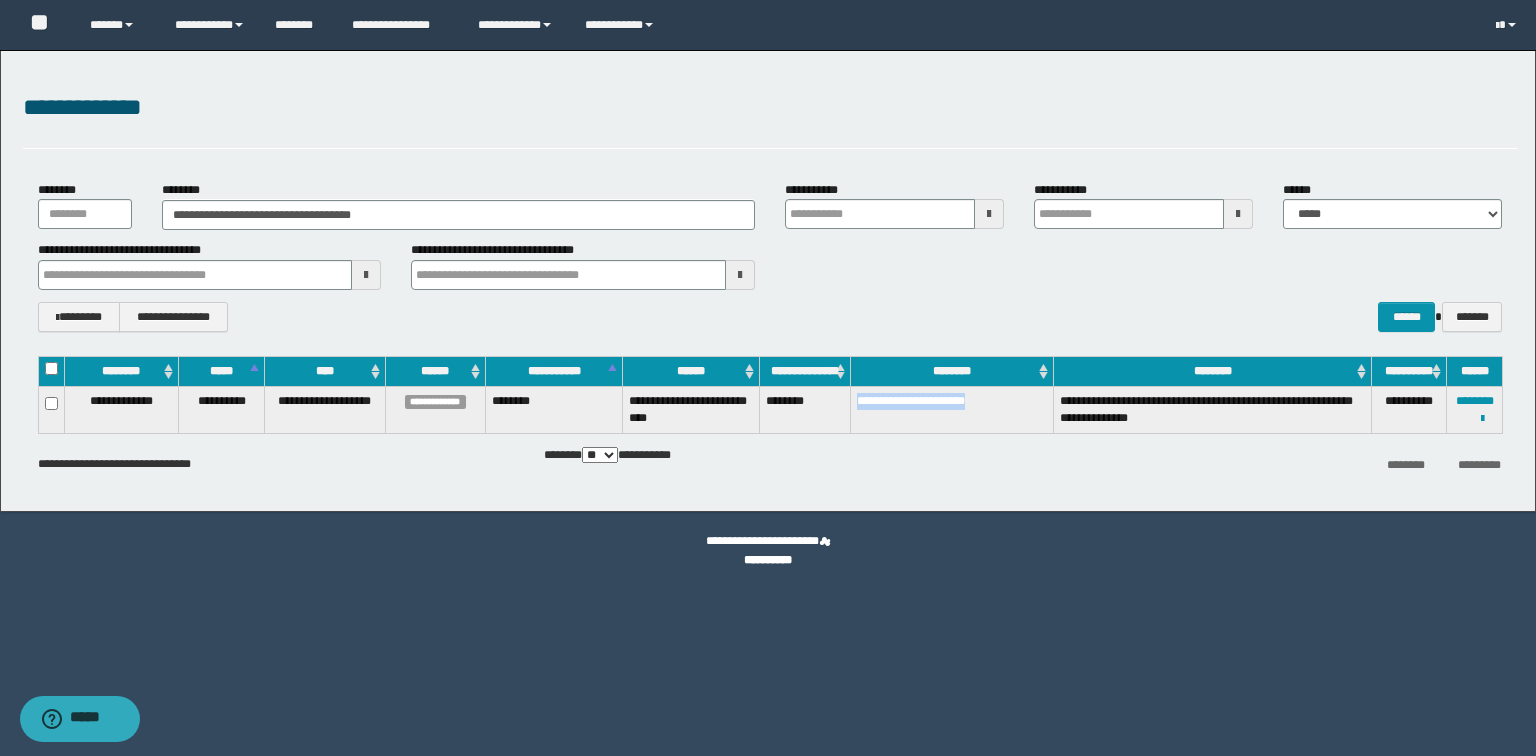 drag, startPoint x: 1004, startPoint y: 407, endPoint x: 838, endPoint y: 421, distance: 166.58931 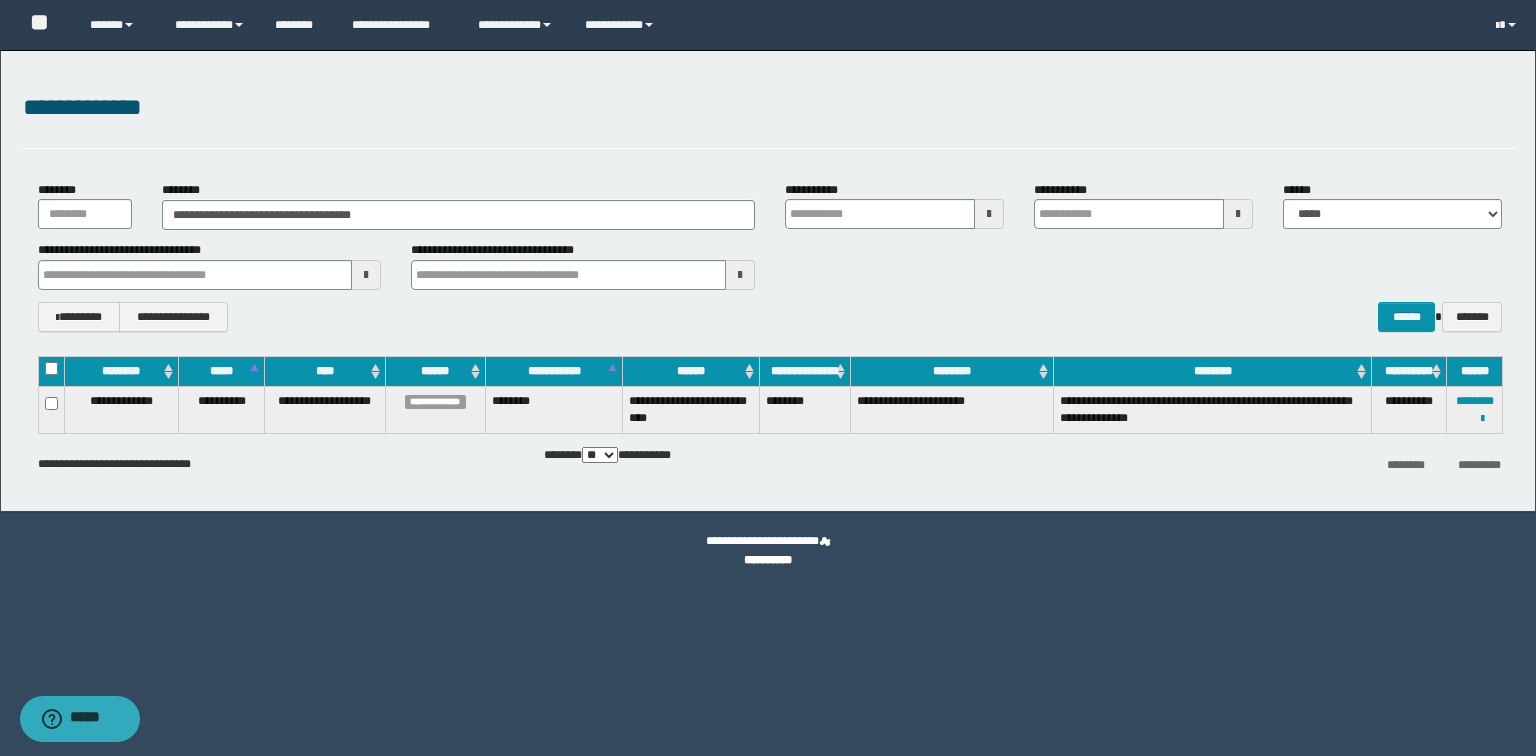 click on "**********" at bounding box center (768, 378) 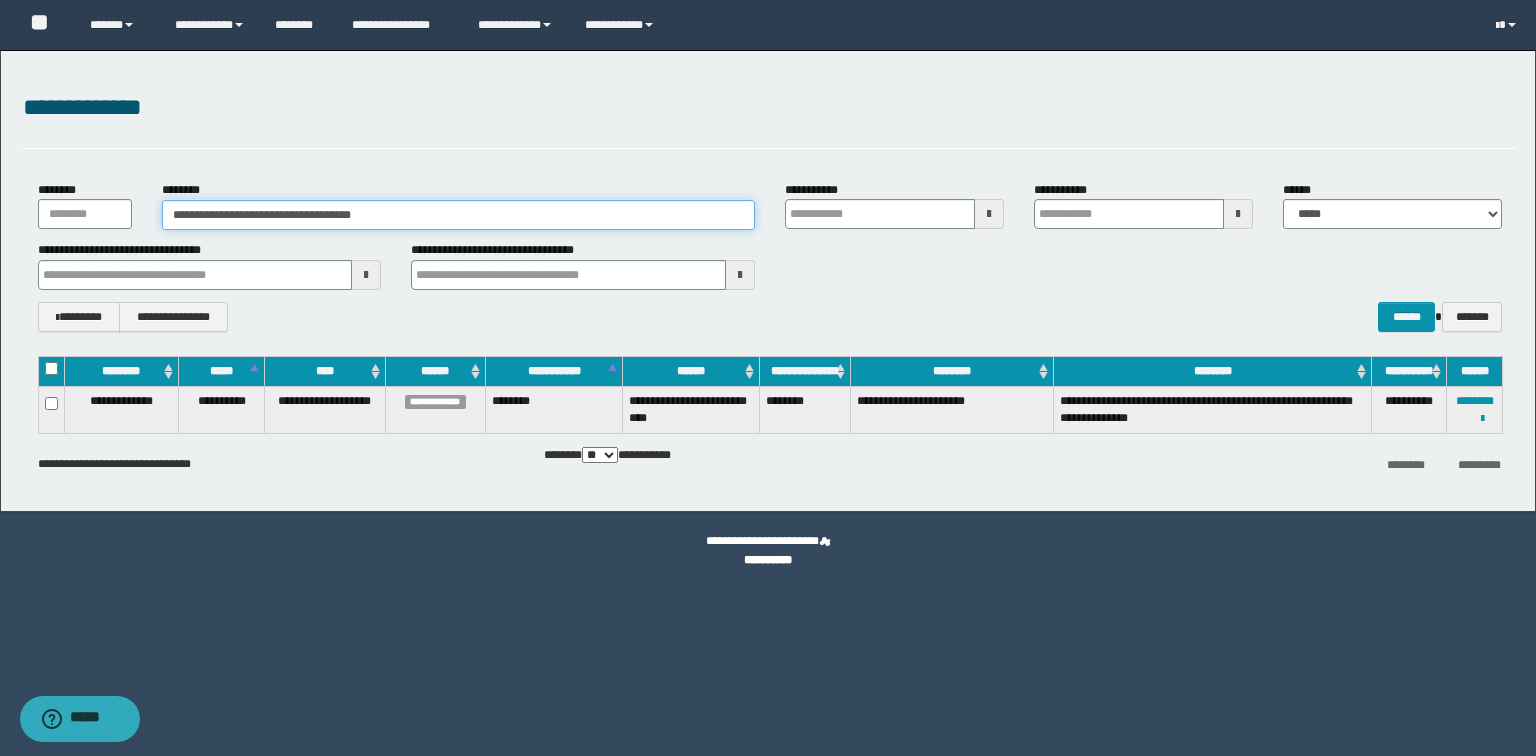 drag, startPoint x: 110, startPoint y: 224, endPoint x: 12, endPoint y: 240, distance: 99.29753 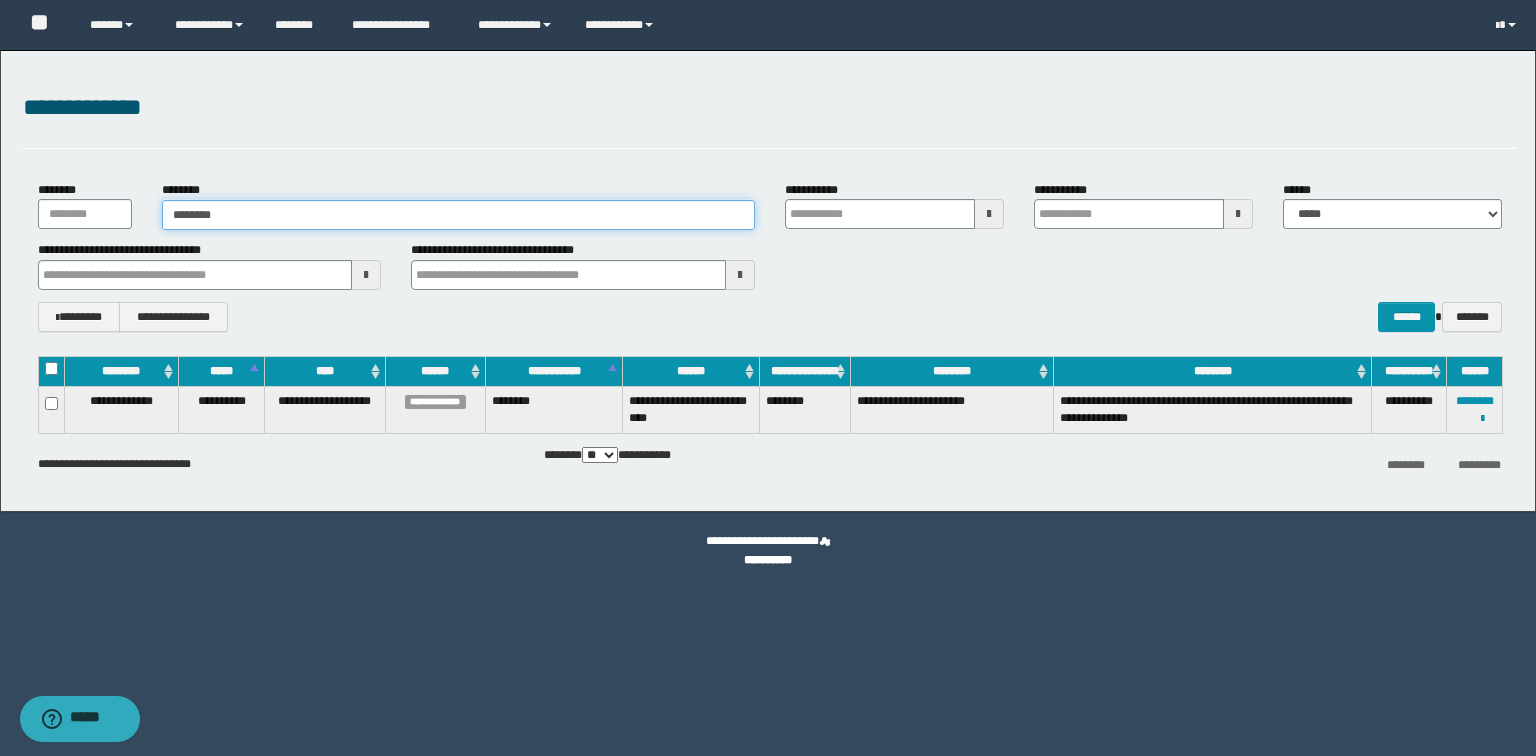 type on "********" 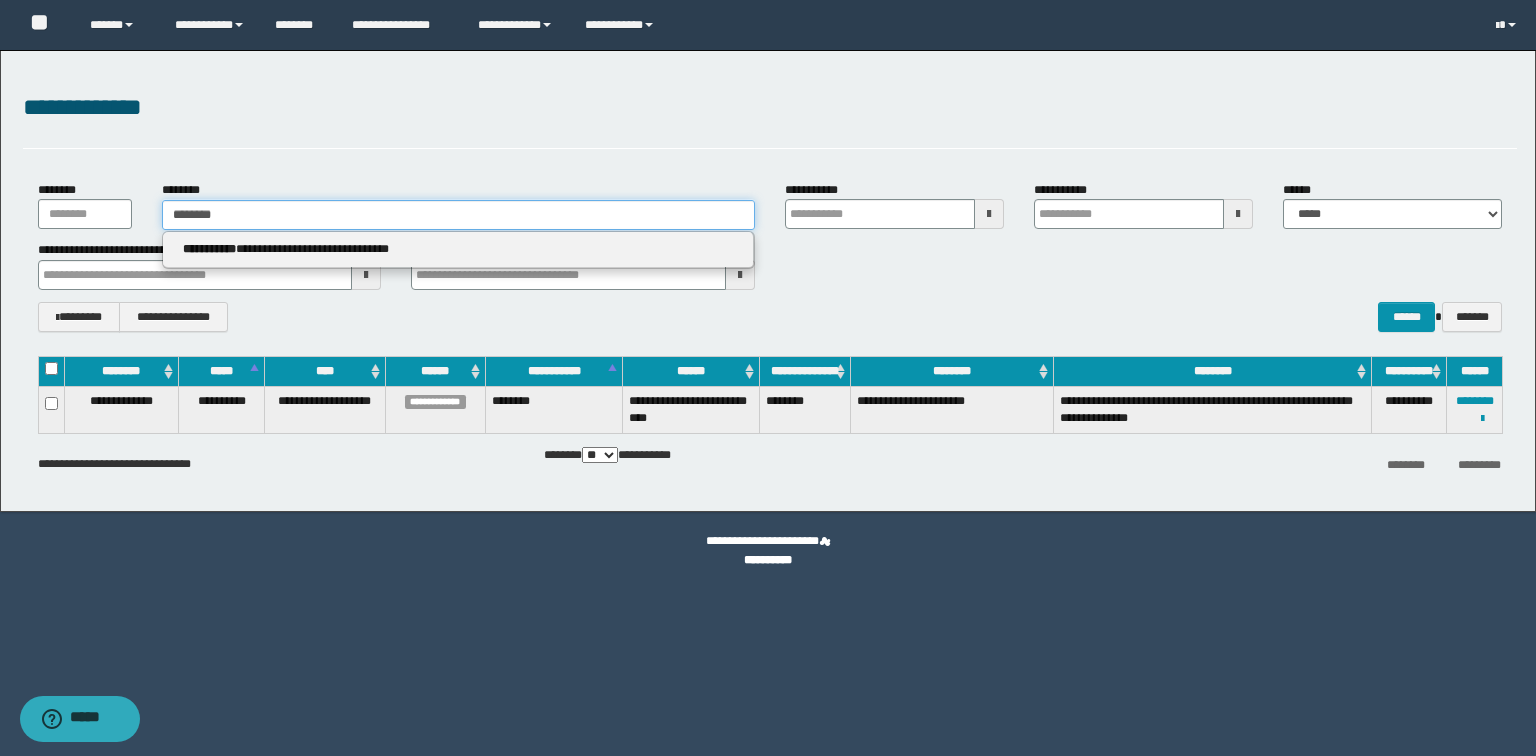 type on "********" 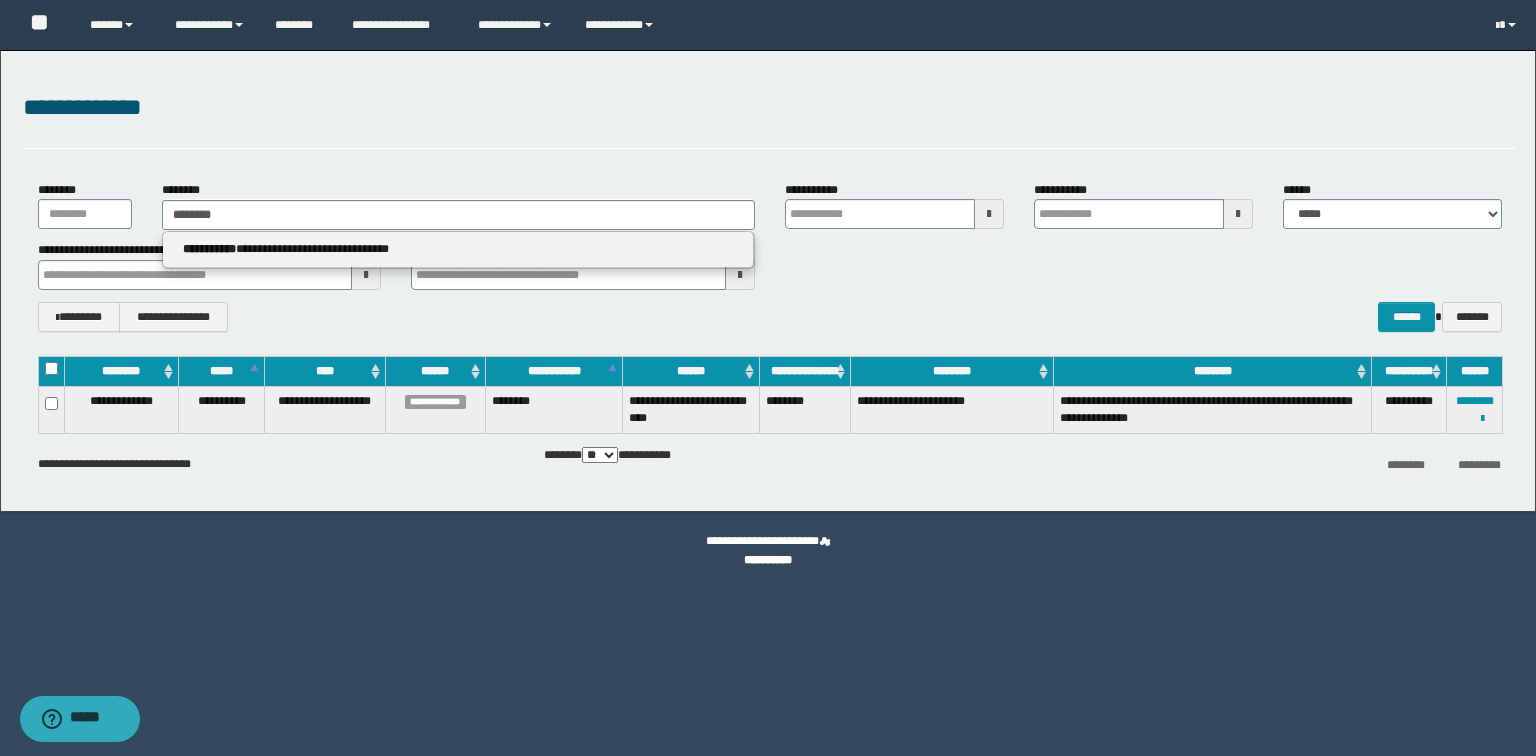 click on "**********" at bounding box center (458, 249) 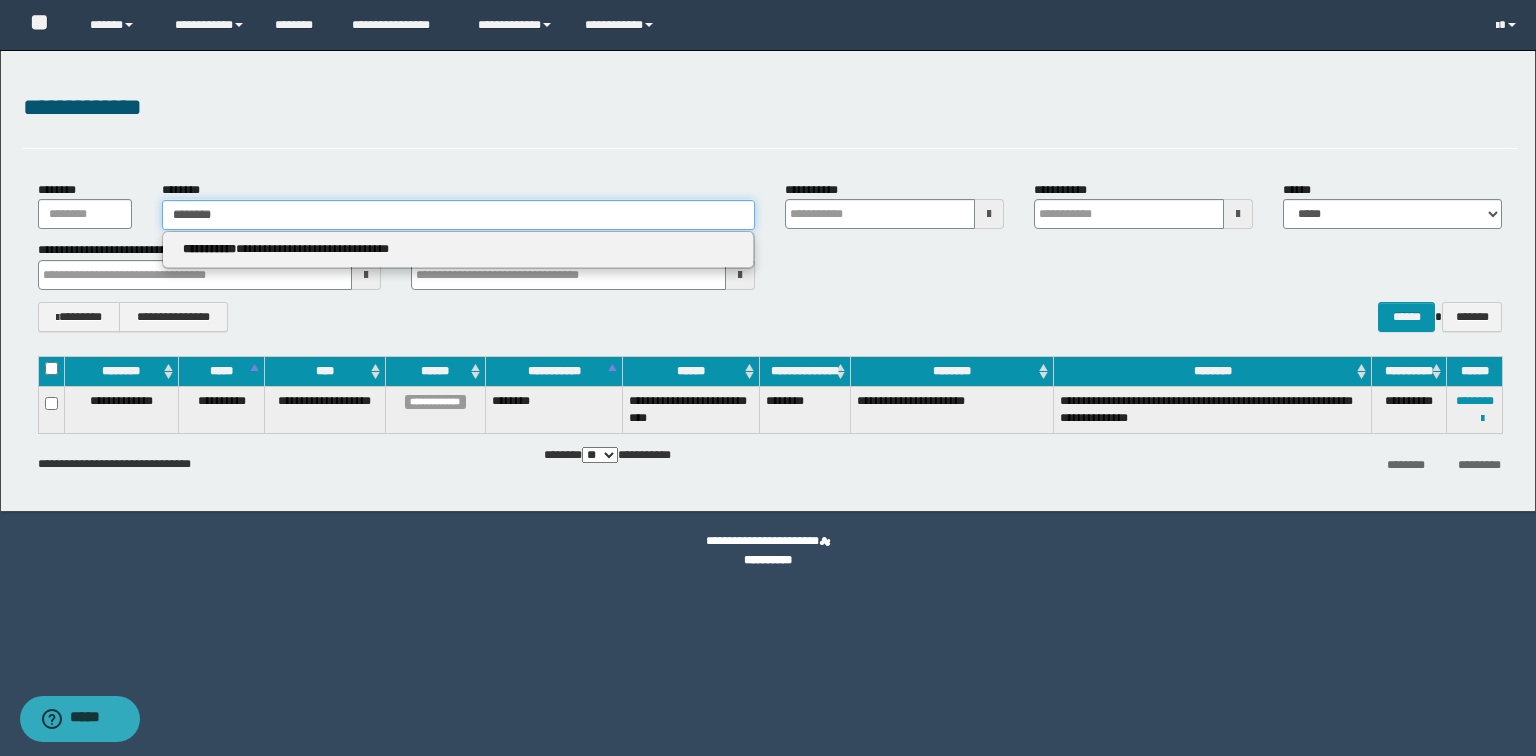 type 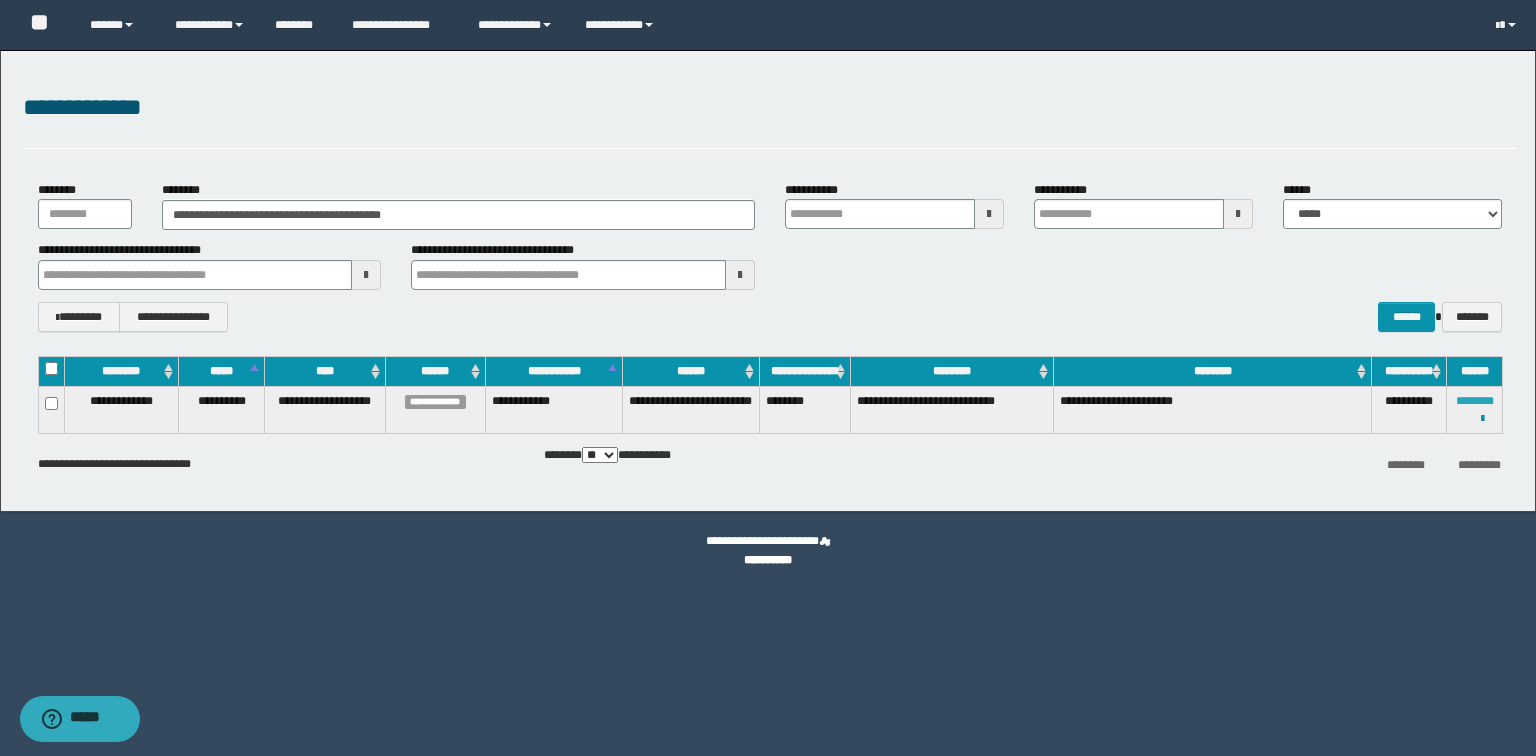 click on "********" at bounding box center [1475, 401] 